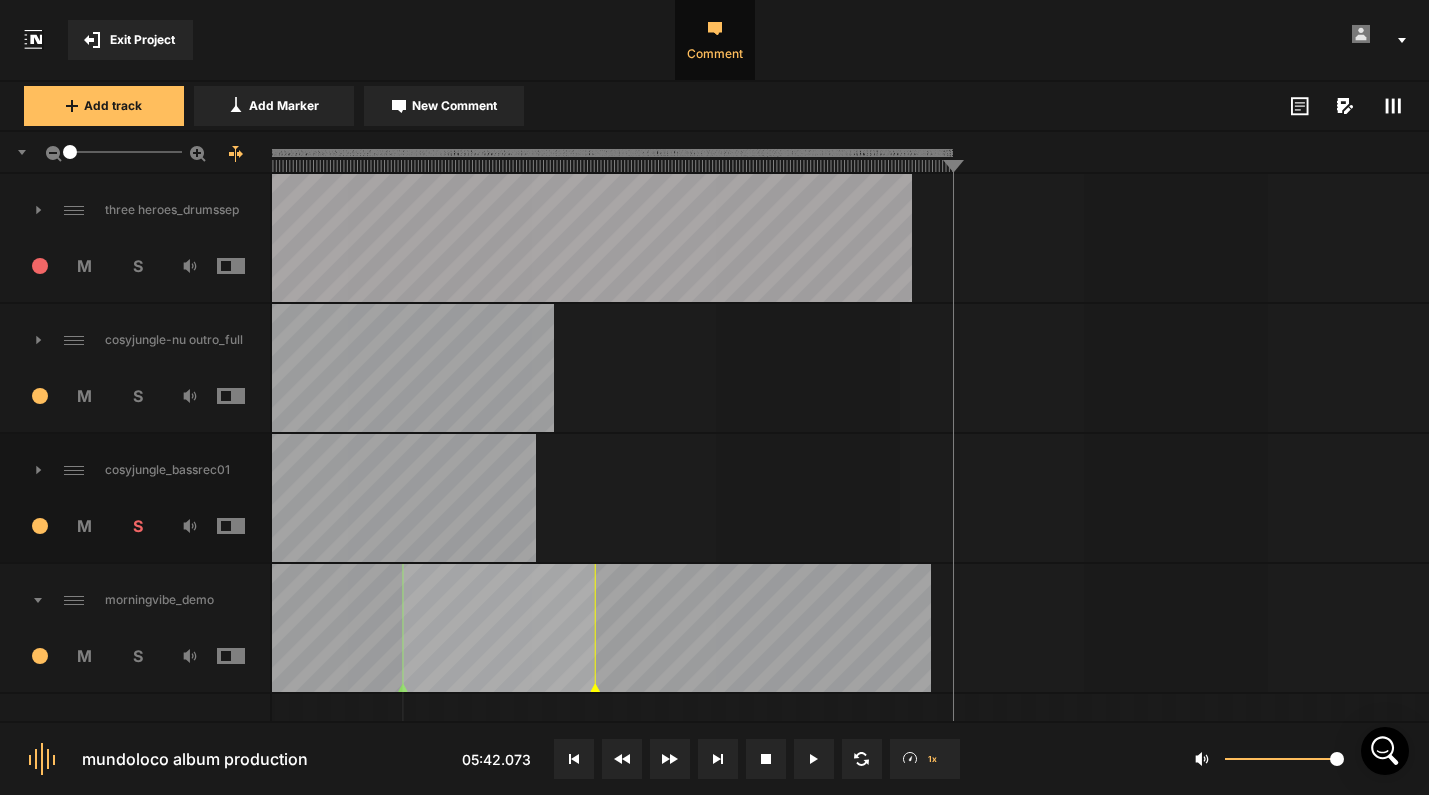 scroll, scrollTop: 0, scrollLeft: 0, axis: both 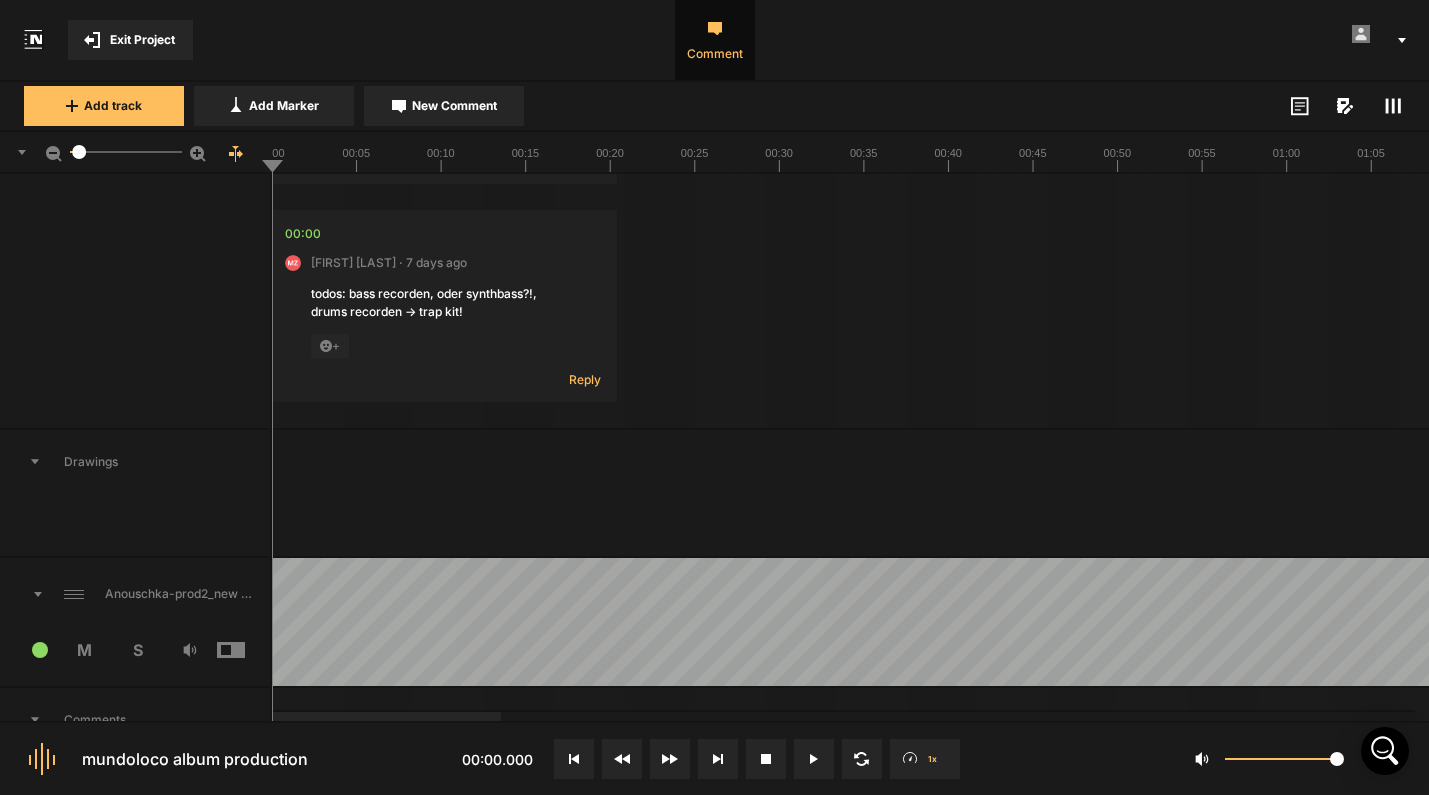click on "Anouschka-prod2_new master7" at bounding box center (135, 594) 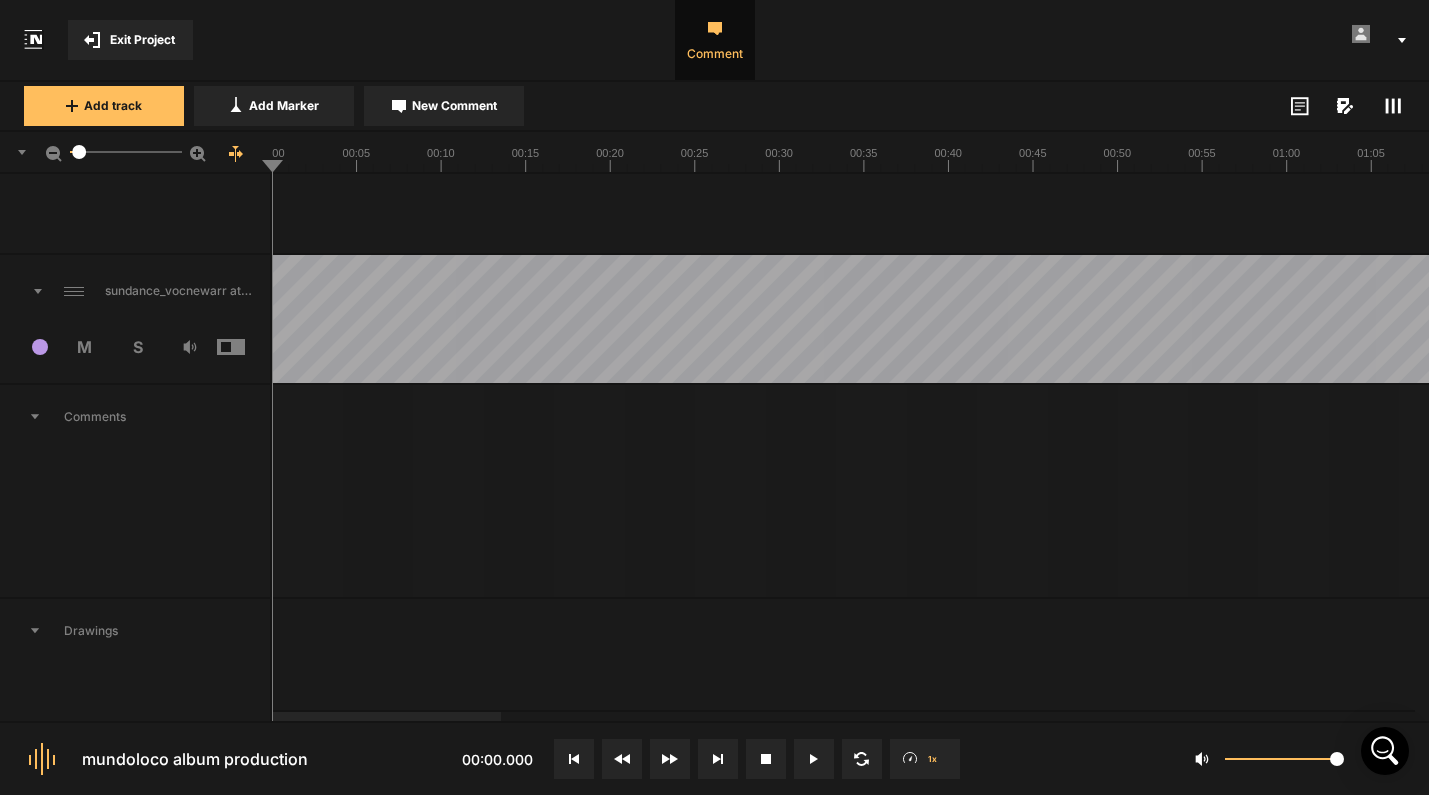 scroll, scrollTop: 9767, scrollLeft: 0, axis: vertical 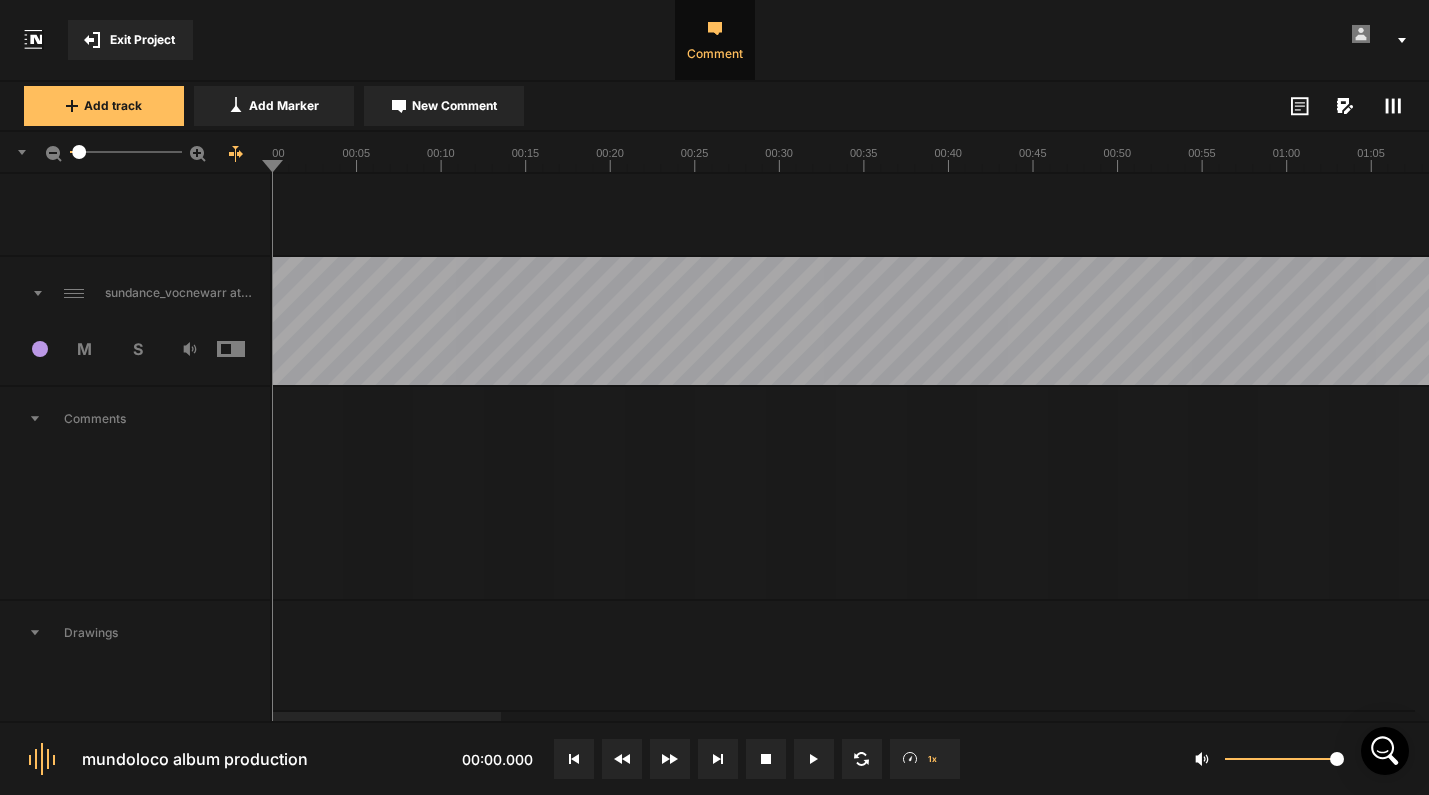 click at bounding box center (3164, 321) 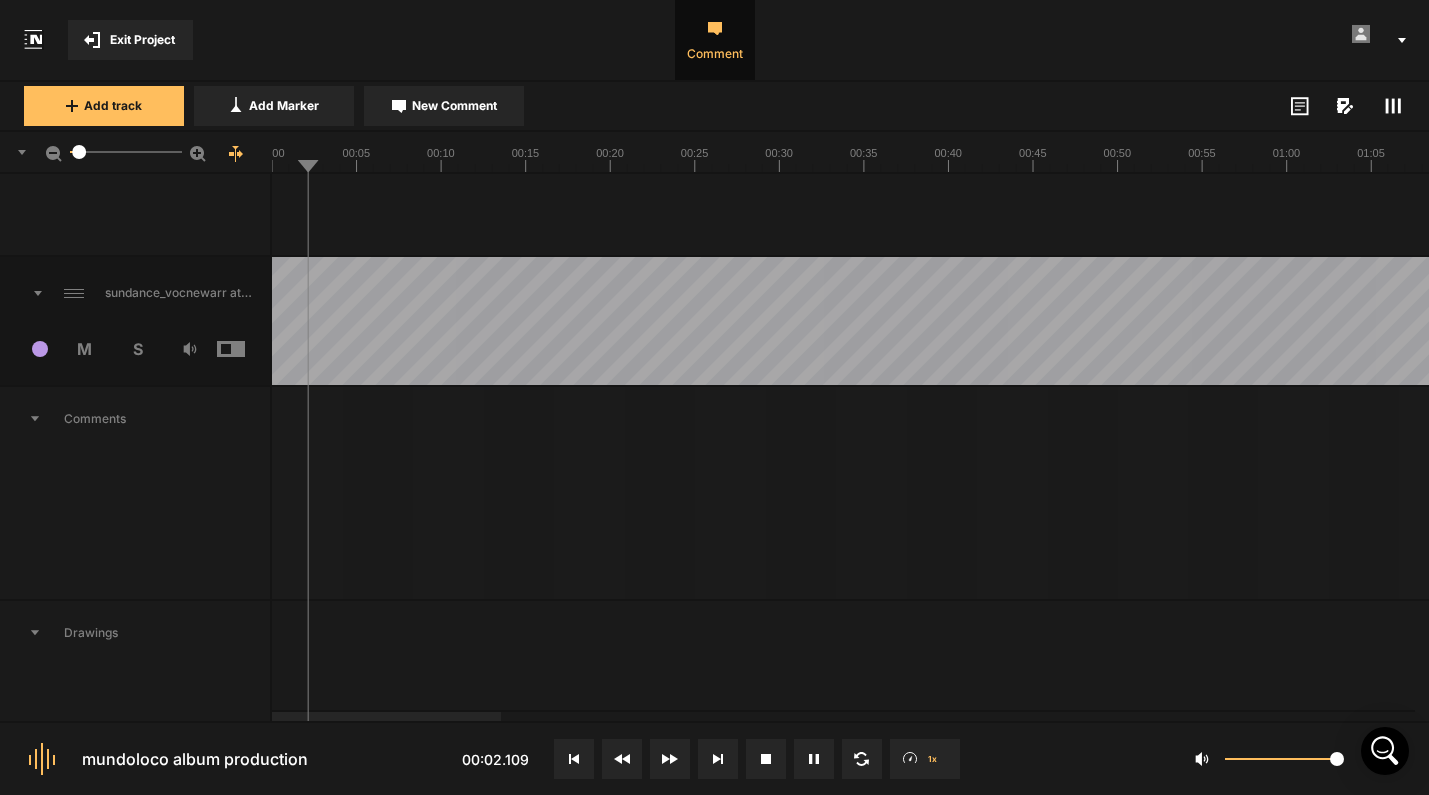 click on "S" at bounding box center [137, 349] 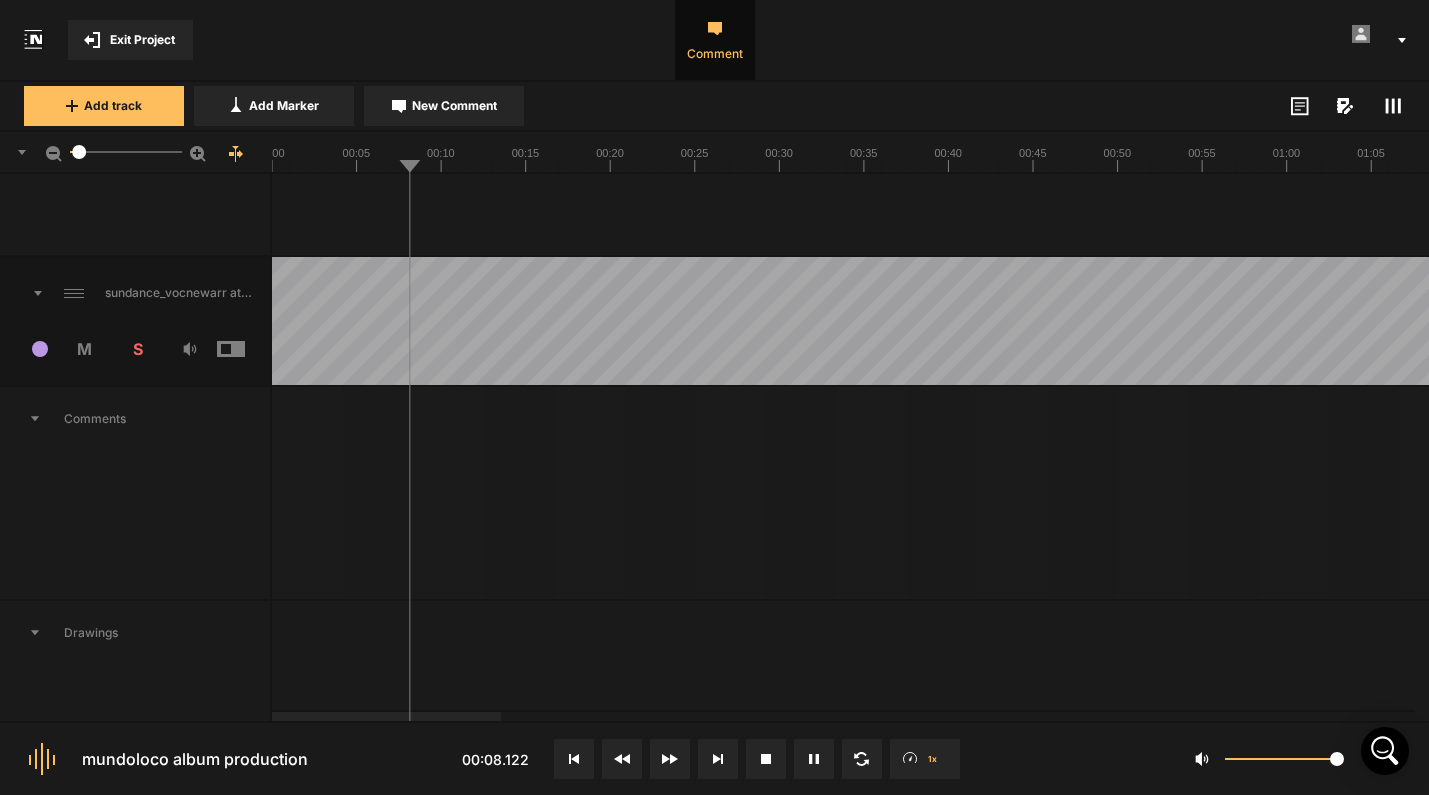 drag, startPoint x: 404, startPoint y: 165, endPoint x: 267, endPoint y: 164, distance: 137.00365 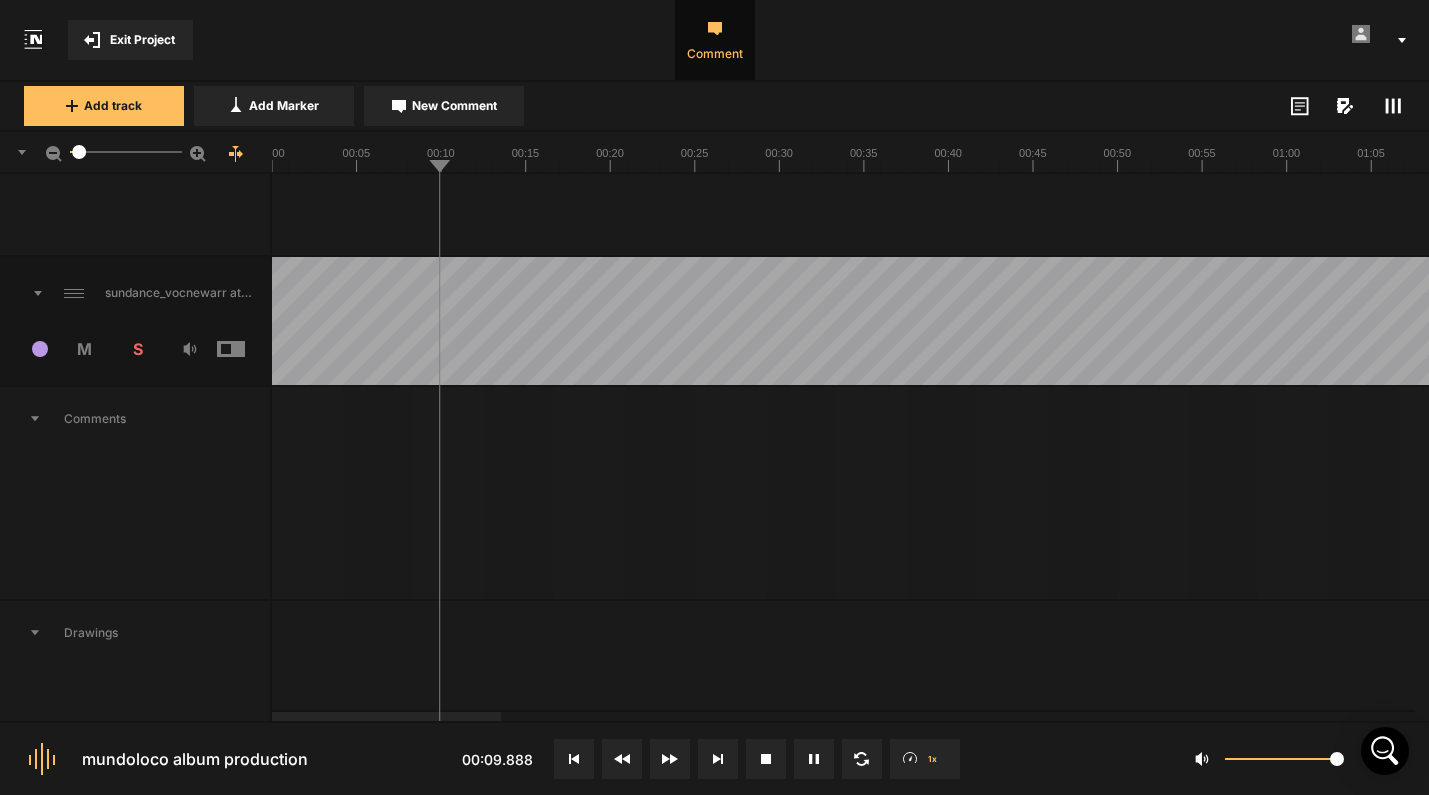 drag, startPoint x: 432, startPoint y: 168, endPoint x: 255, endPoint y: 163, distance: 177.0706 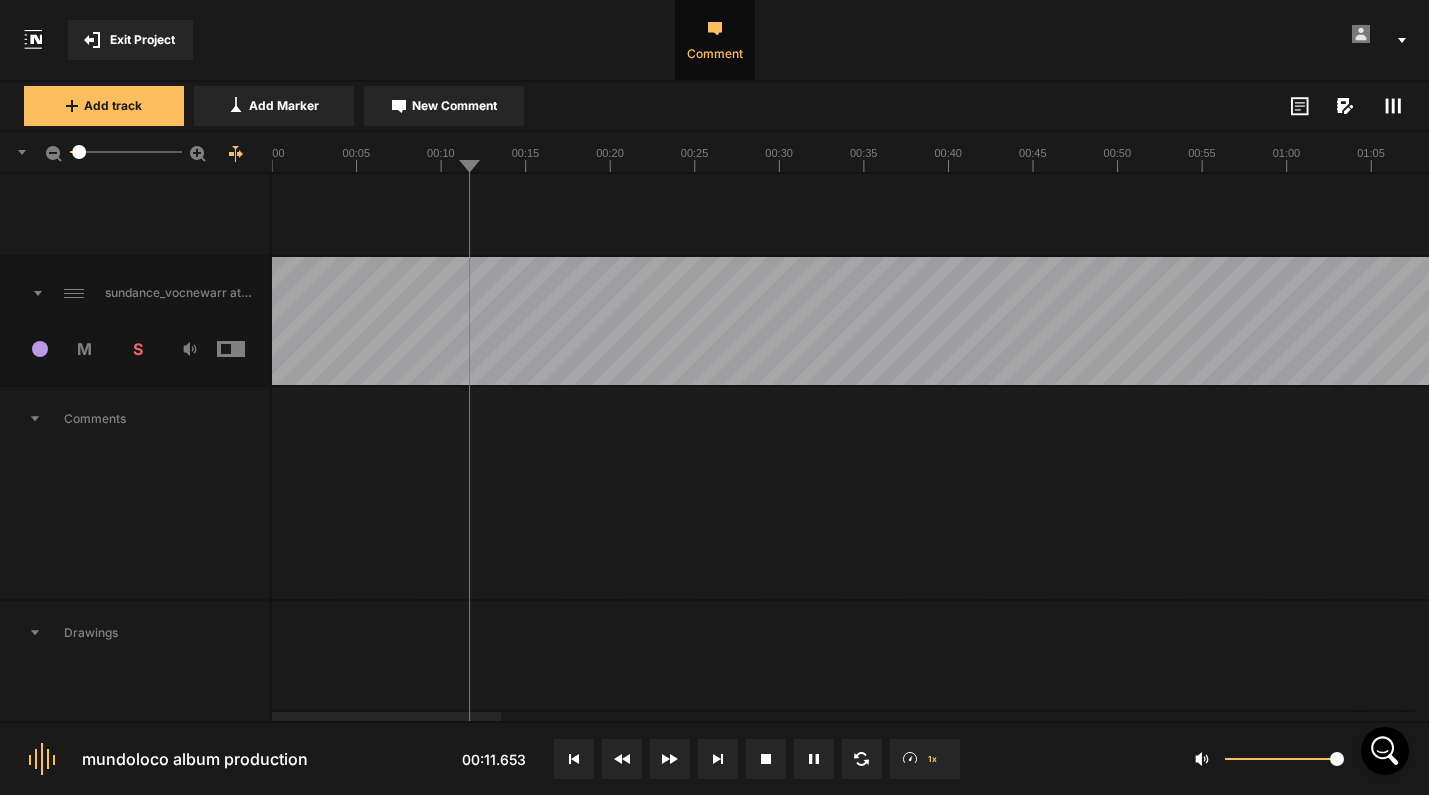 drag, startPoint x: 462, startPoint y: 166, endPoint x: 331, endPoint y: 155, distance: 131.46101 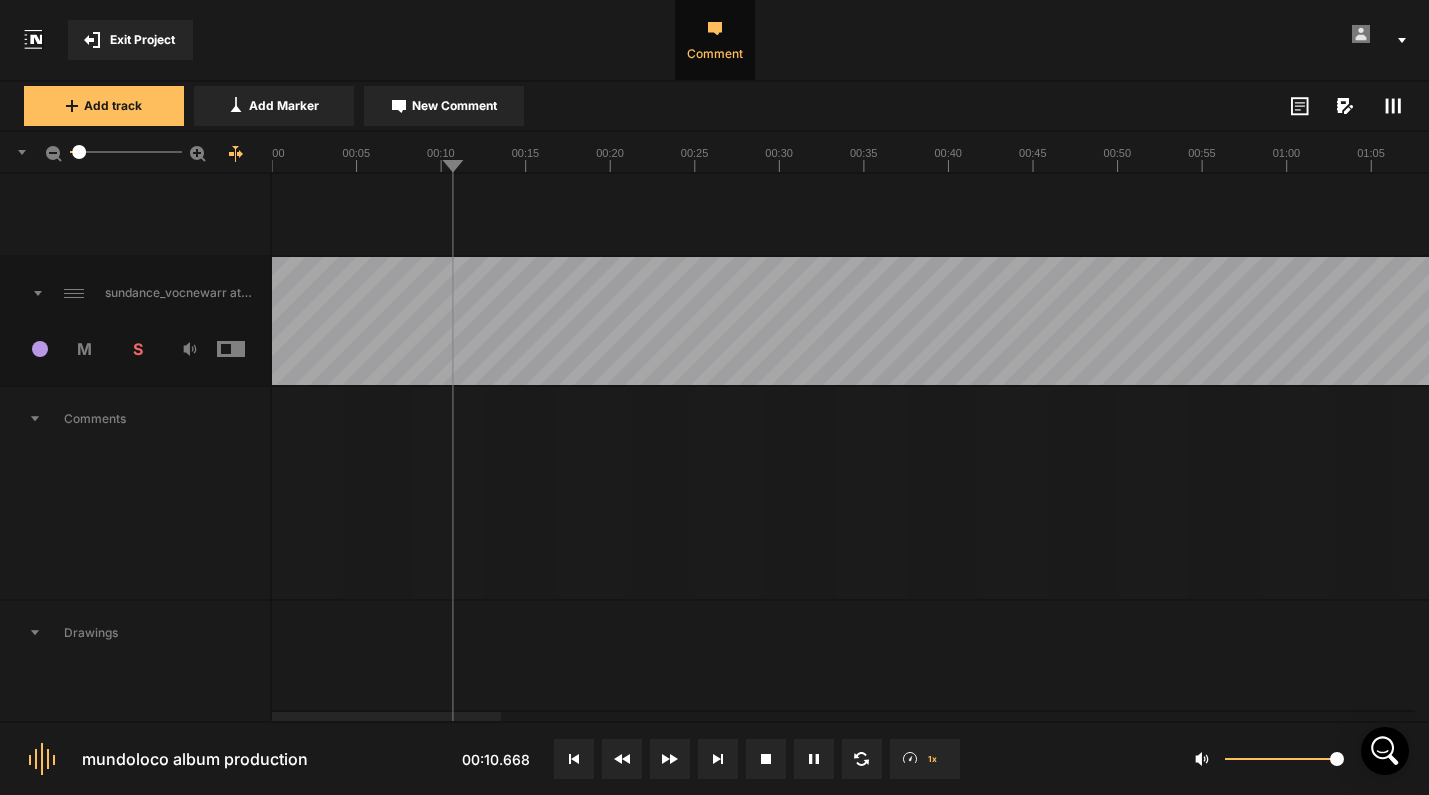 click on "S" at bounding box center (137, 349) 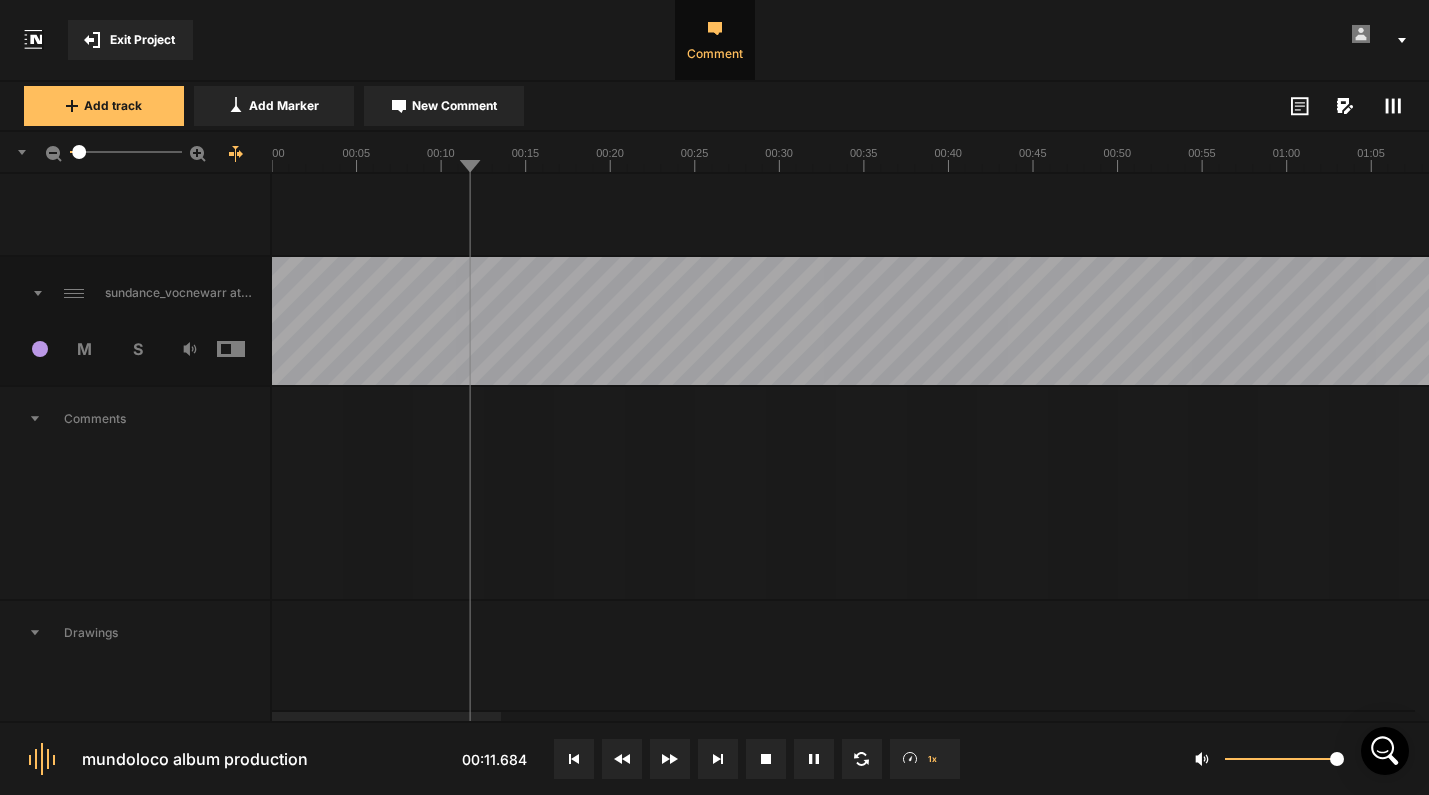 click on "S" at bounding box center [137, 349] 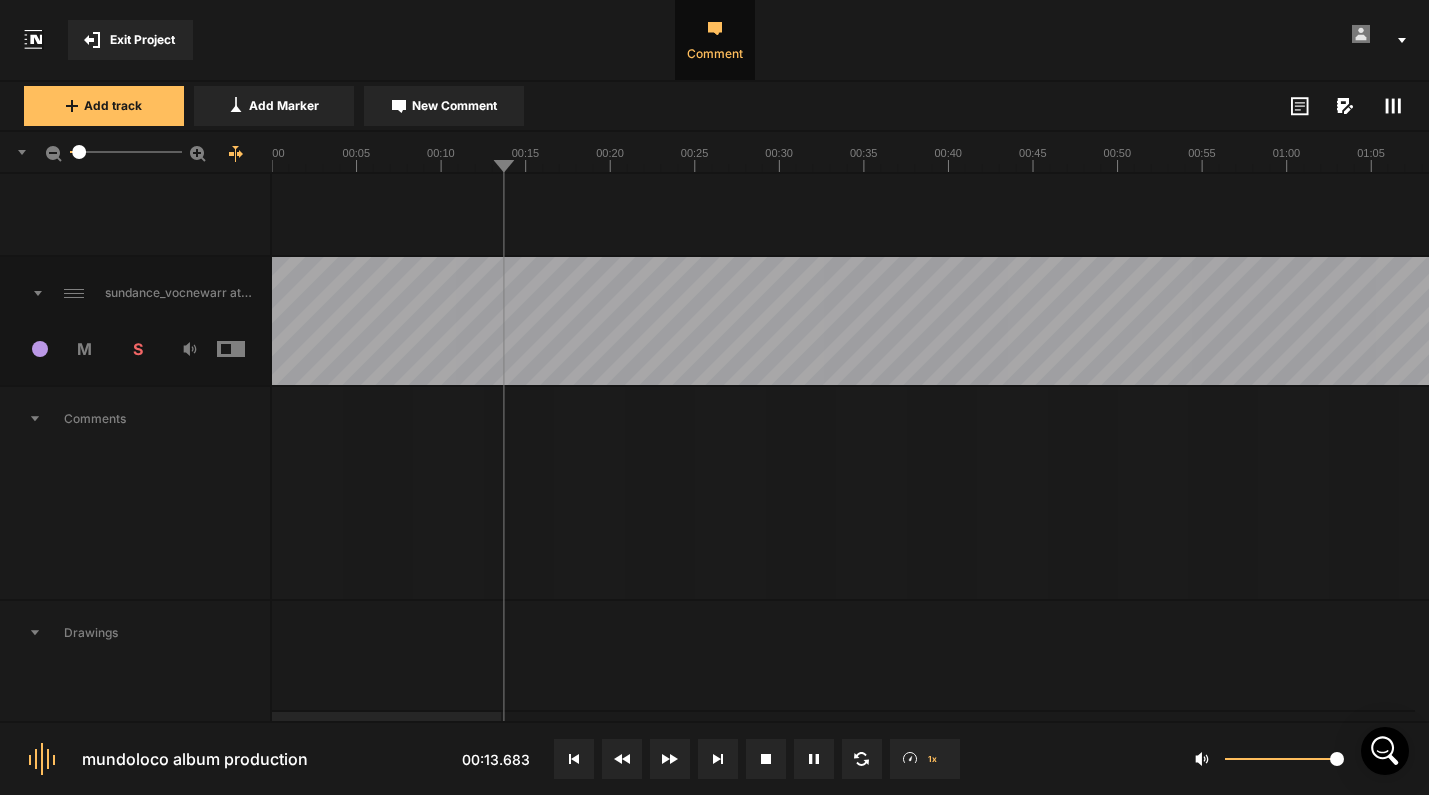 drag, startPoint x: 499, startPoint y: 163, endPoint x: 308, endPoint y: 146, distance: 191.75505 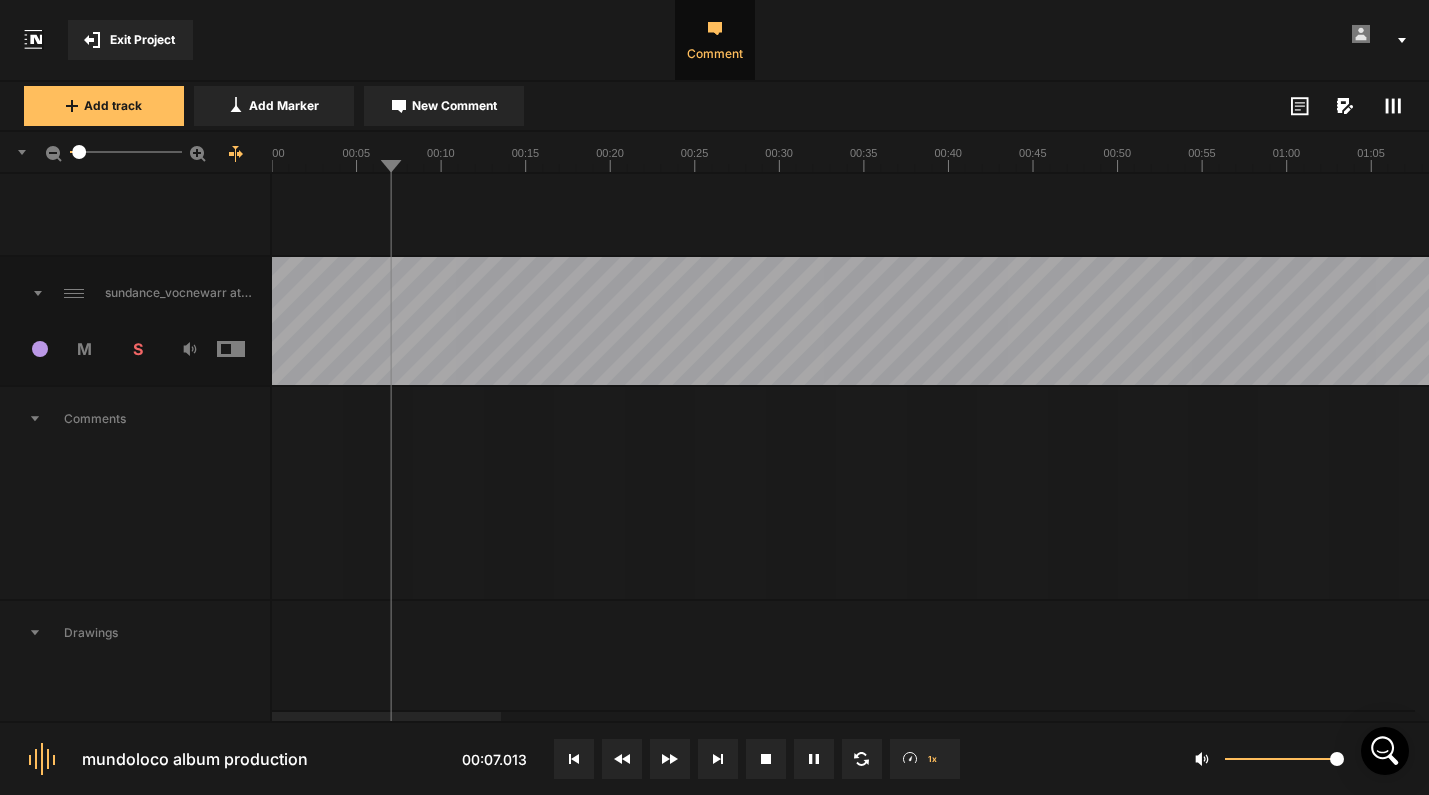 drag, startPoint x: 384, startPoint y: 166, endPoint x: 247, endPoint y: 156, distance: 137.36447 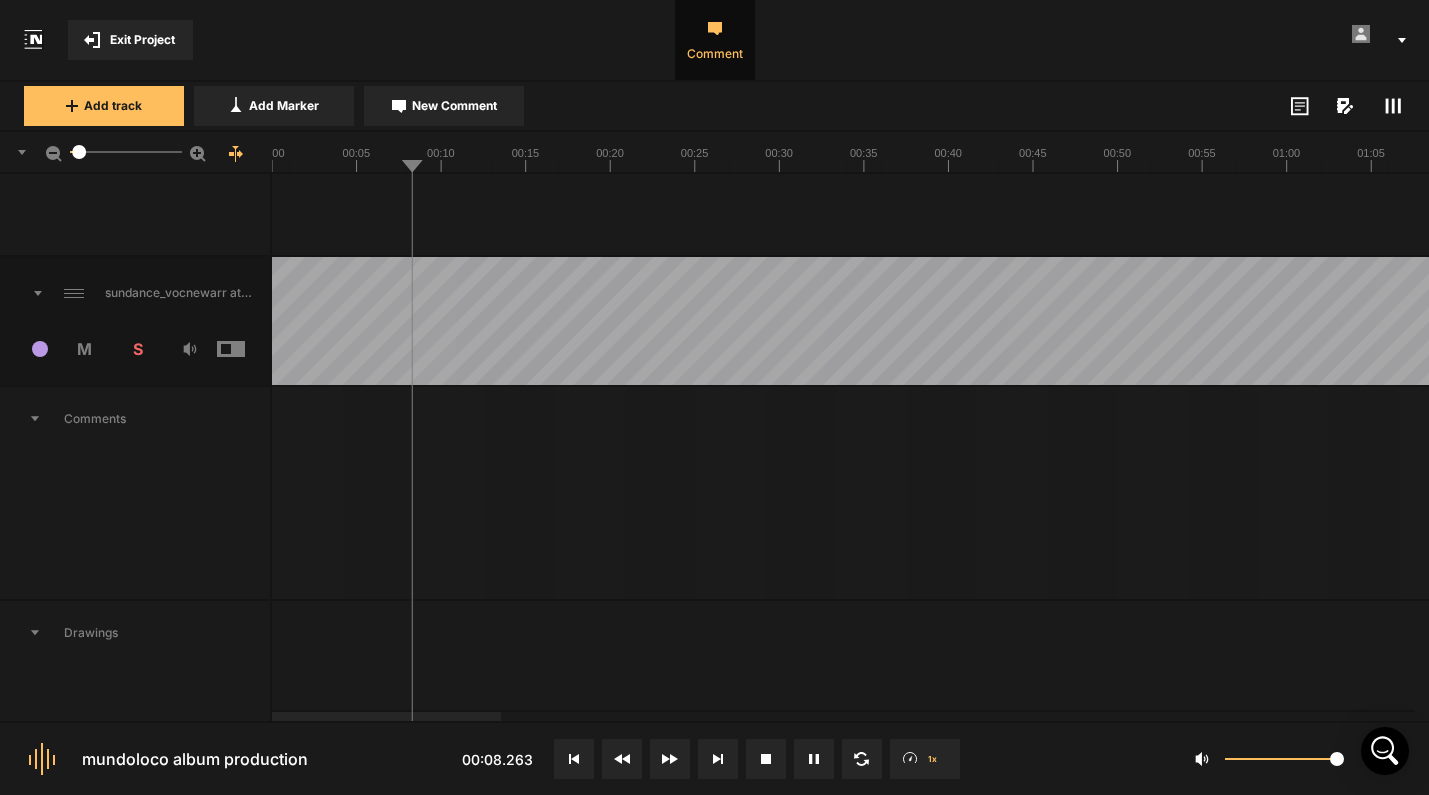 drag, startPoint x: 403, startPoint y: 163, endPoint x: 221, endPoint y: 148, distance: 182.61708 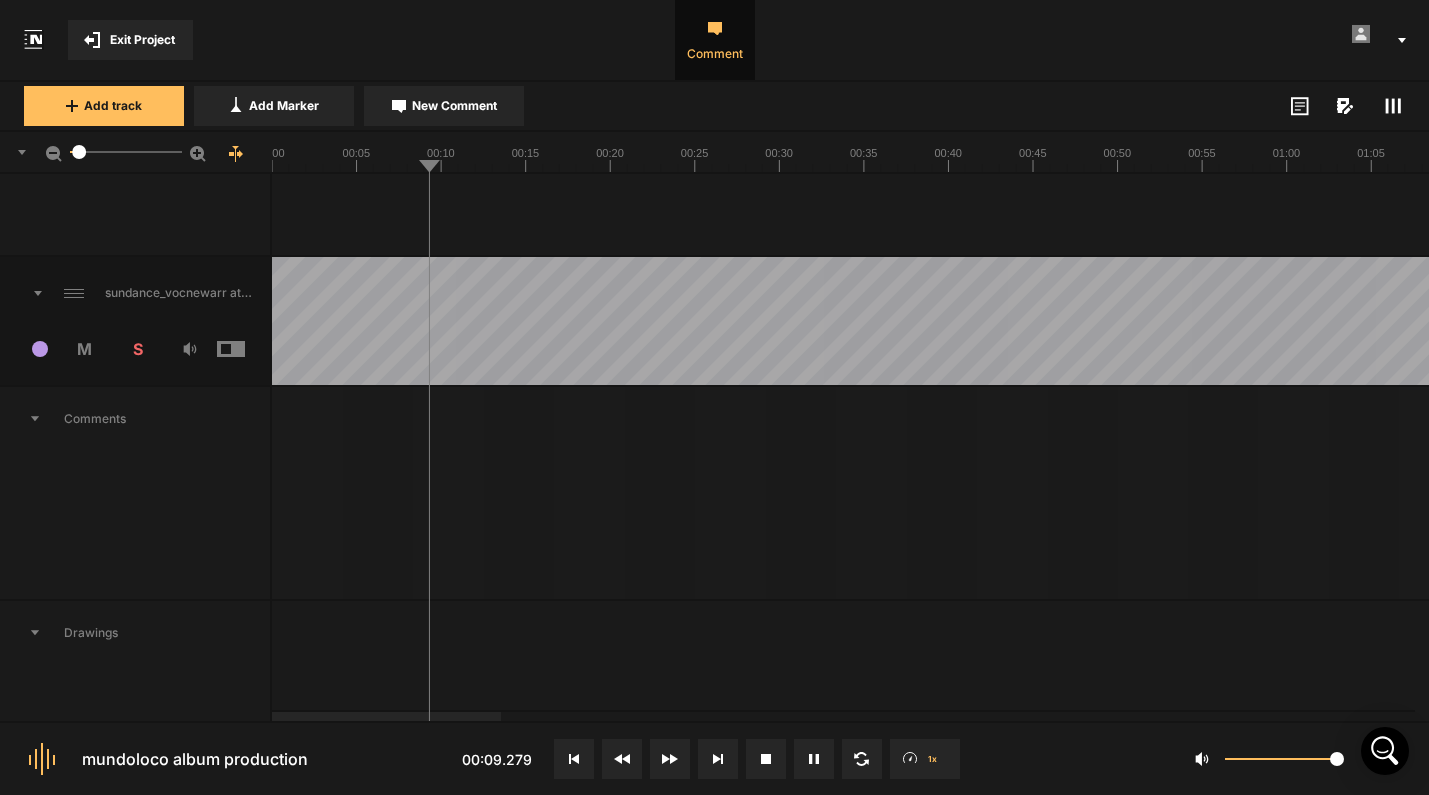 click at bounding box center [3164, -5613] 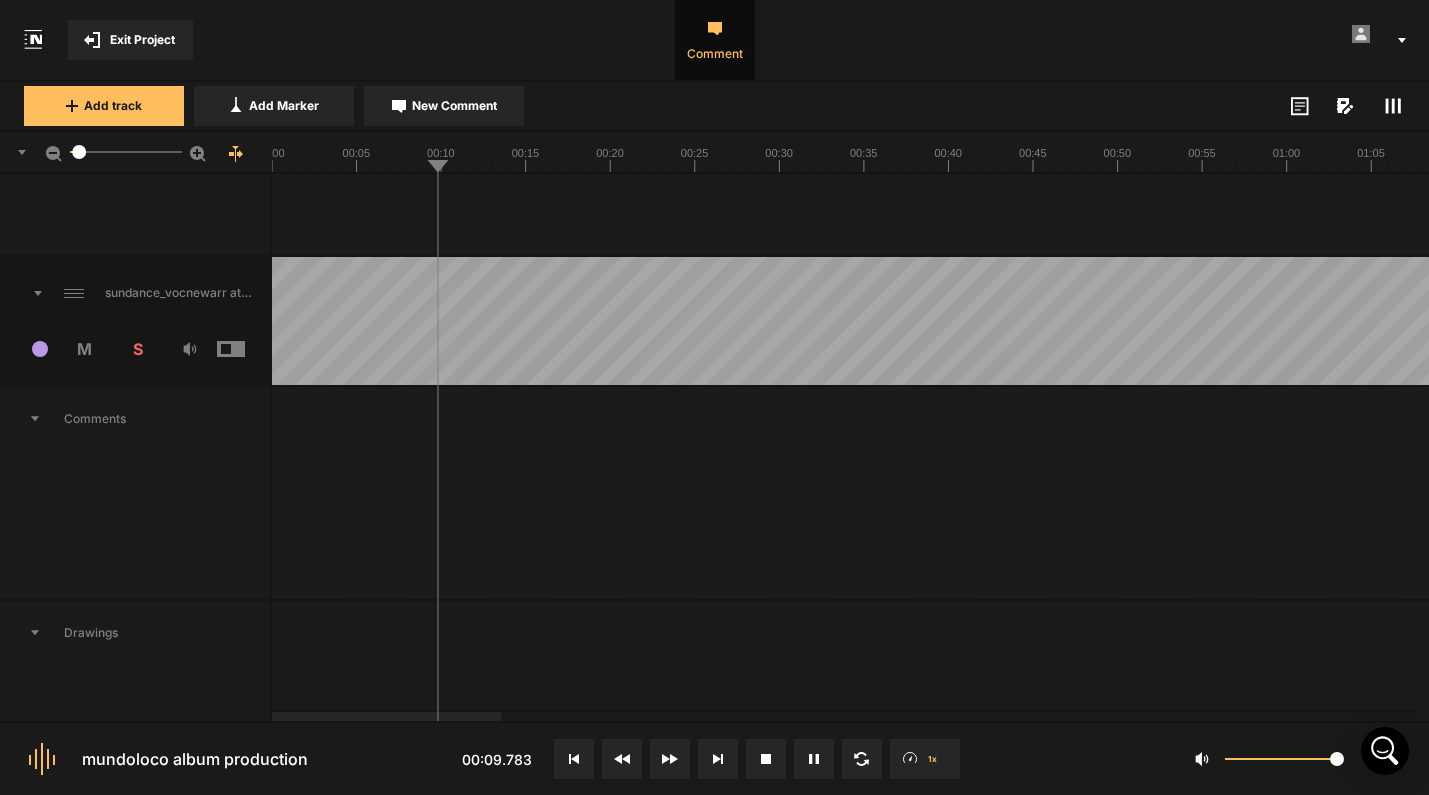click at bounding box center [3164, 321] 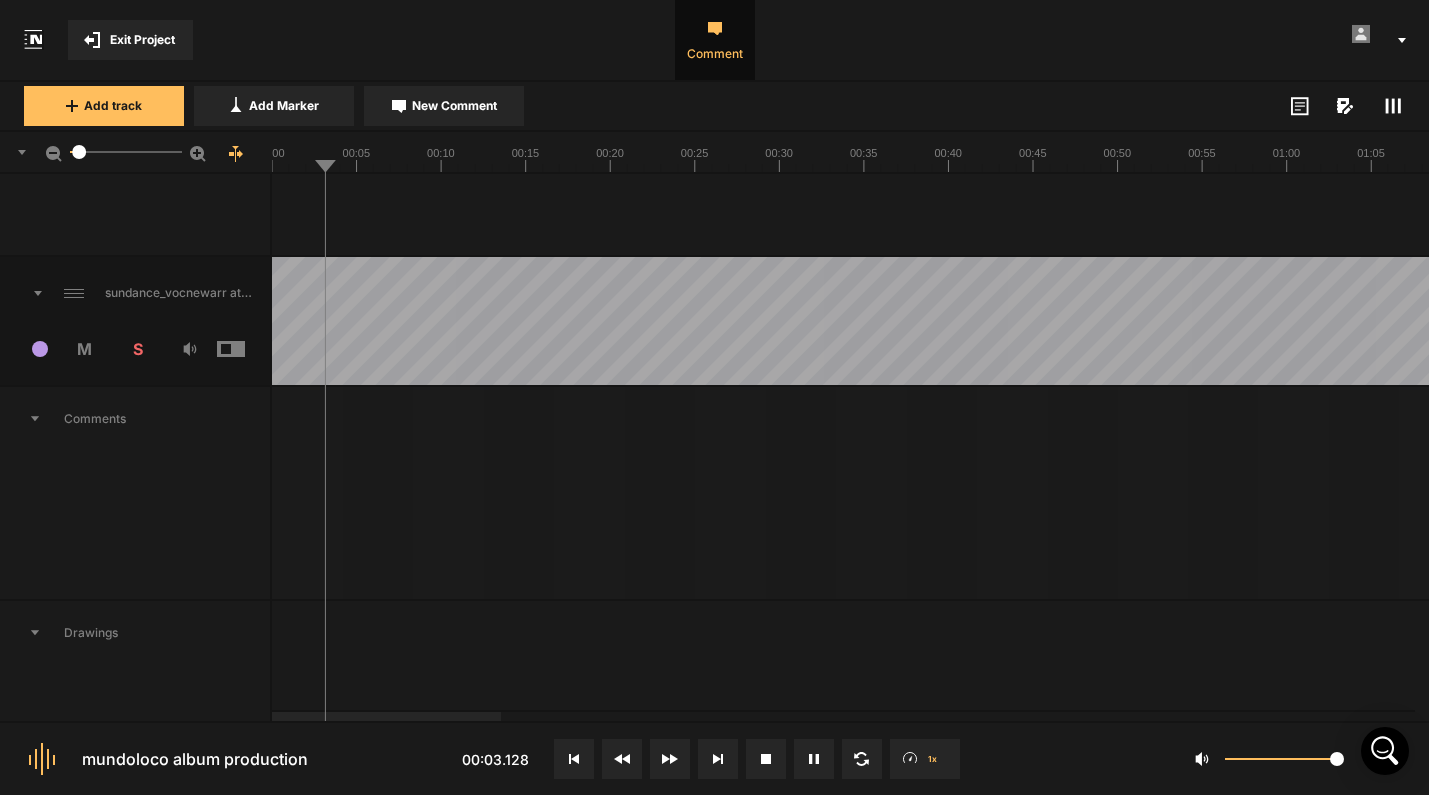 click on "S" at bounding box center (137, 349) 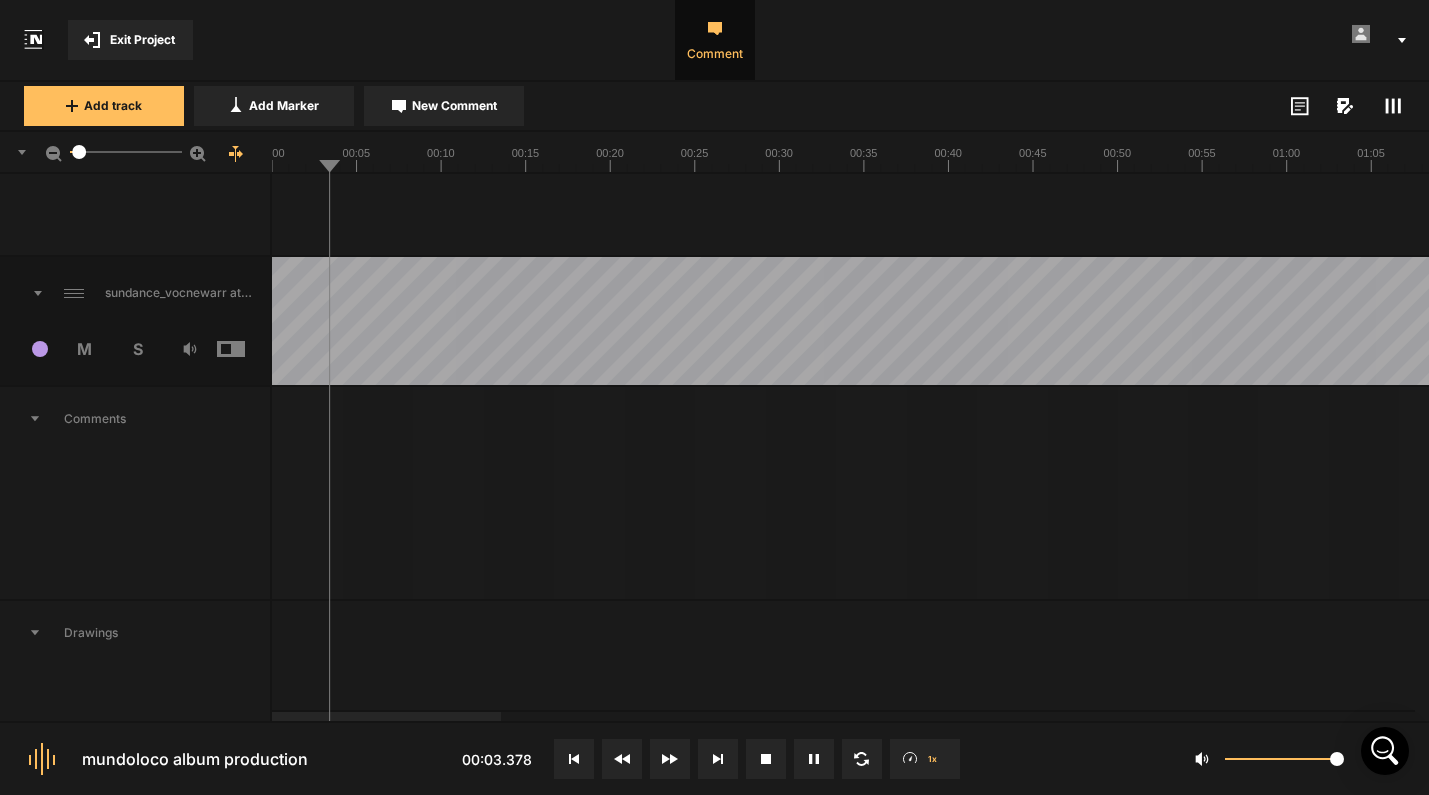 click on "S" at bounding box center [137, 349] 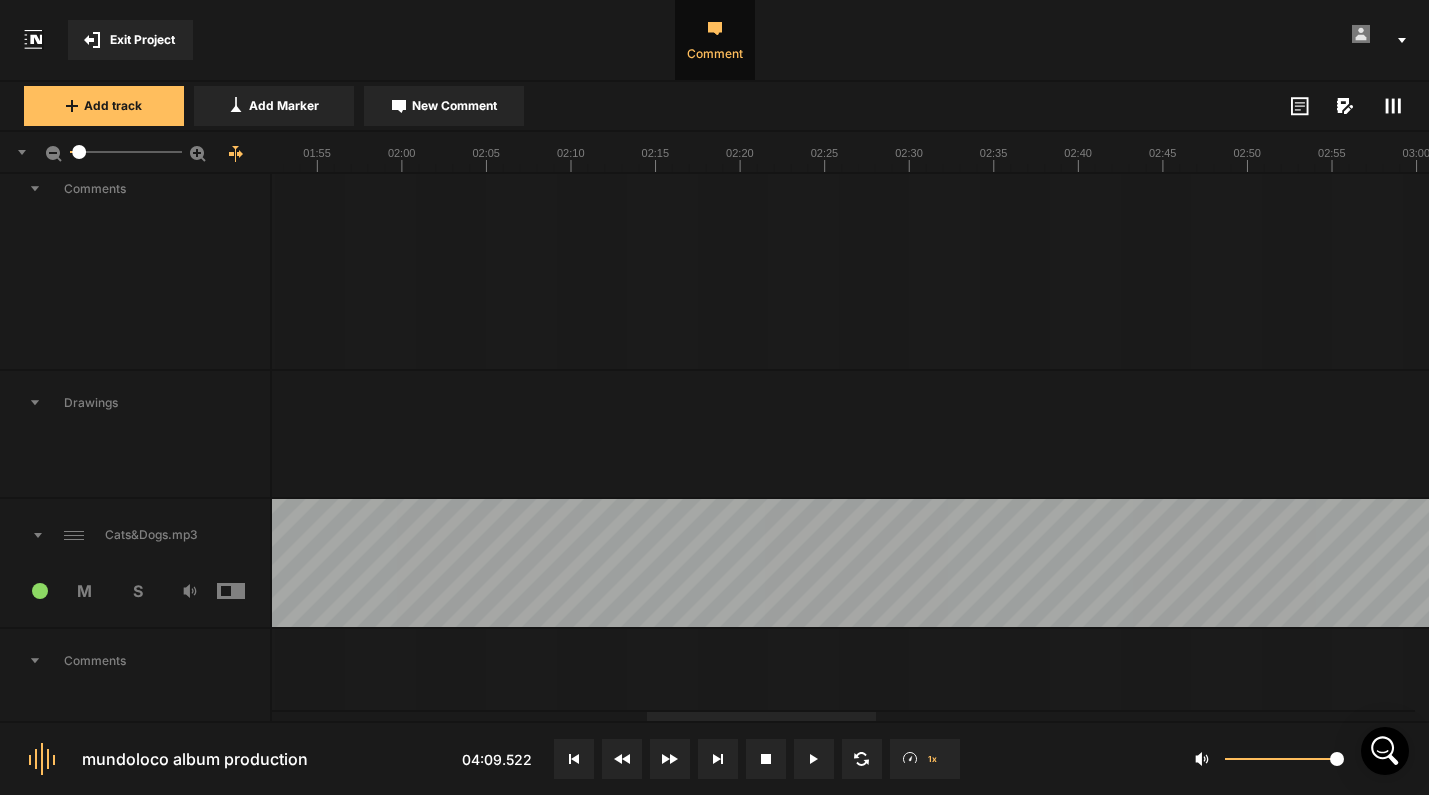 scroll, scrollTop: 10105, scrollLeft: 0, axis: vertical 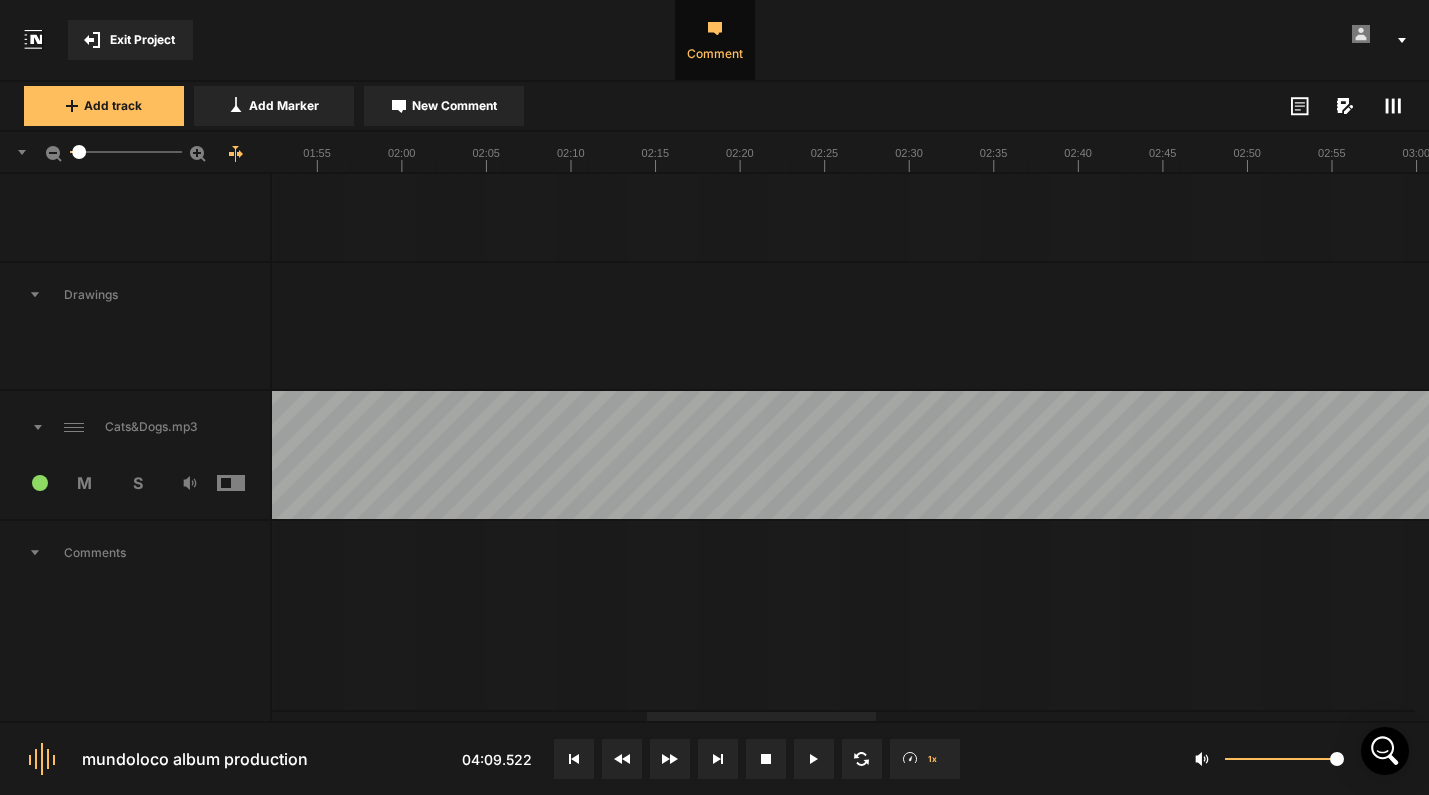 click on "Cats&Dogs.mp3" at bounding box center [135, 427] 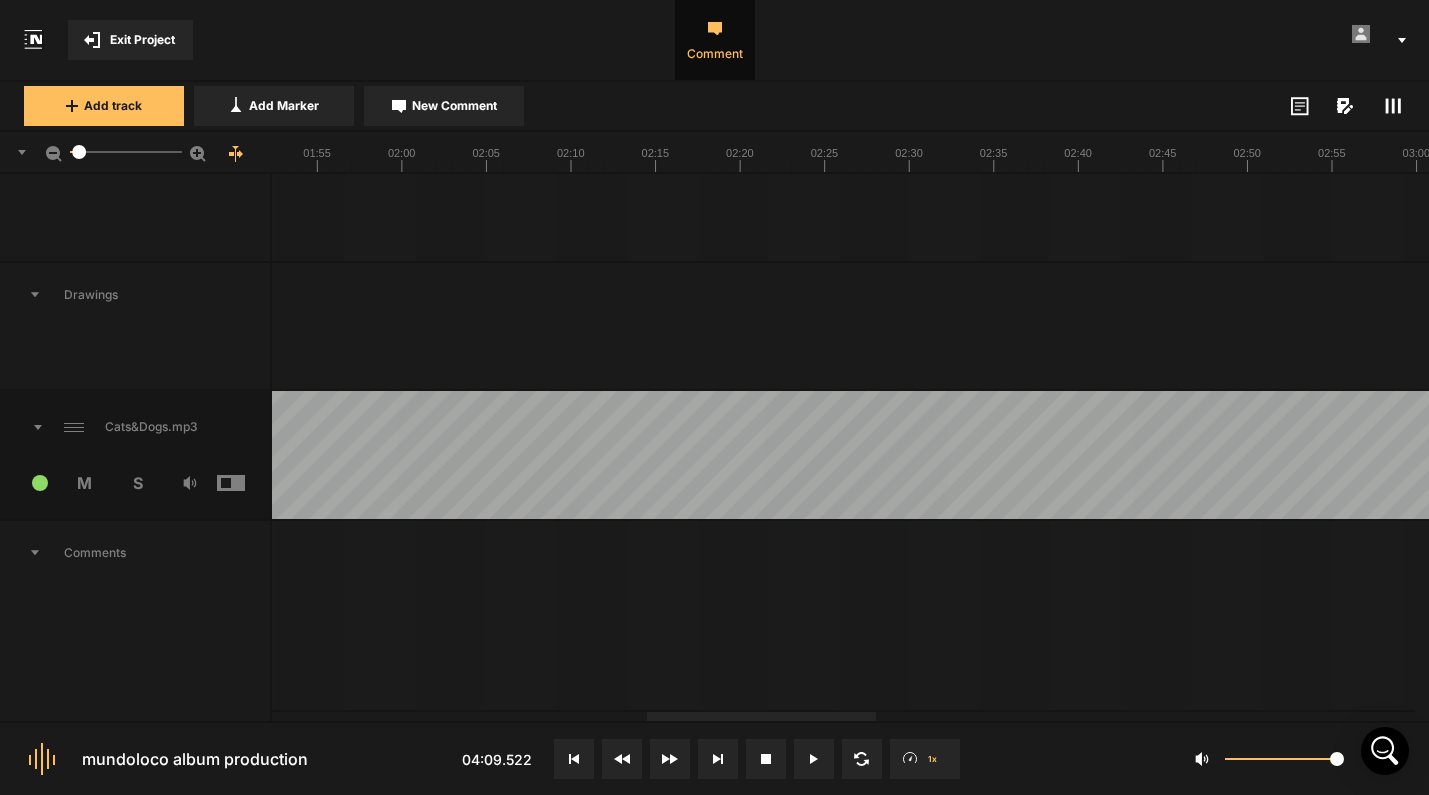 click at bounding box center [1265, 455] 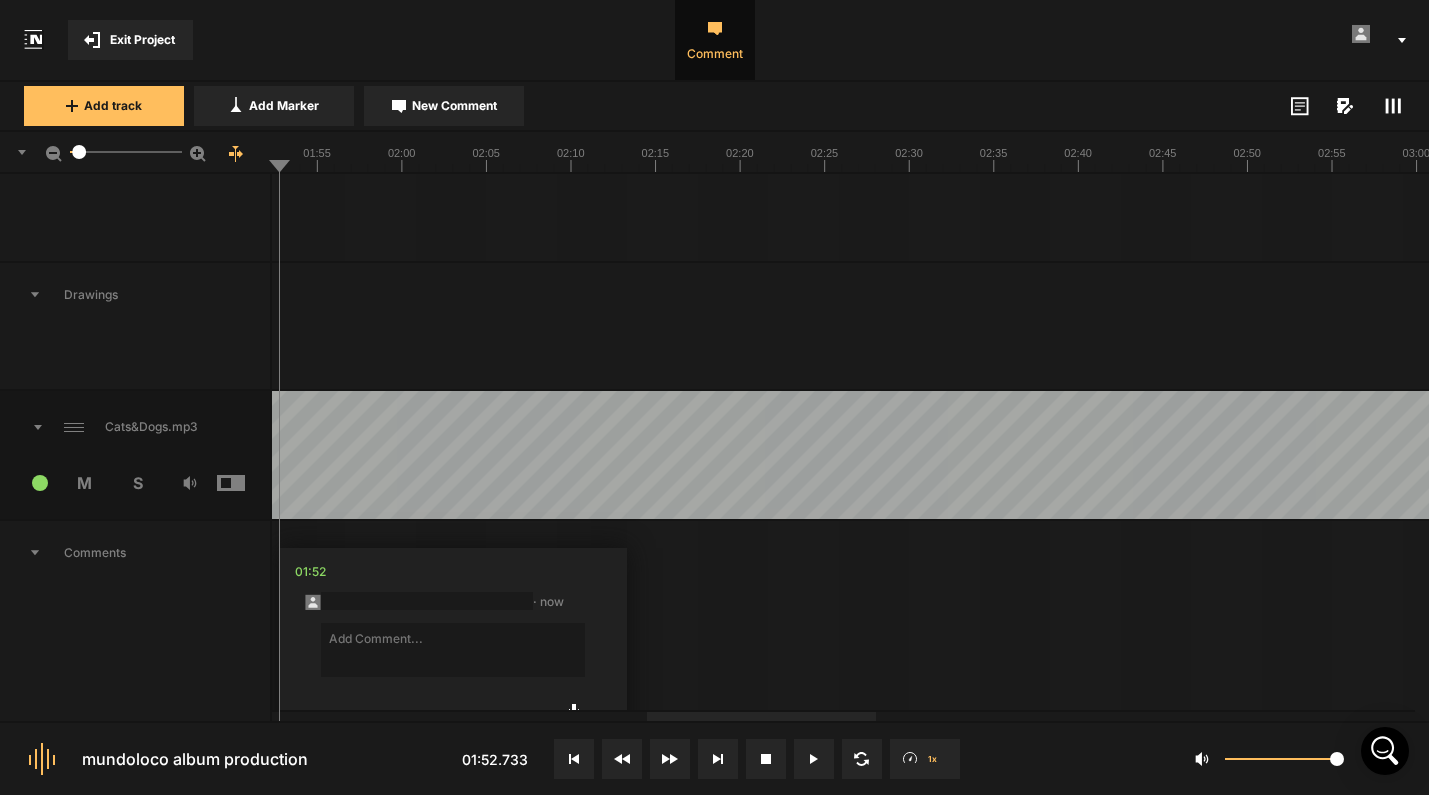 type 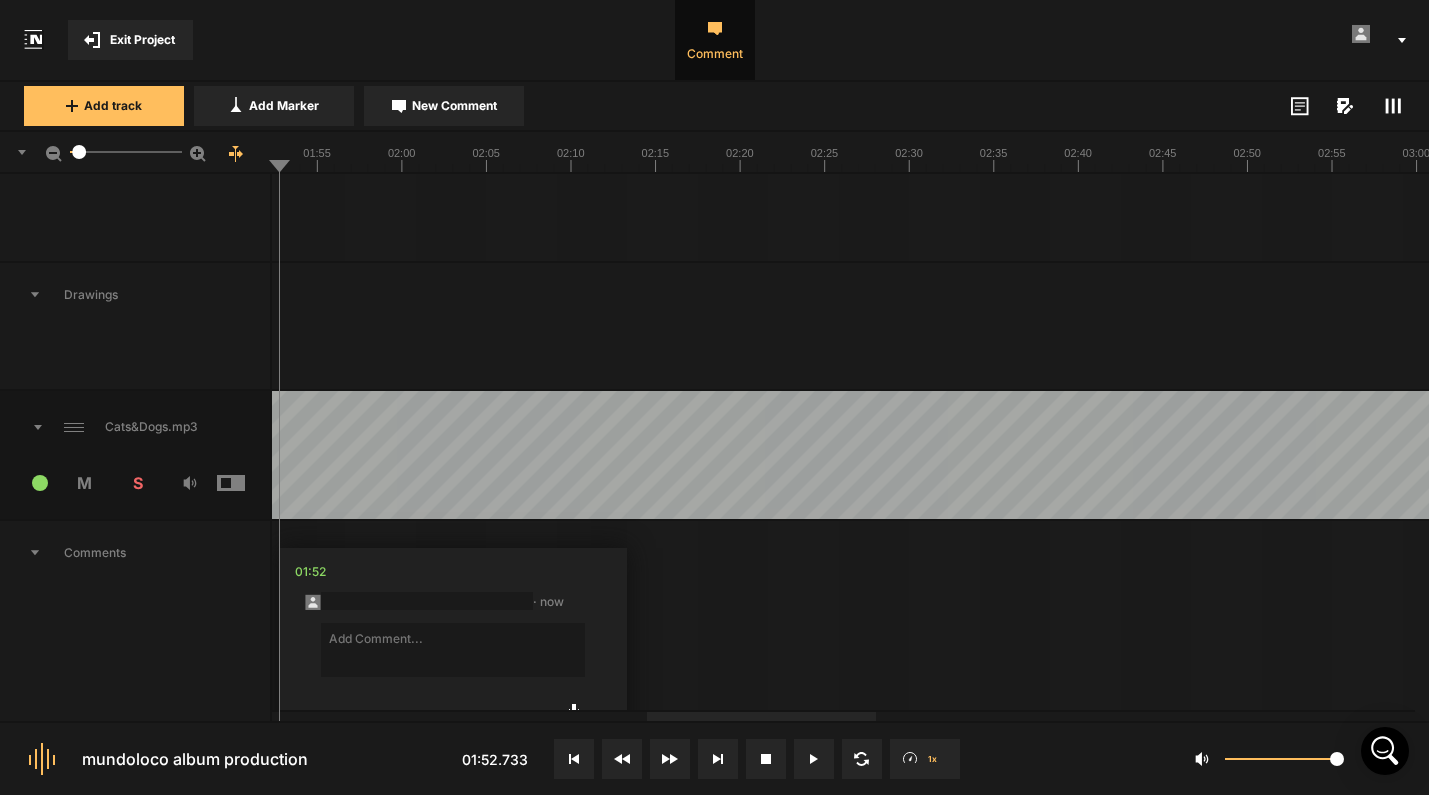 click on "S" at bounding box center (137, 483) 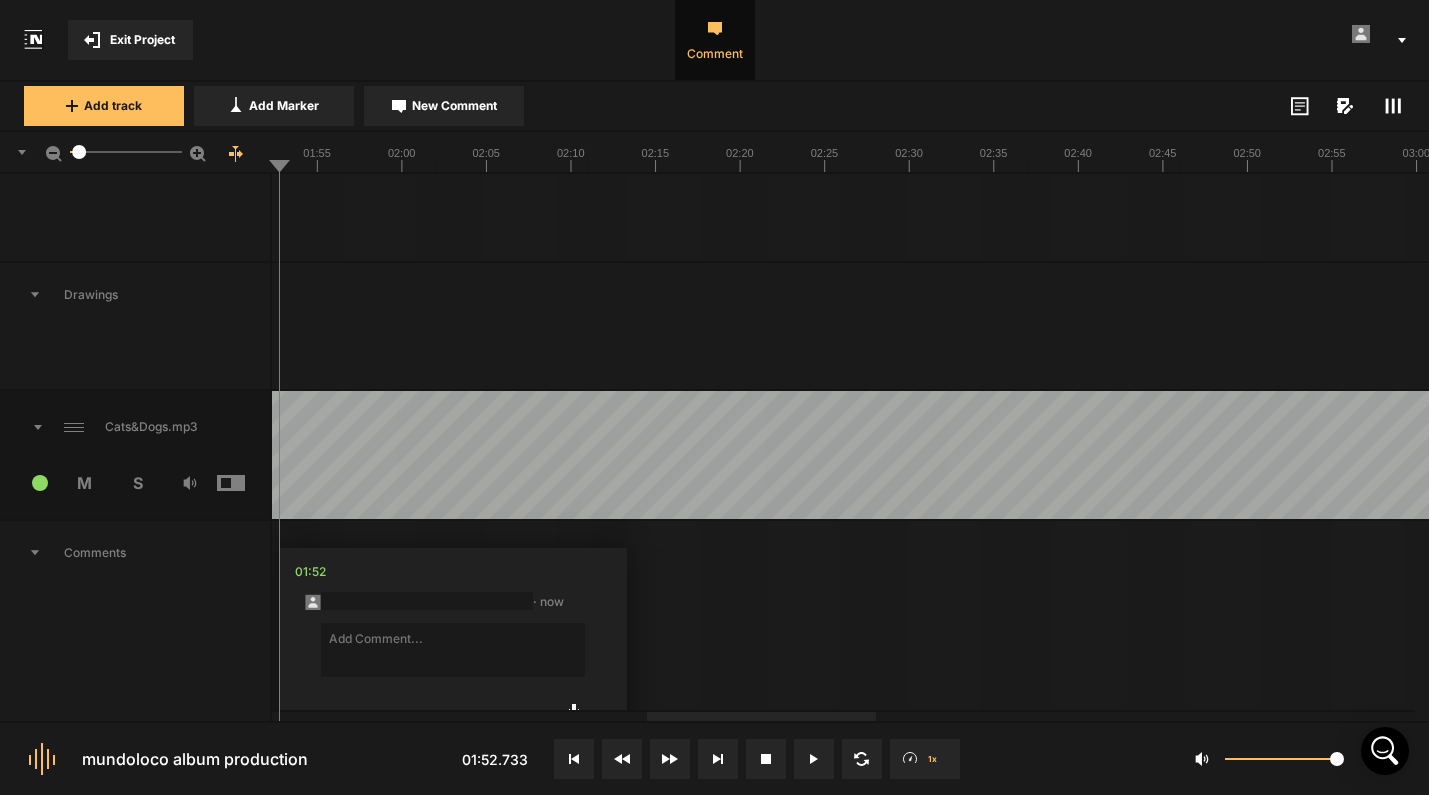 click on "S" at bounding box center [137, 483] 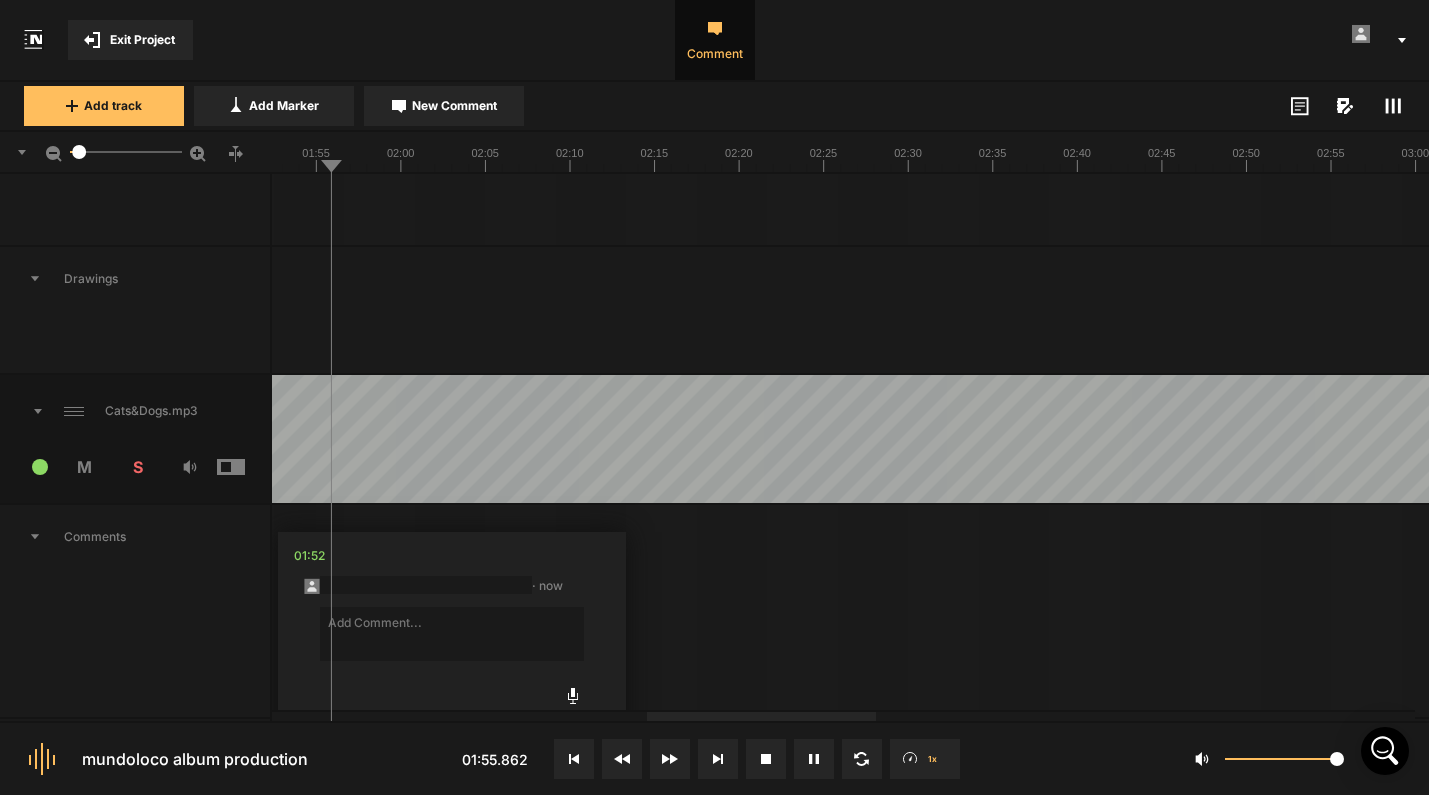 scroll, scrollTop: 10151, scrollLeft: 0, axis: vertical 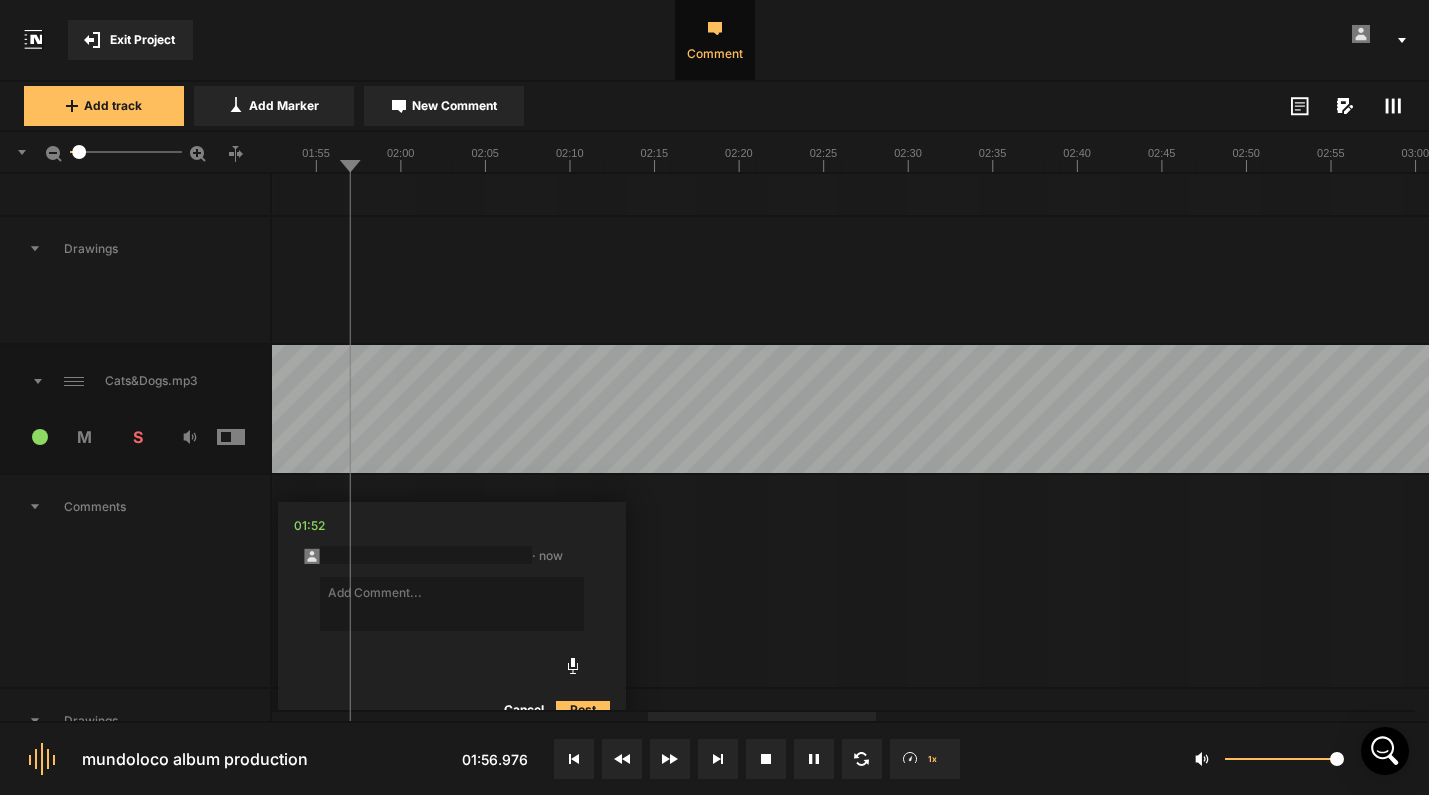 click on "S" at bounding box center [137, 437] 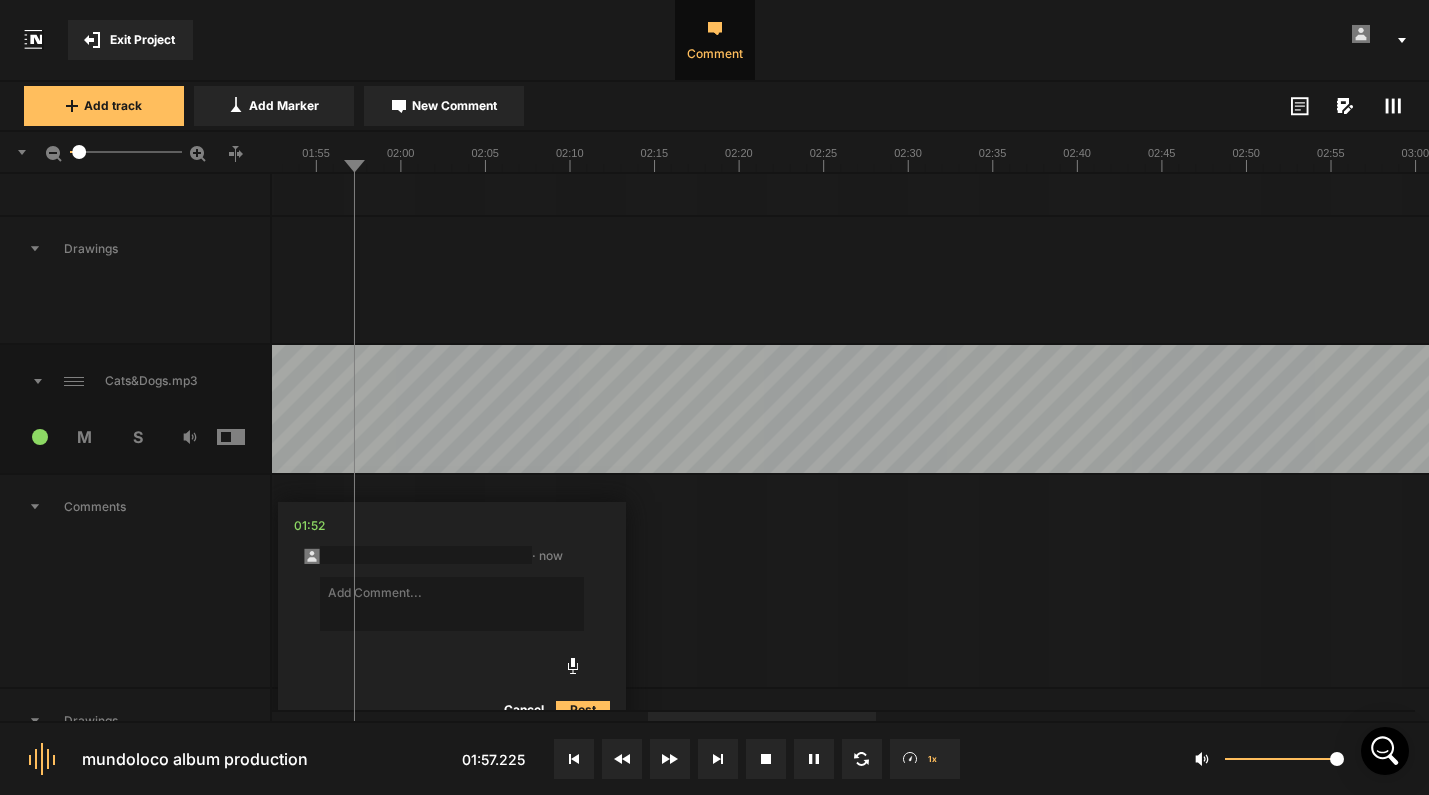 click on "S" at bounding box center [137, 437] 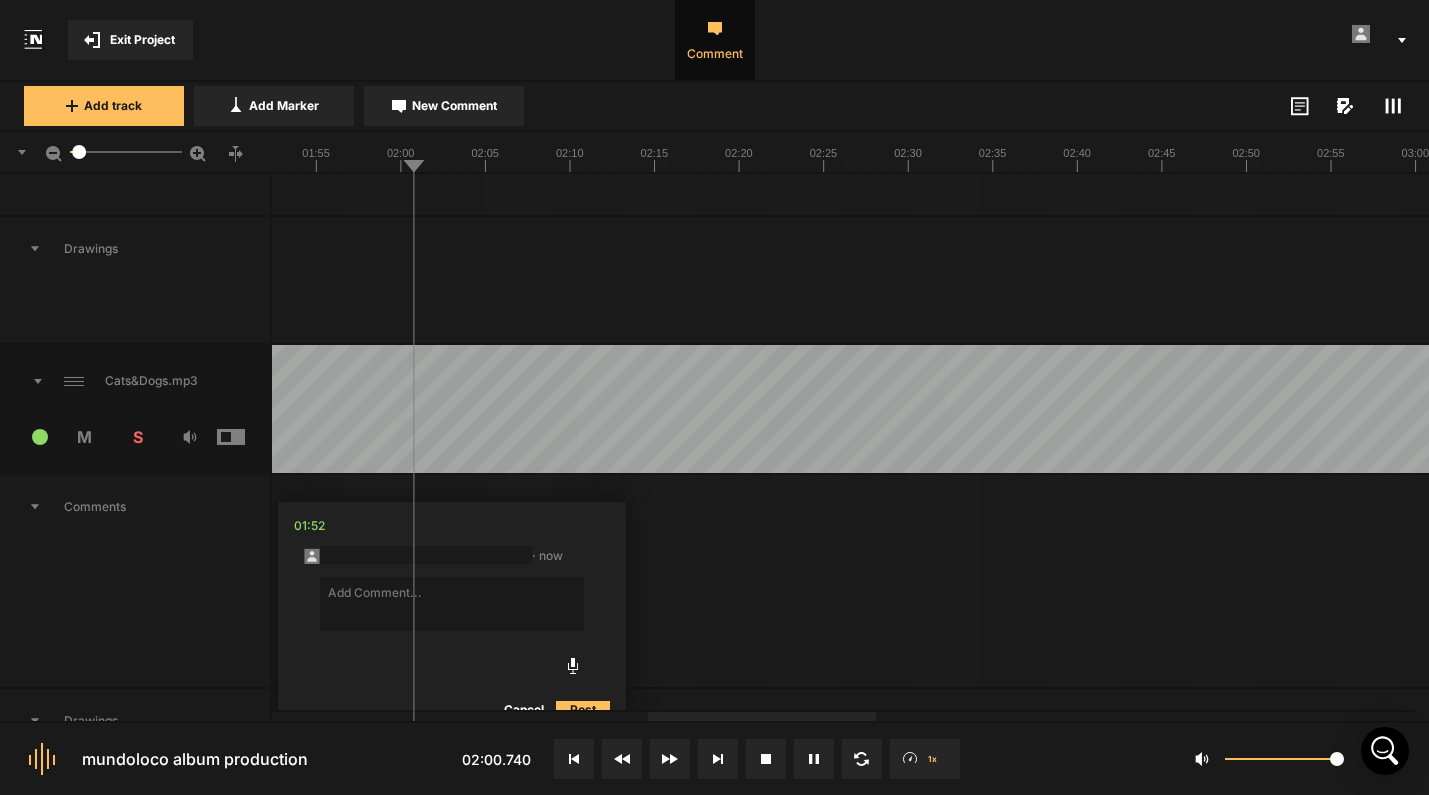 drag, startPoint x: 409, startPoint y: 167, endPoint x: 300, endPoint y: 160, distance: 109.22454 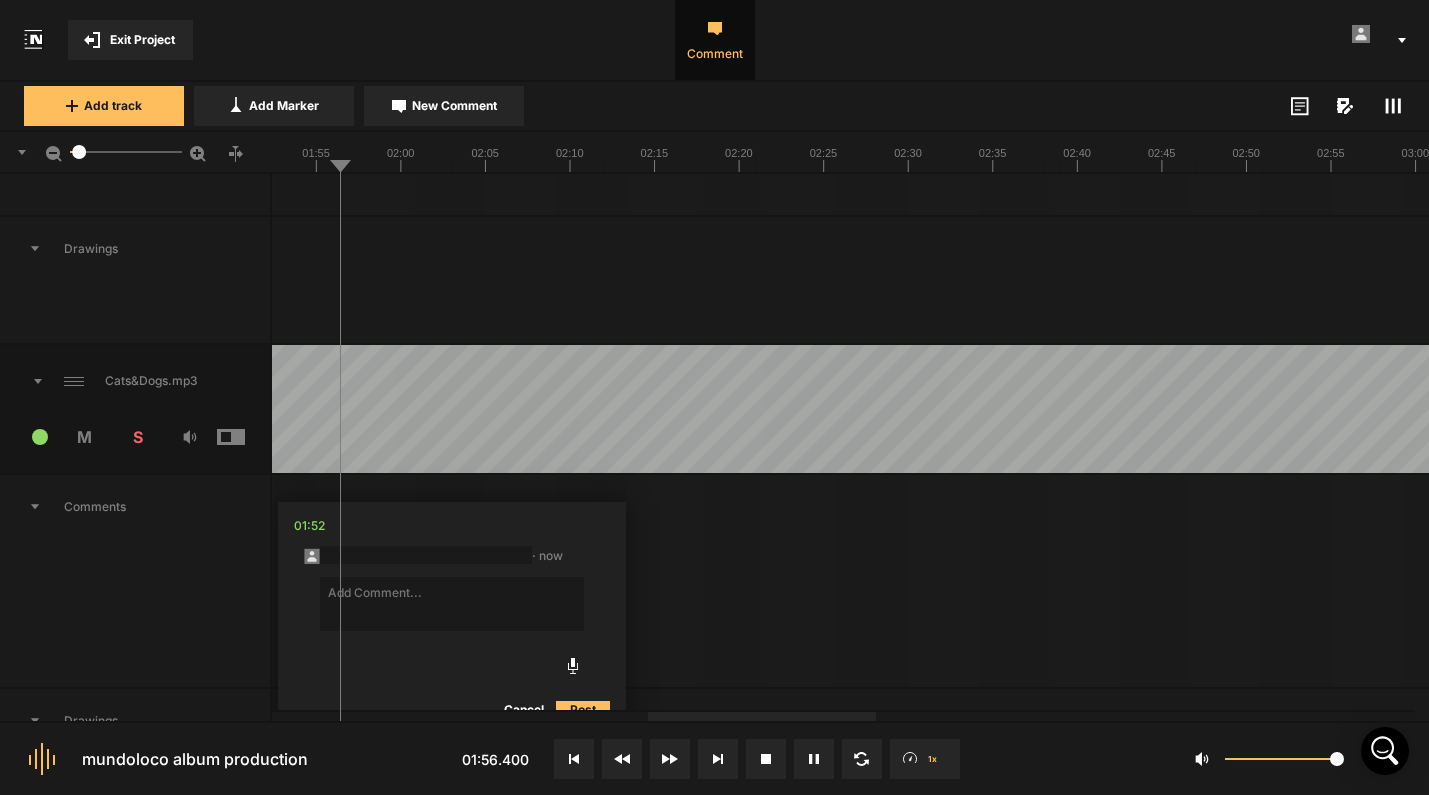 click on "M" at bounding box center [85, 437] 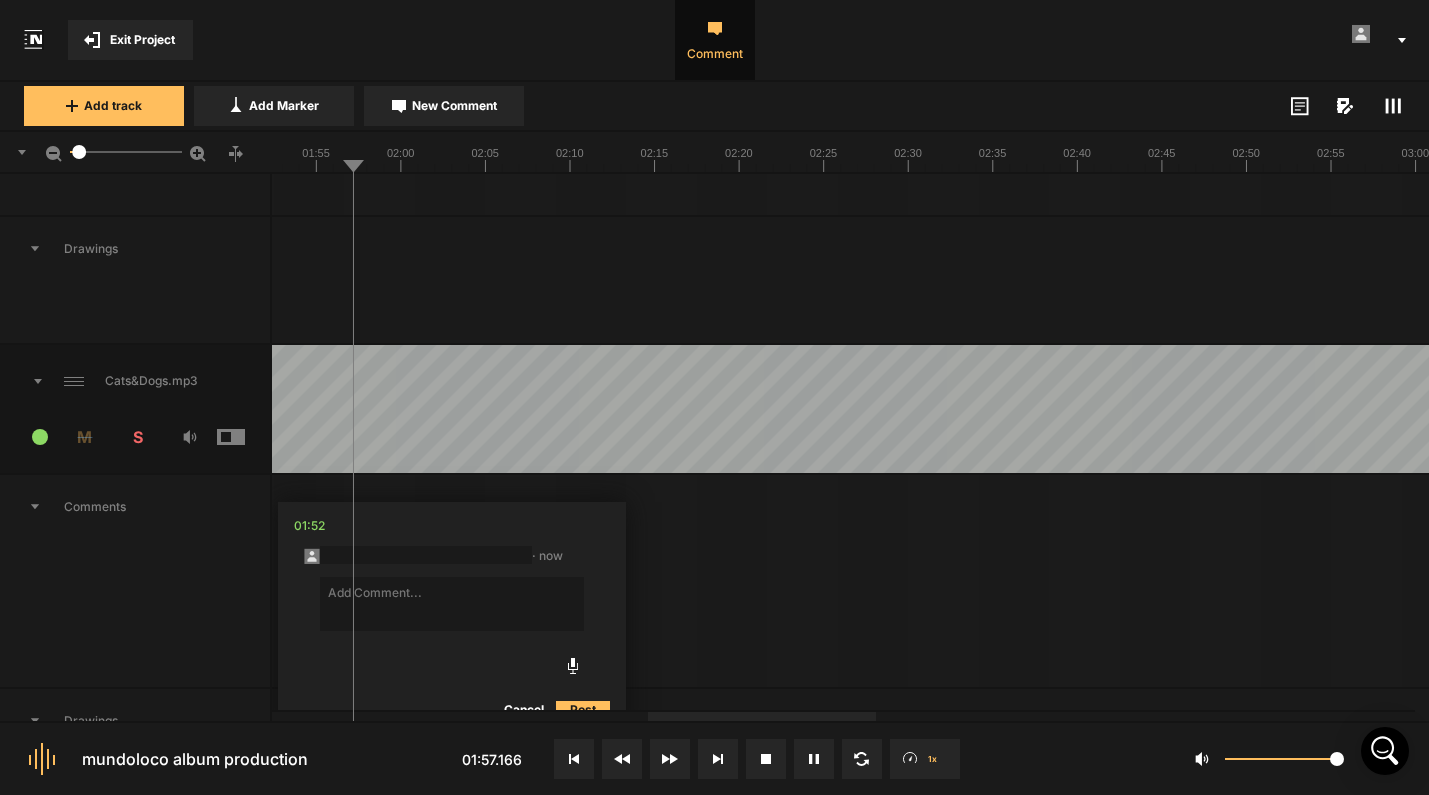 click on "M" at bounding box center [85, 437] 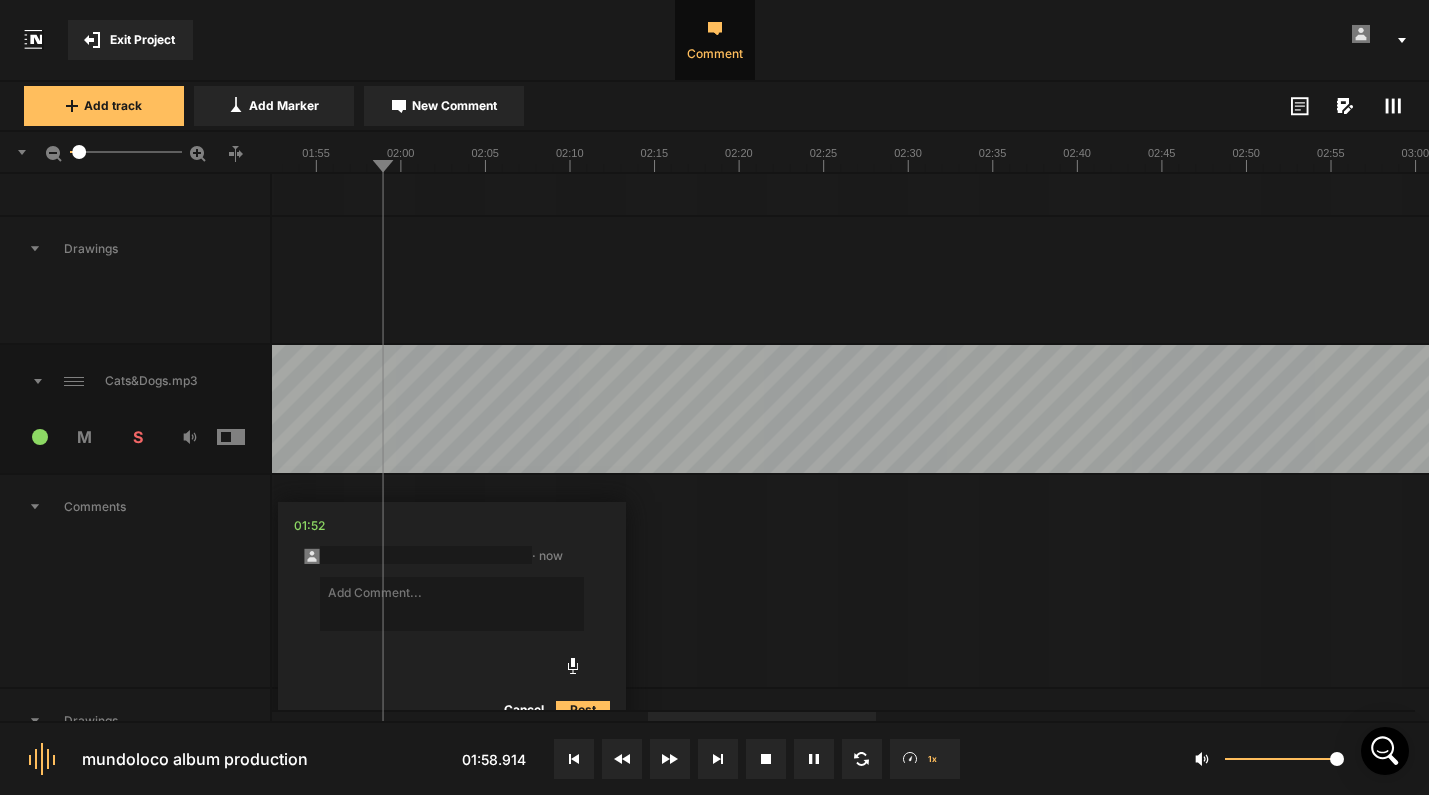 click on "S" at bounding box center [137, 437] 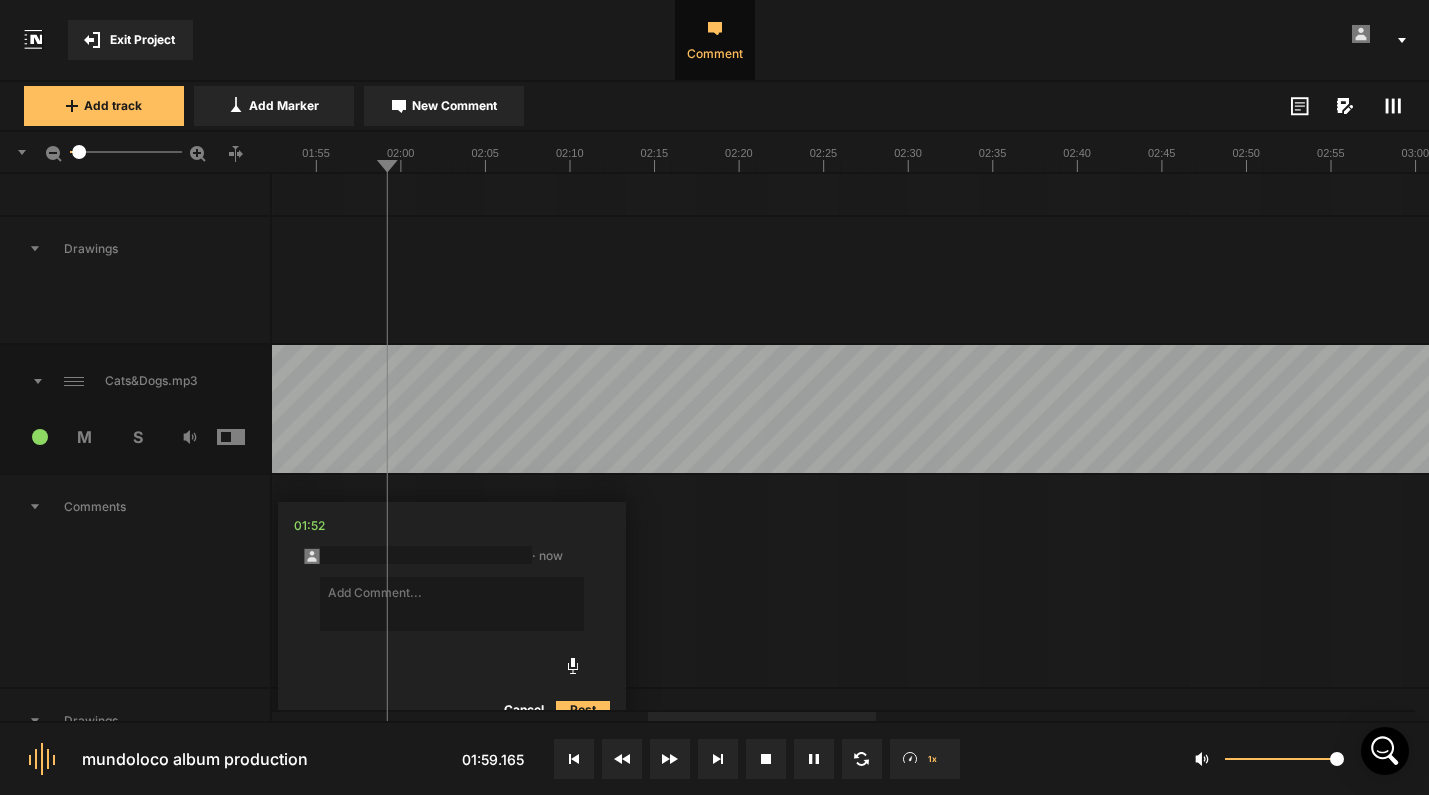 click on "S" at bounding box center (137, 437) 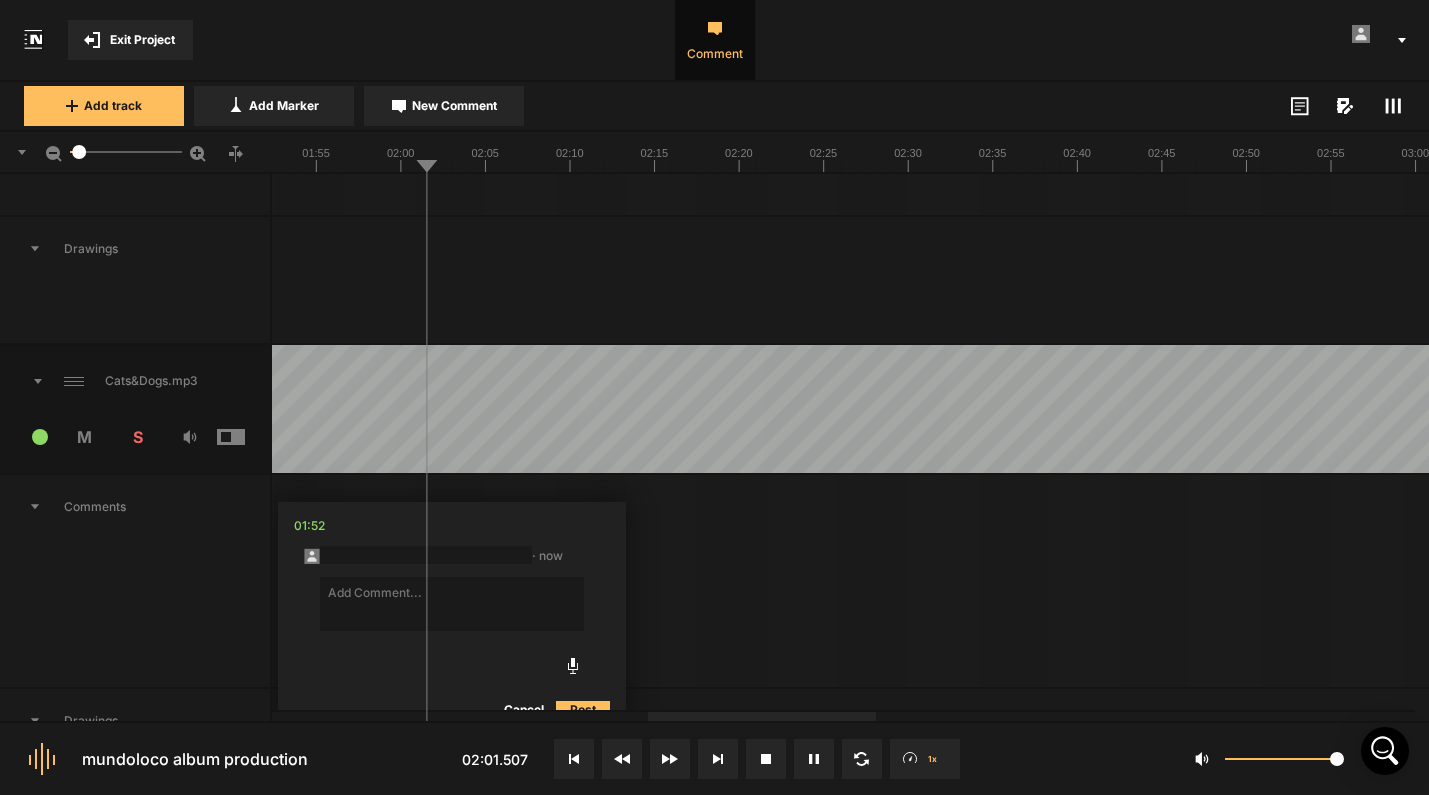 scroll, scrollTop: 9615, scrollLeft: 0, axis: vertical 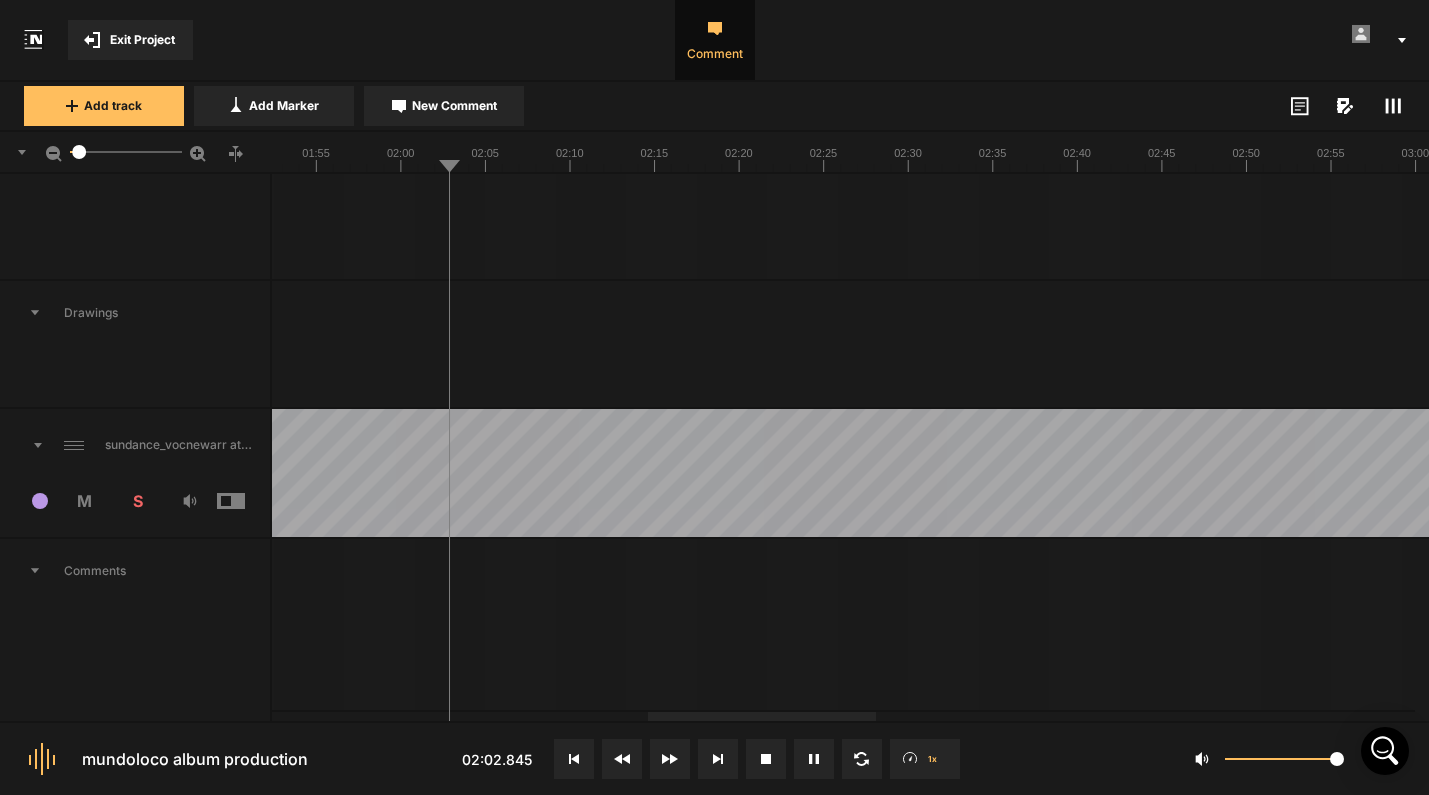 click on "S" at bounding box center (137, 501) 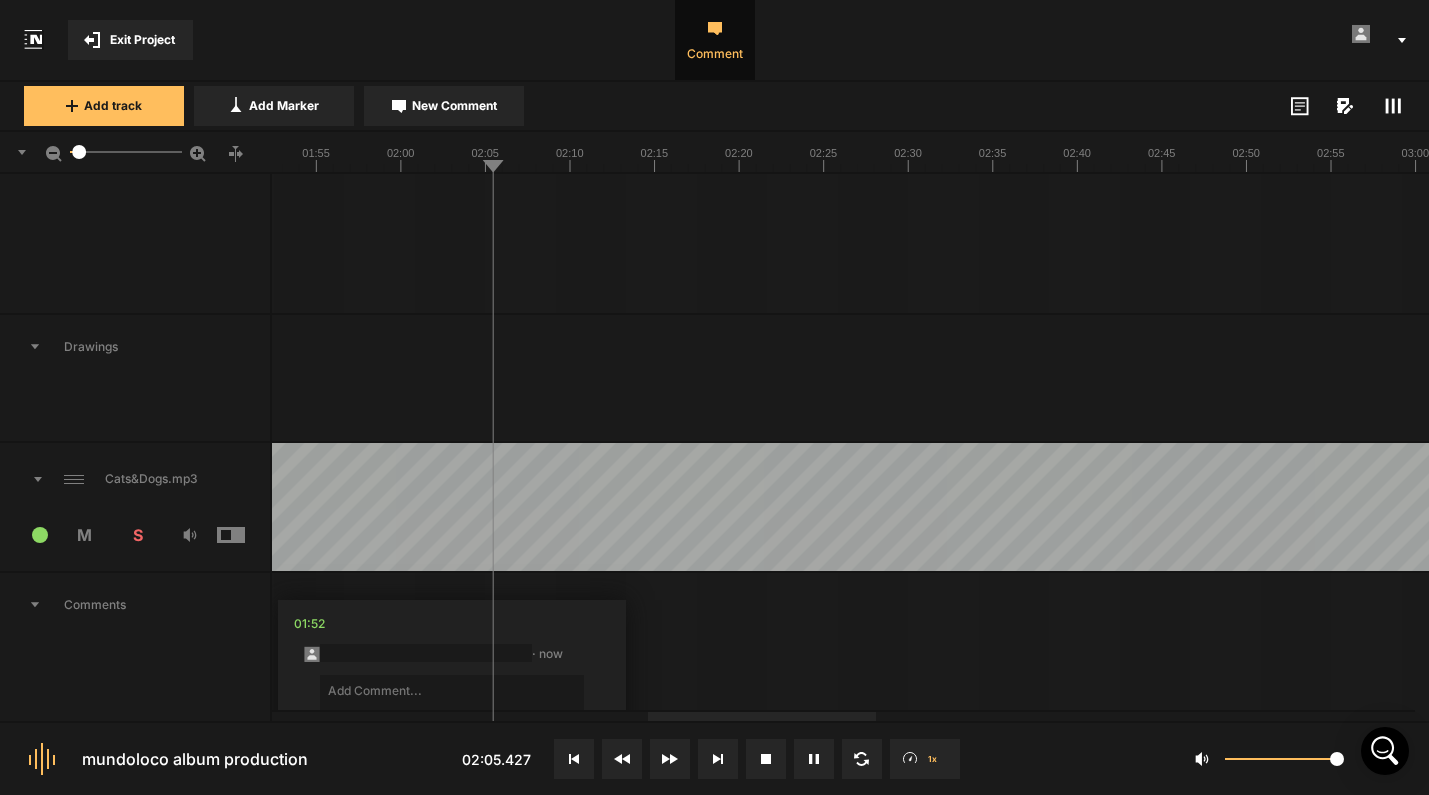 scroll, scrollTop: 10054, scrollLeft: 0, axis: vertical 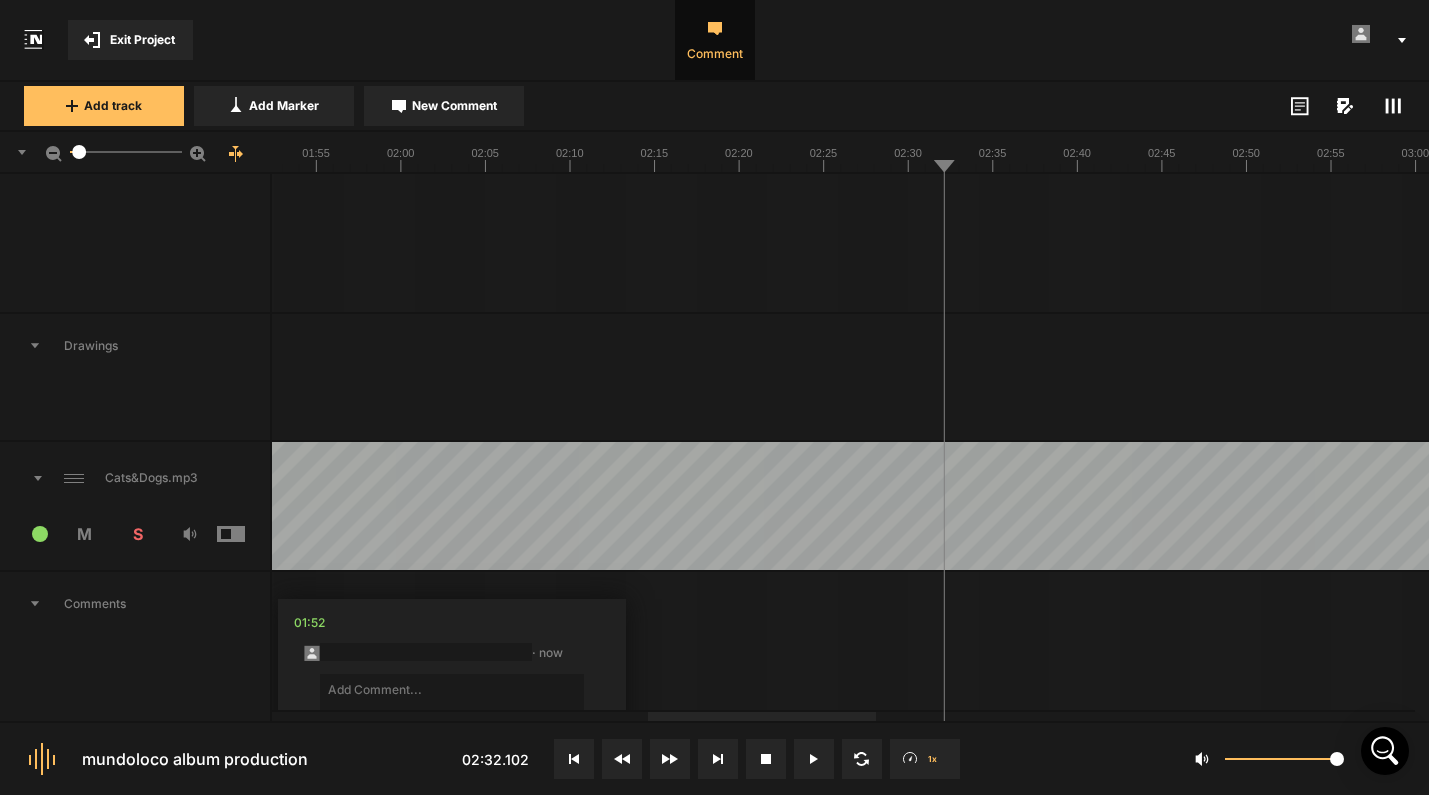 click on "S" at bounding box center [137, 534] 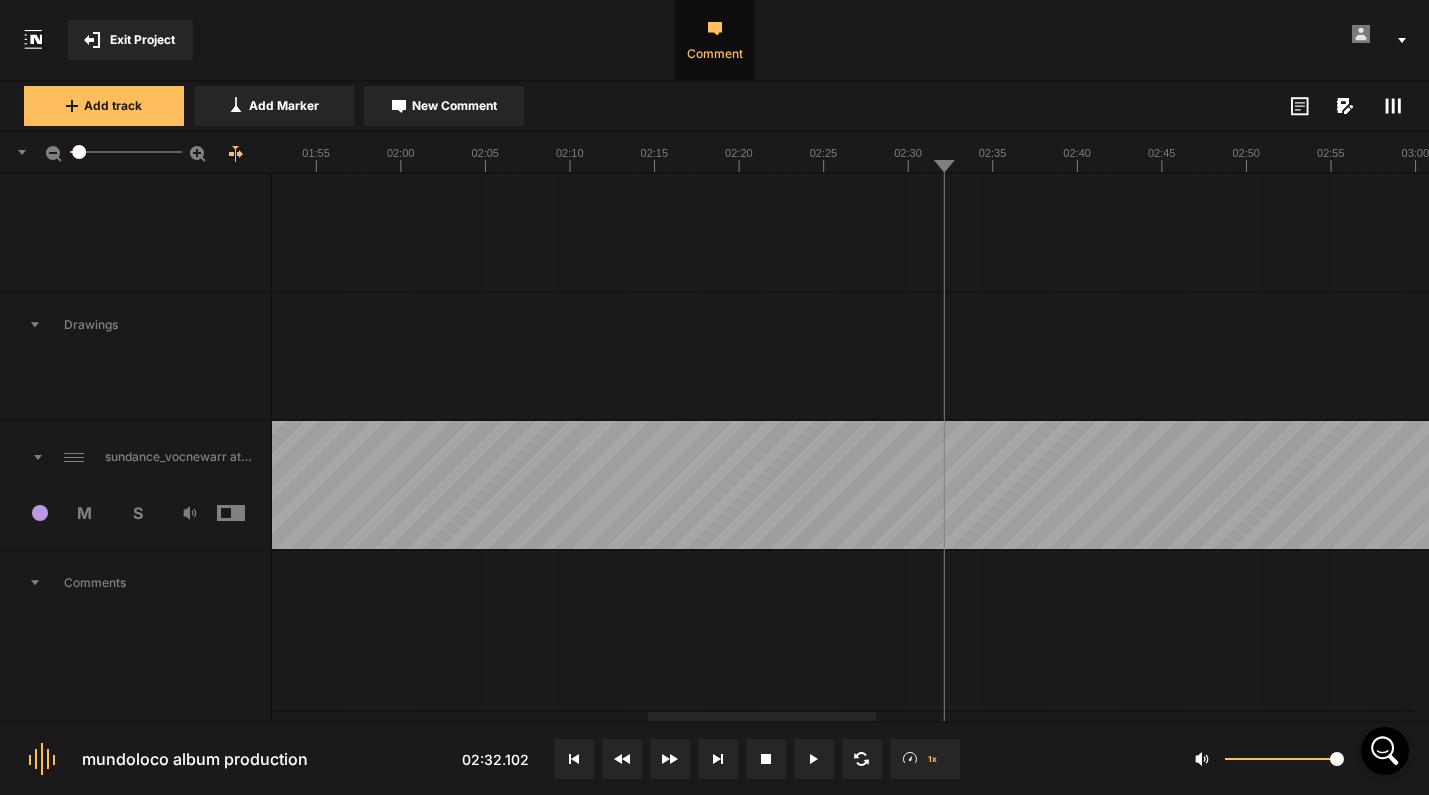 scroll, scrollTop: 9383, scrollLeft: 0, axis: vertical 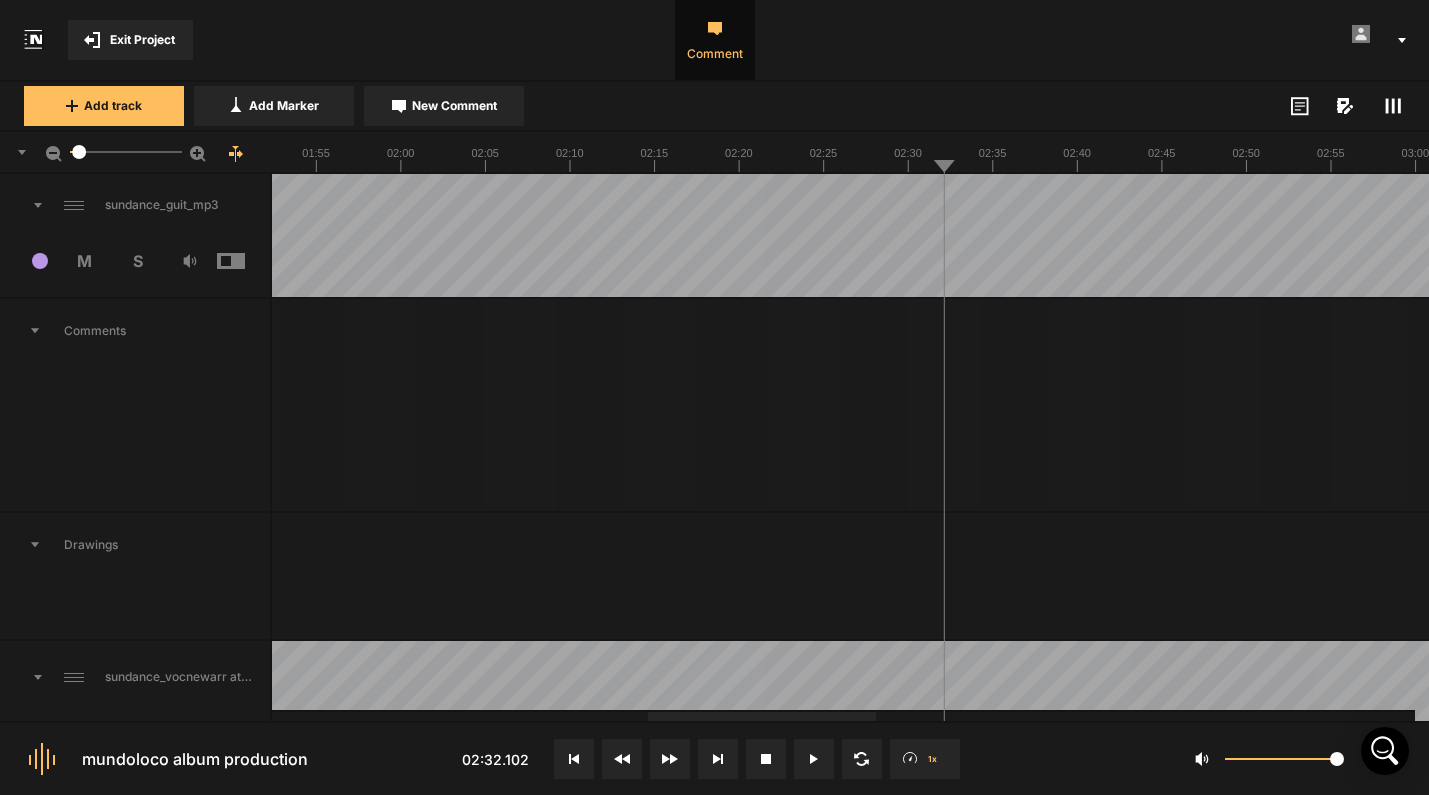 drag, startPoint x: 944, startPoint y: 157, endPoint x: 220, endPoint y: 168, distance: 724.08356 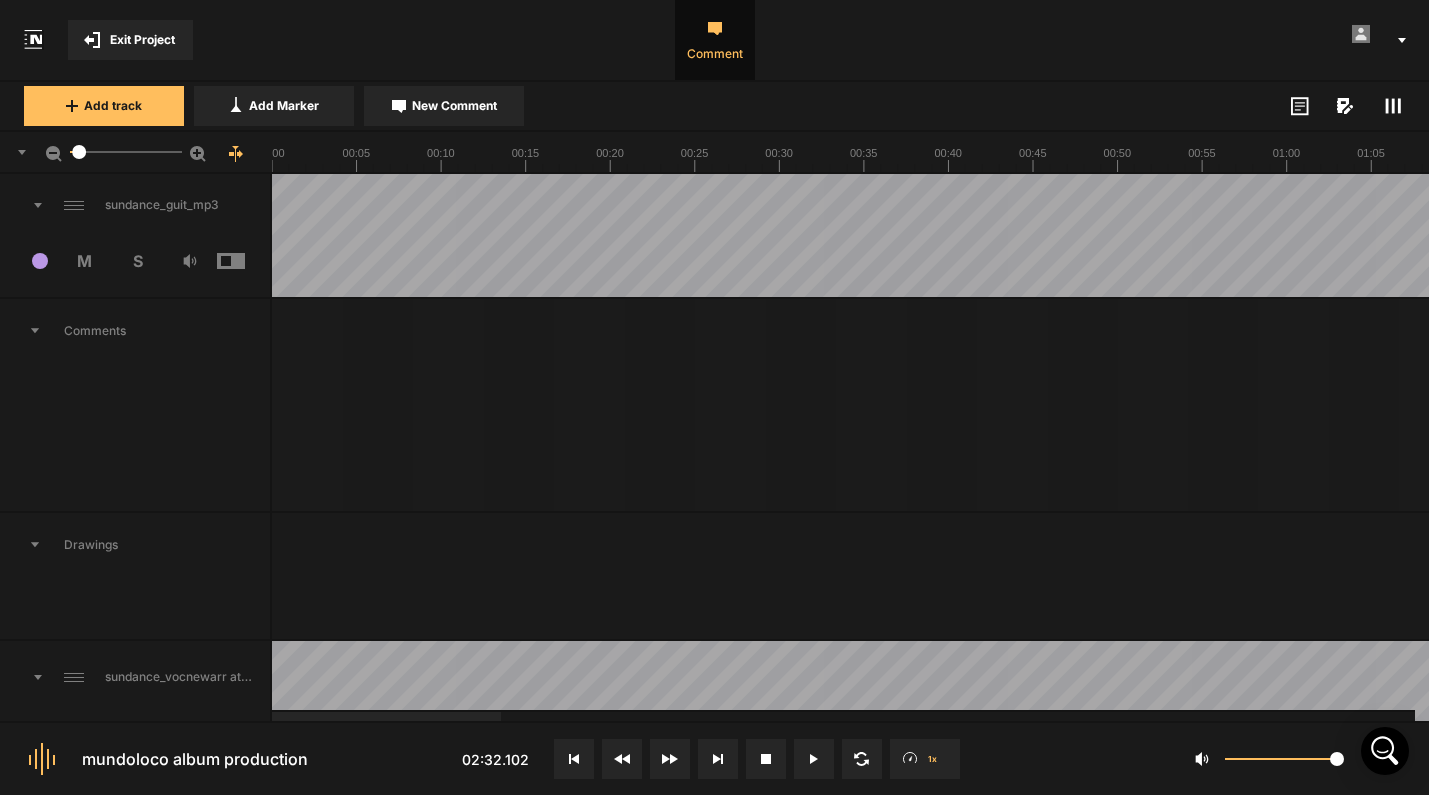 click at bounding box center (3164, 705) 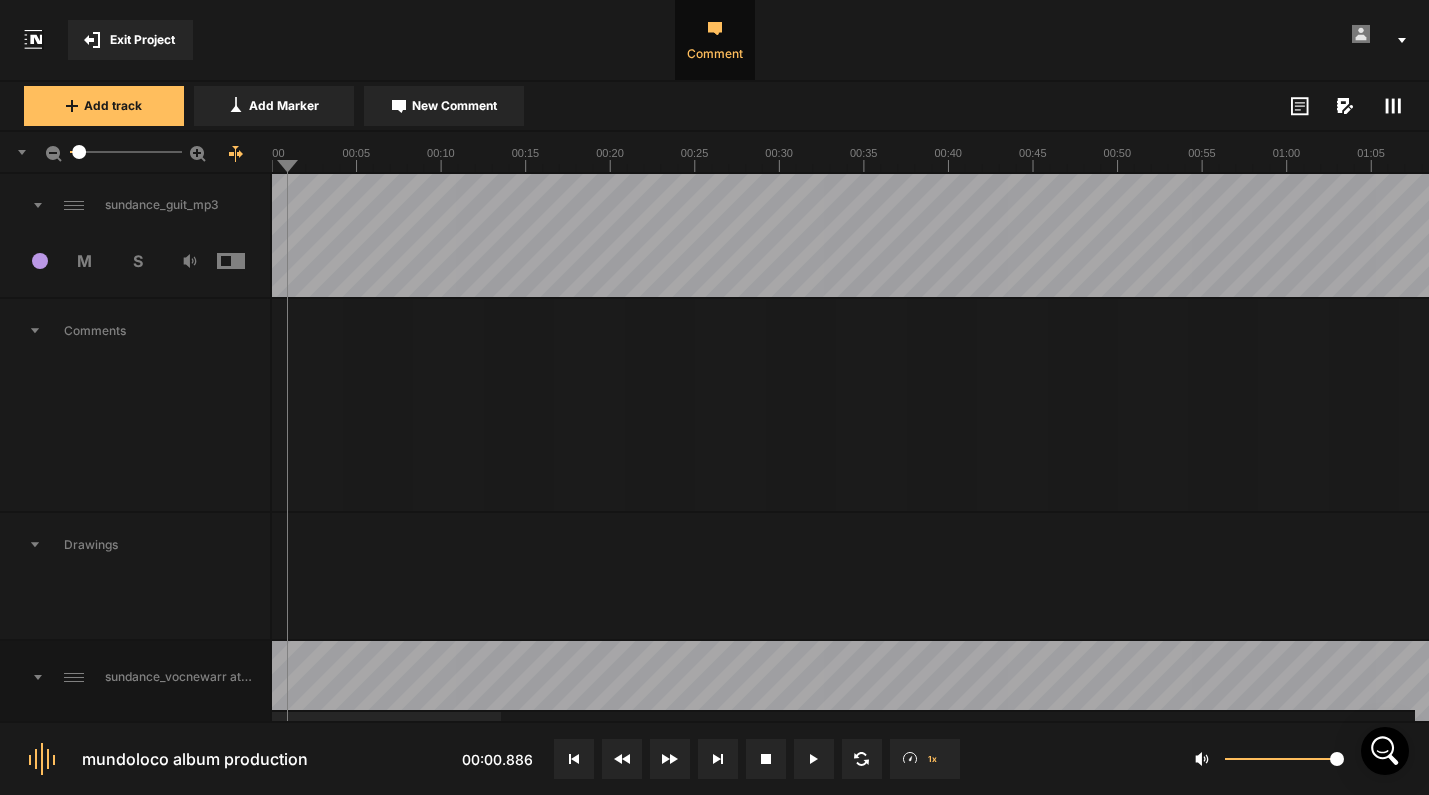 click at bounding box center [3164, 705] 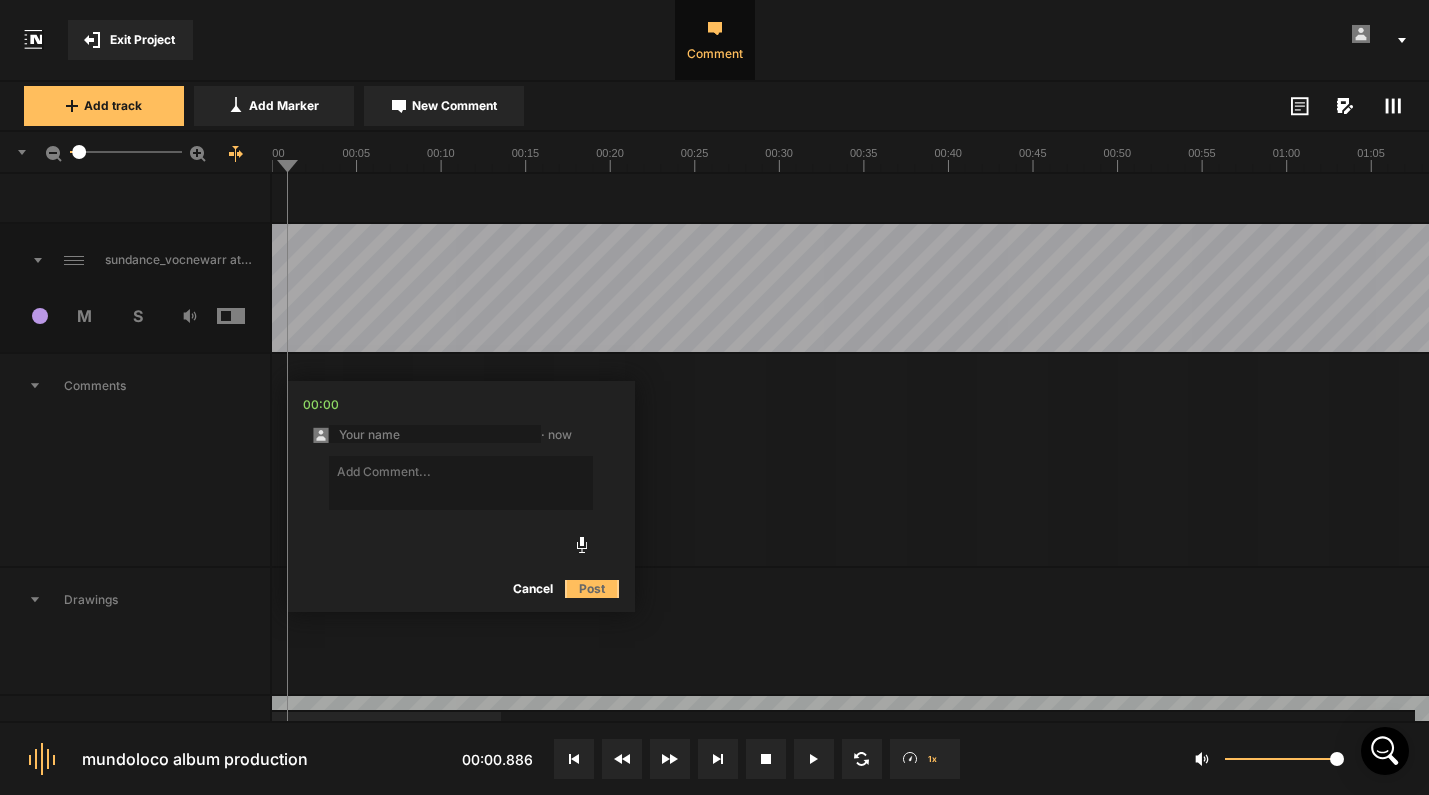 scroll, scrollTop: 9770, scrollLeft: 0, axis: vertical 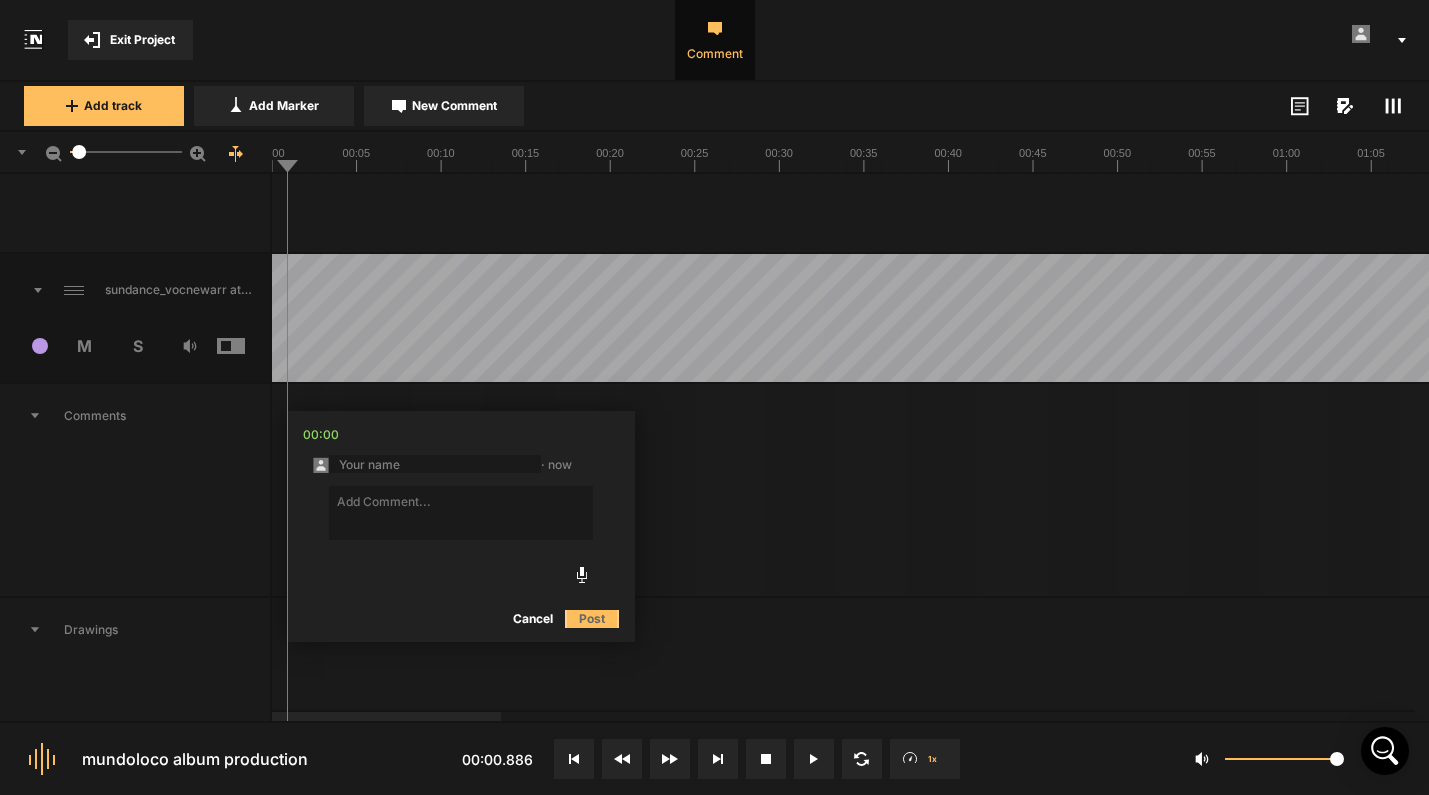 click on "S" at bounding box center (137, 346) 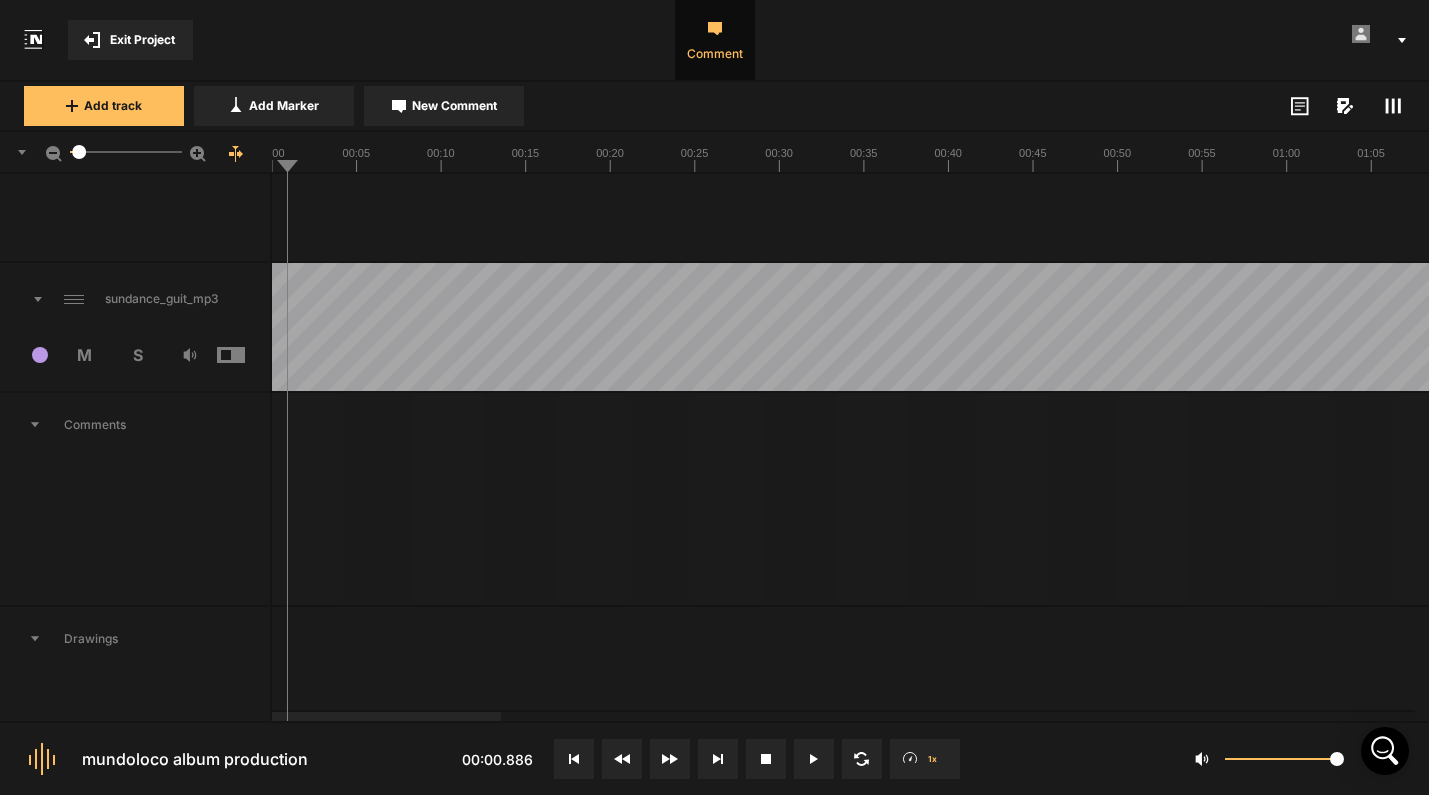 scroll, scrollTop: 9280, scrollLeft: 0, axis: vertical 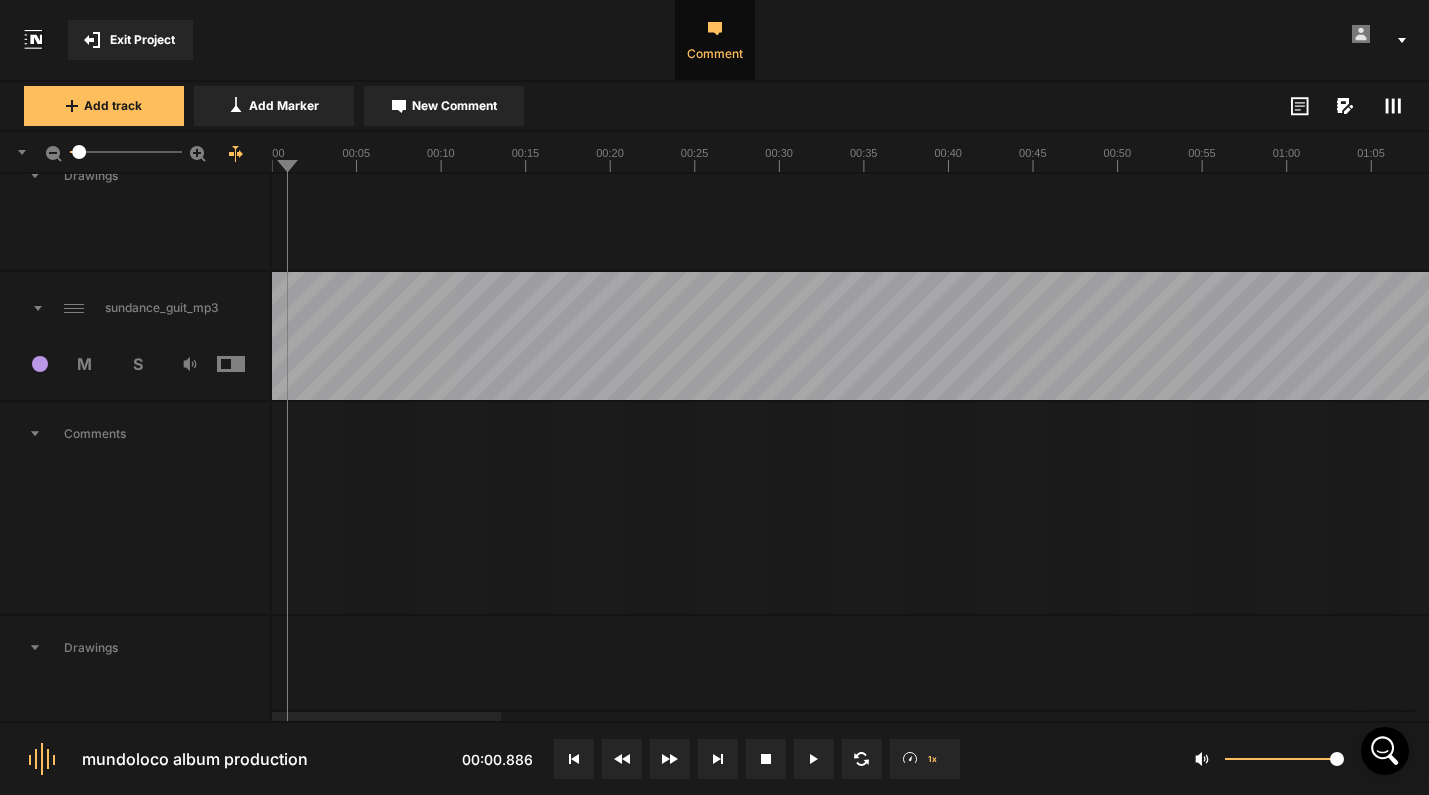 click 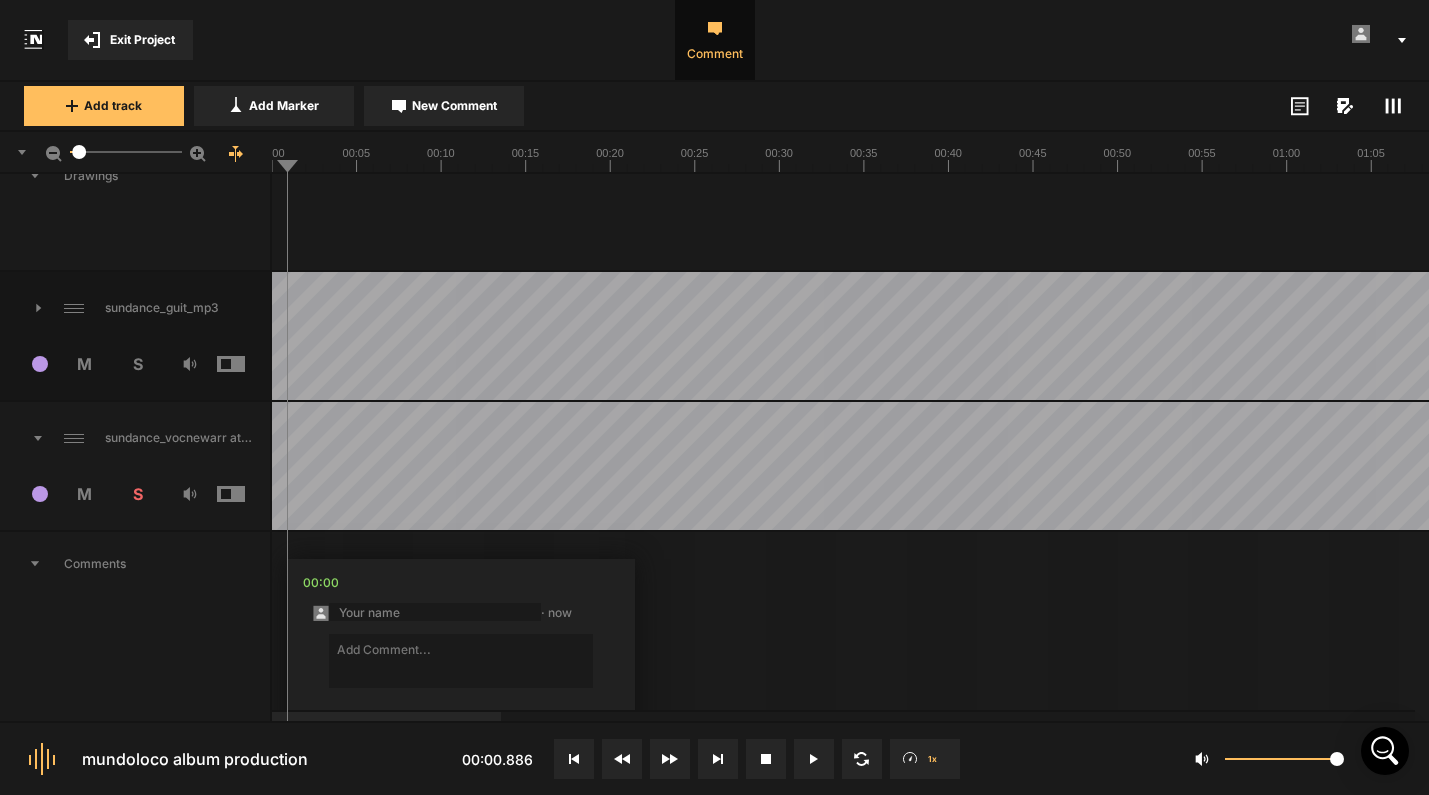 click at bounding box center (21, 438) 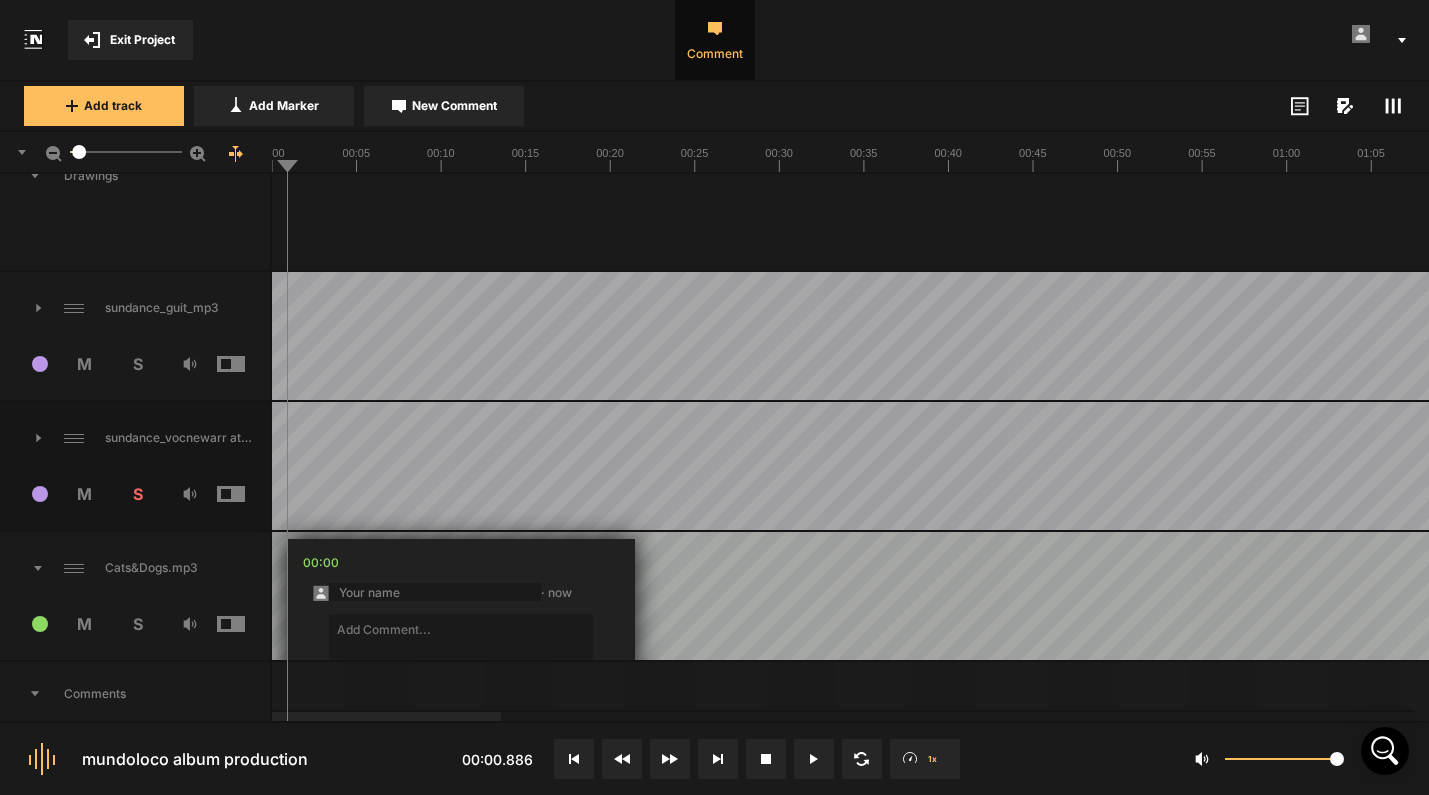 click on "Cats&Dogs.mp3" at bounding box center [135, 568] 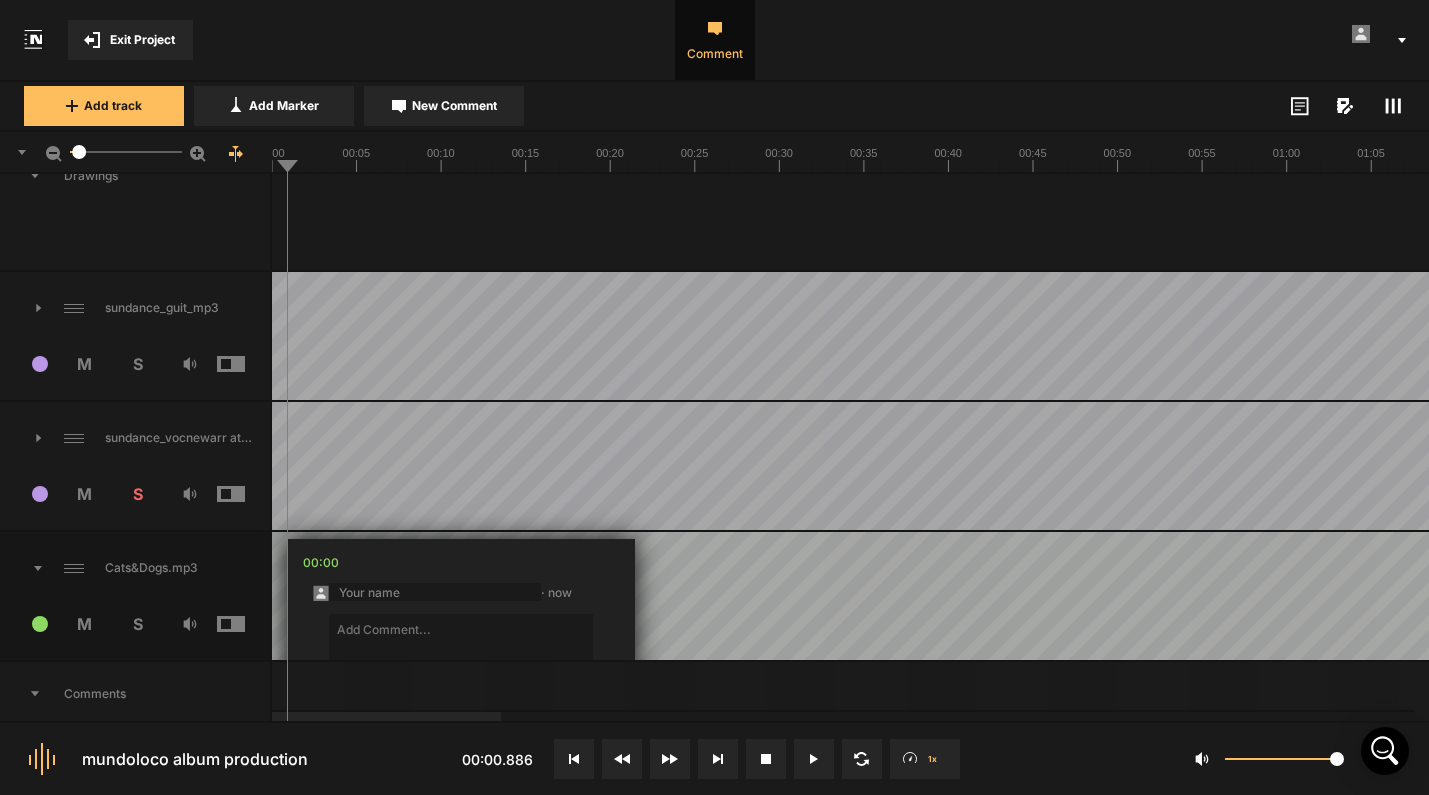 click at bounding box center (21, 568) 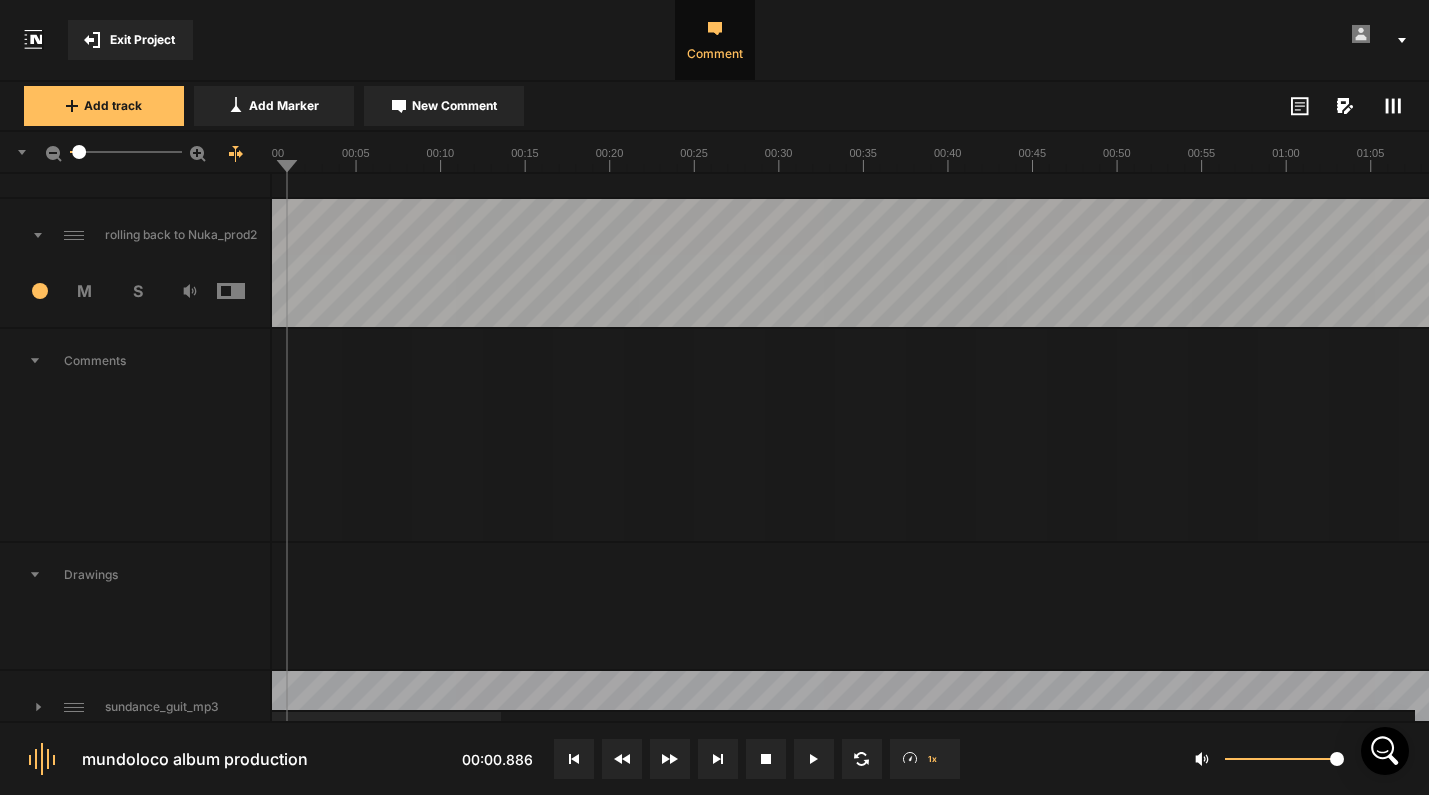 scroll, scrollTop: 8780, scrollLeft: 0, axis: vertical 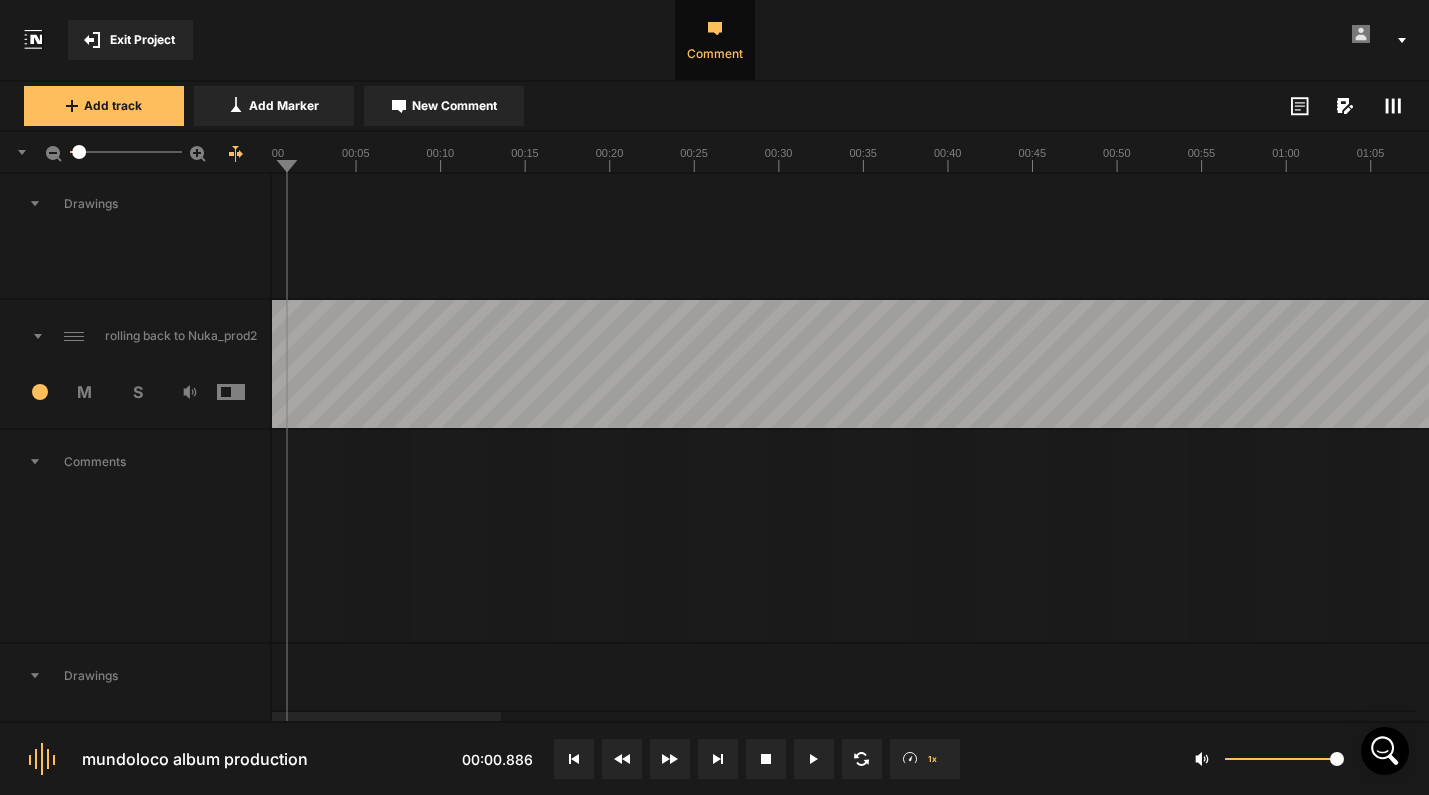 click 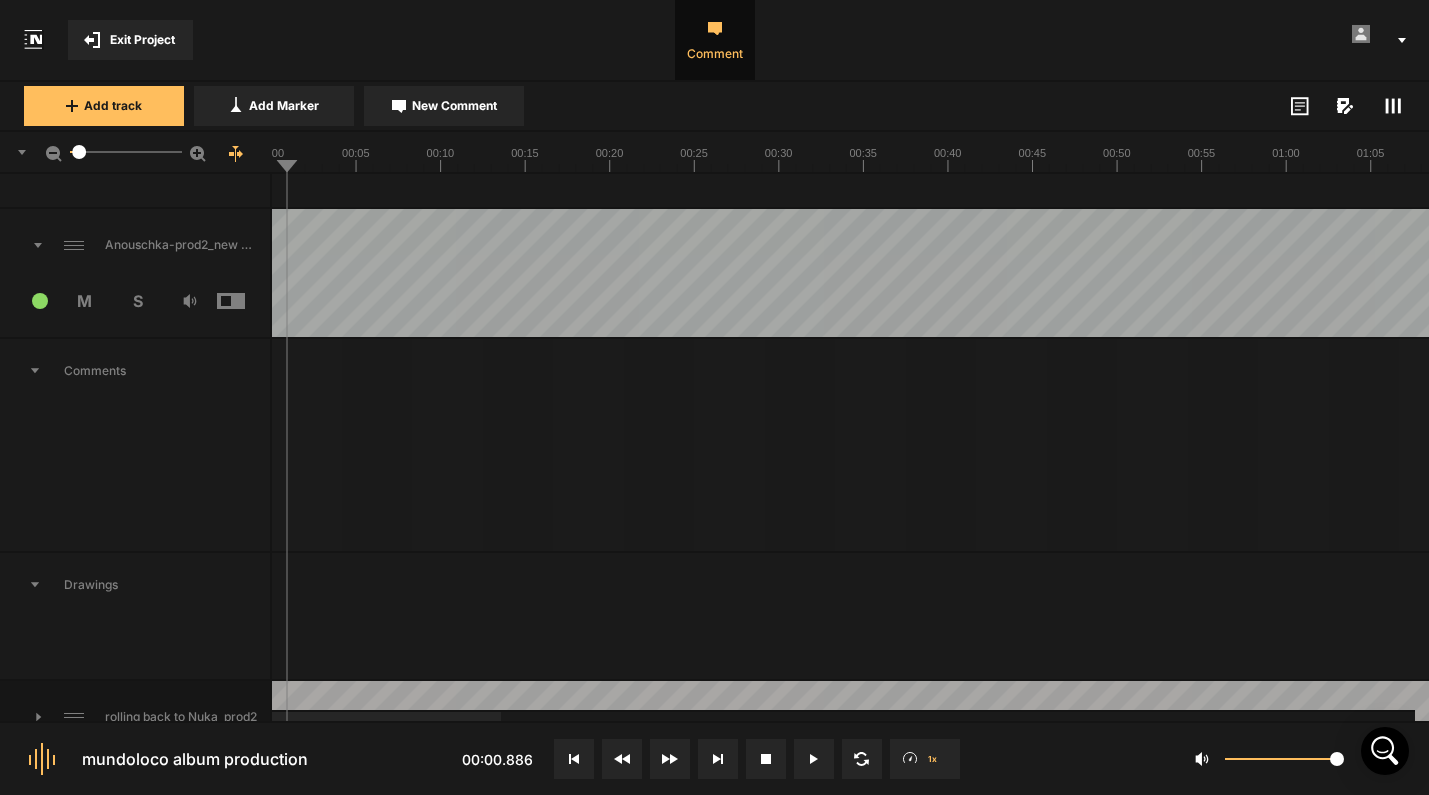 scroll, scrollTop: 8285, scrollLeft: 0, axis: vertical 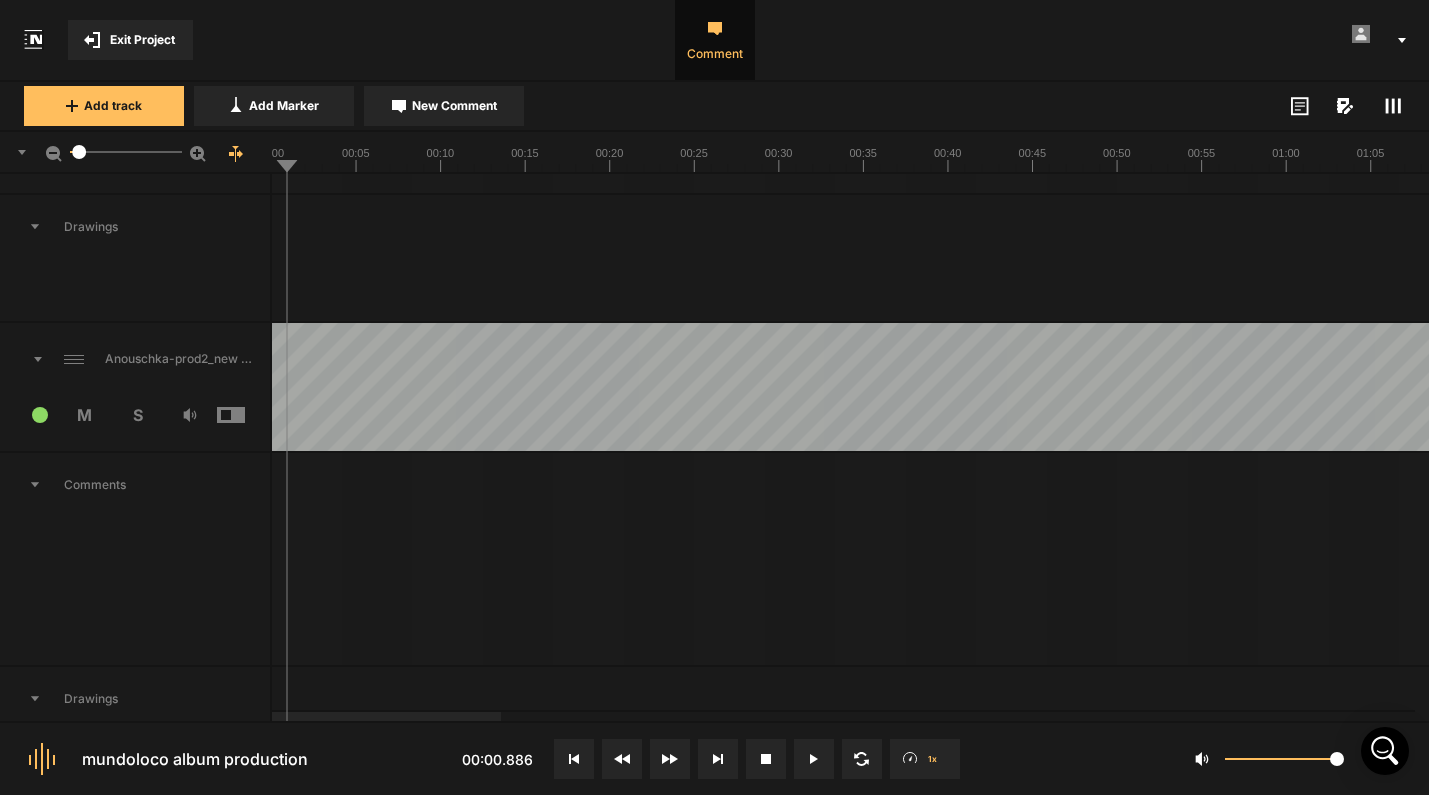 click at bounding box center (21, 359) 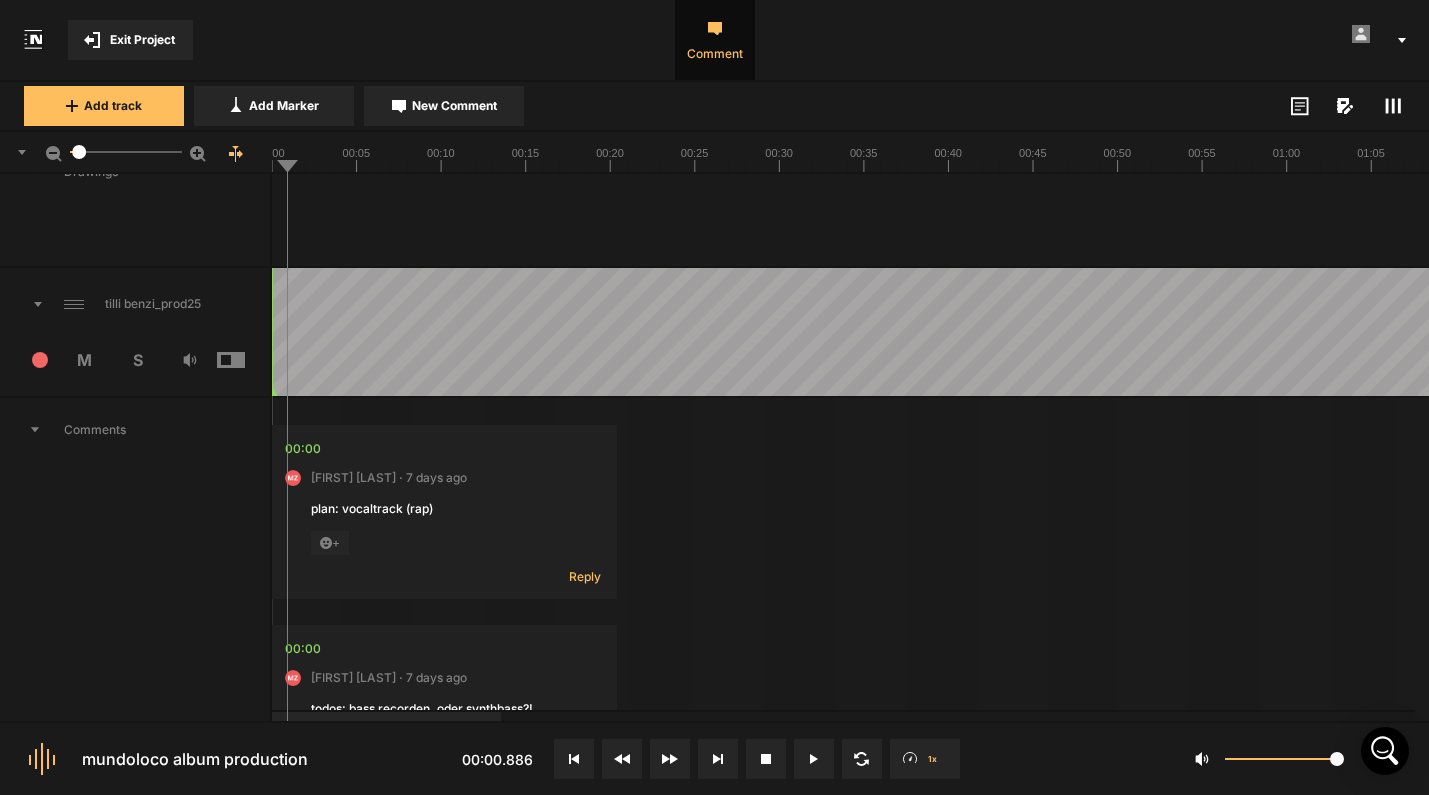 scroll, scrollTop: 7633, scrollLeft: 0, axis: vertical 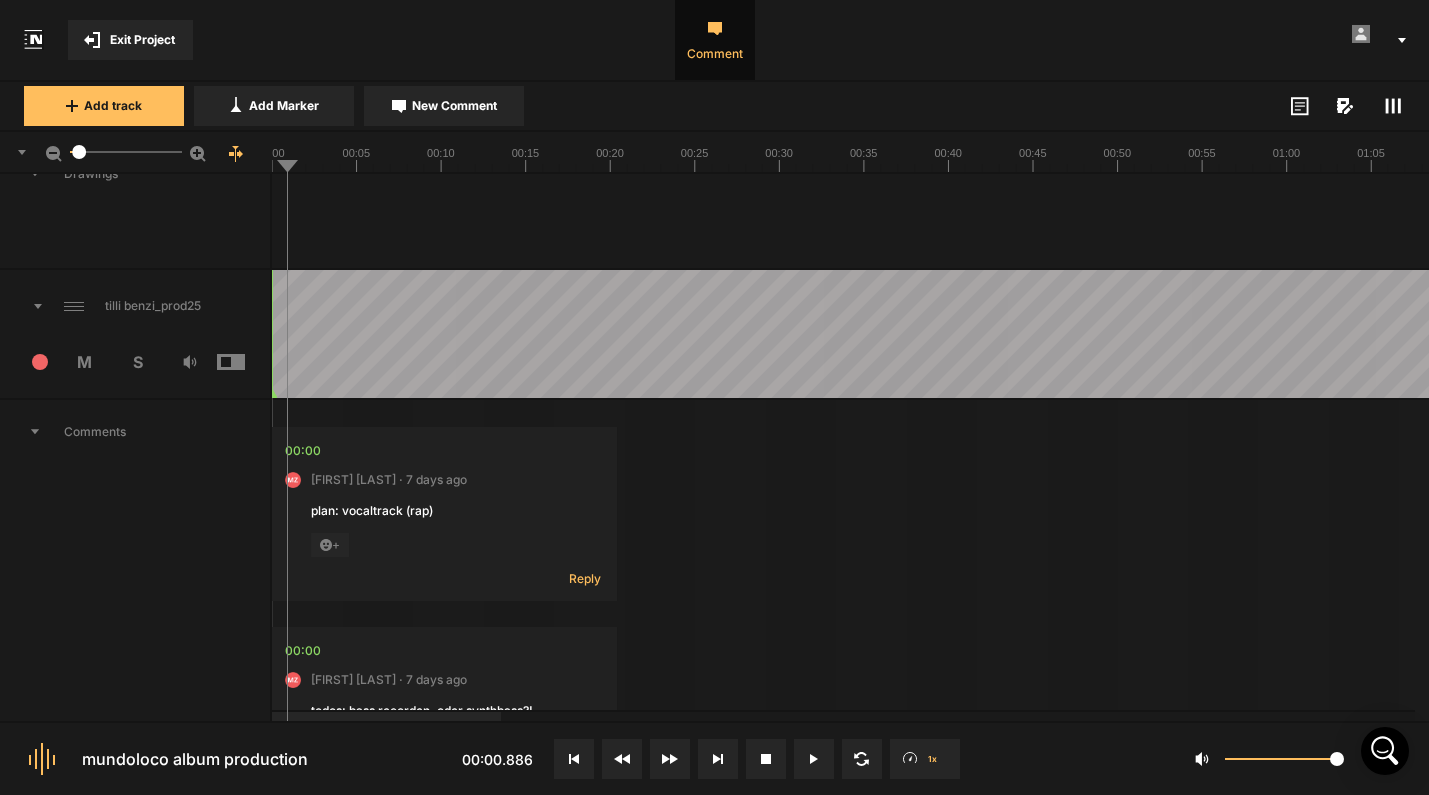 click at bounding box center (21, 306) 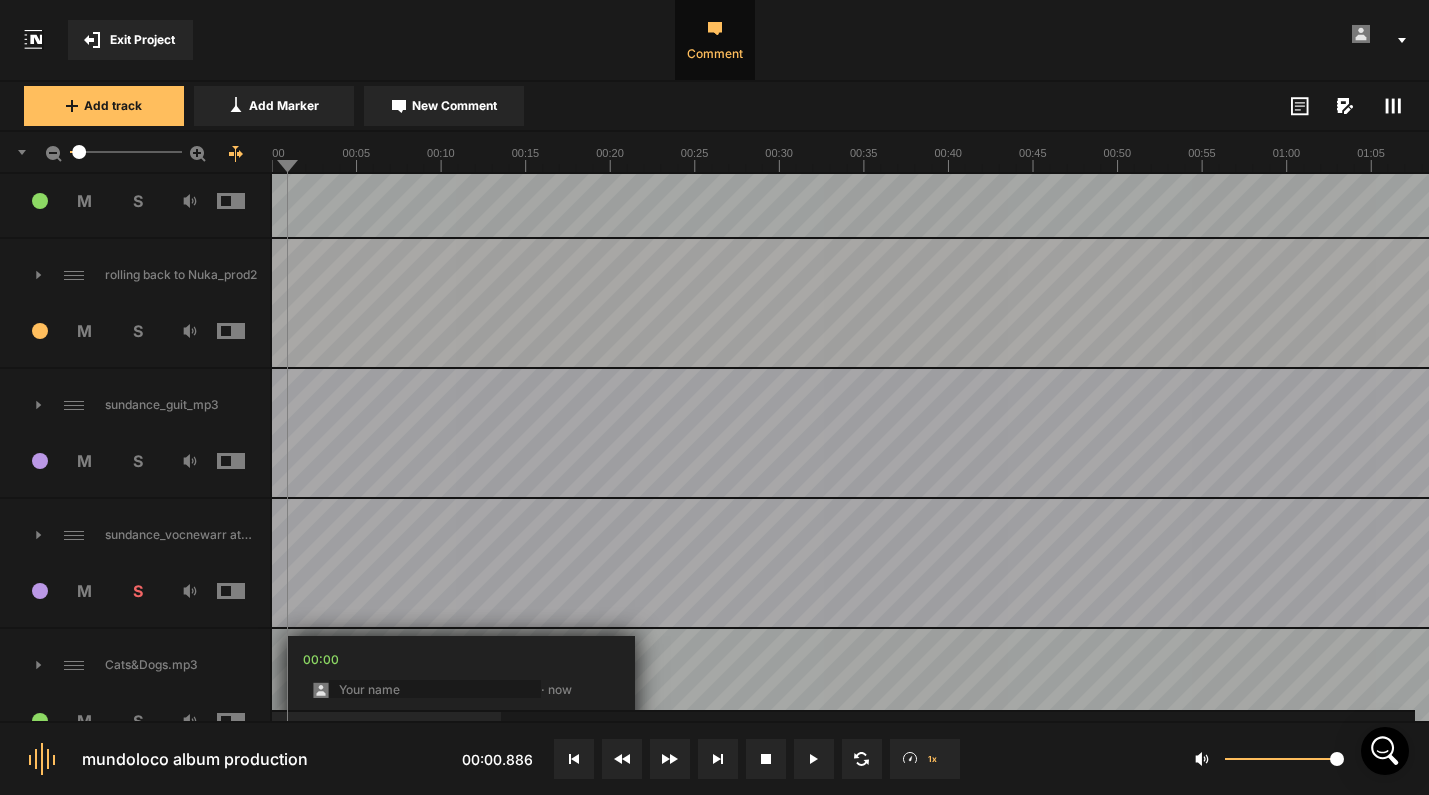 scroll, scrollTop: 7930, scrollLeft: 0, axis: vertical 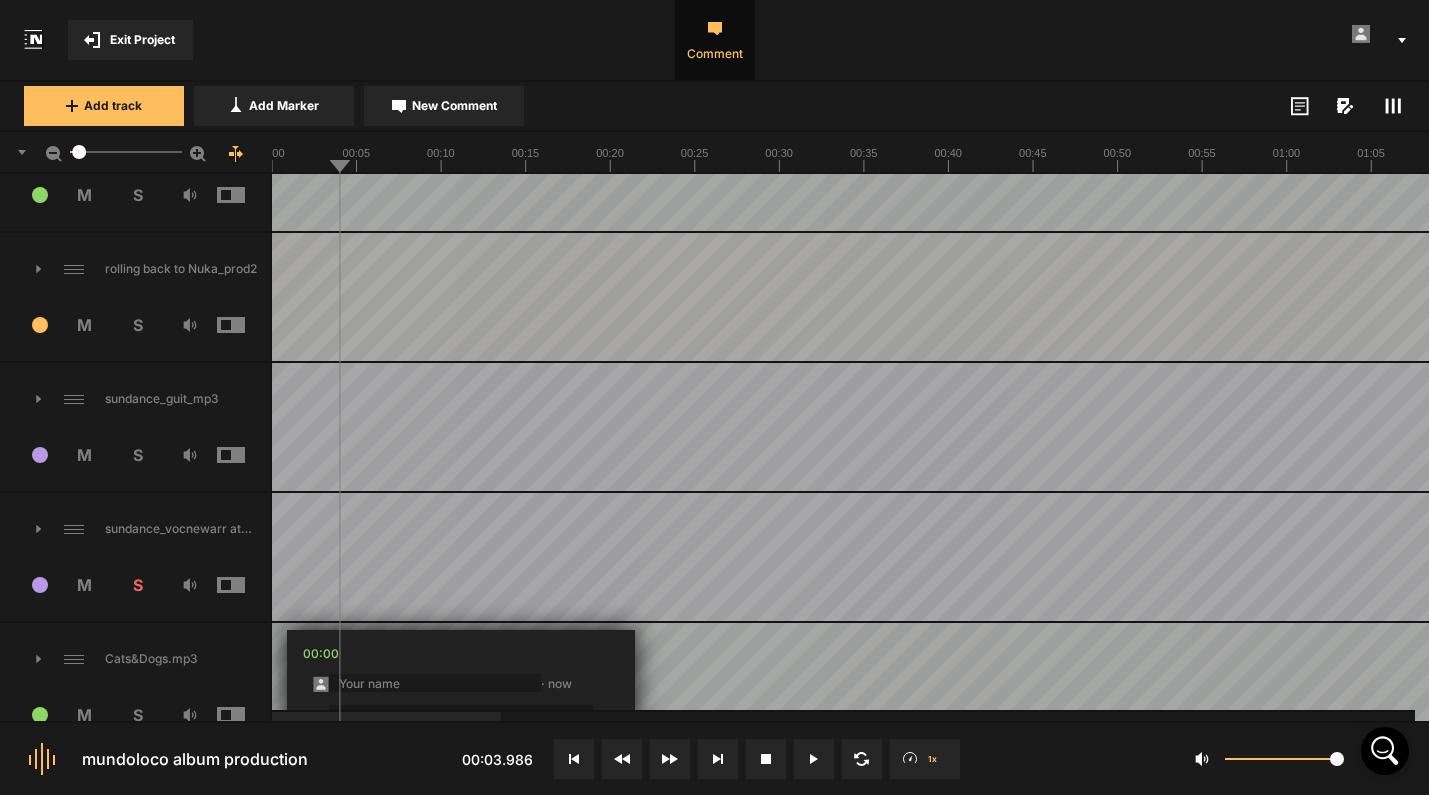 drag, startPoint x: 341, startPoint y: 159, endPoint x: 238, endPoint y: 150, distance: 103.392456 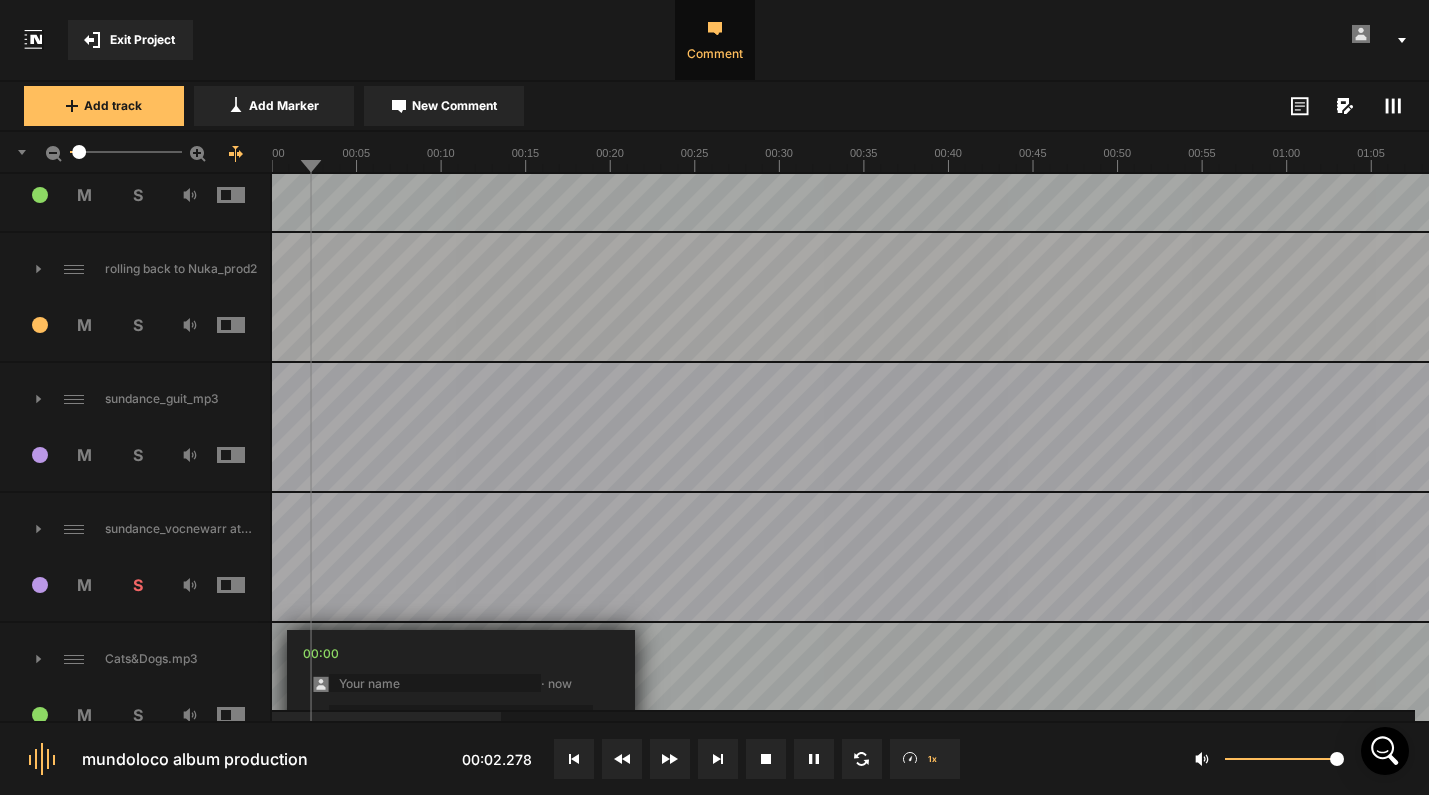click on "S" at bounding box center [137, 585] 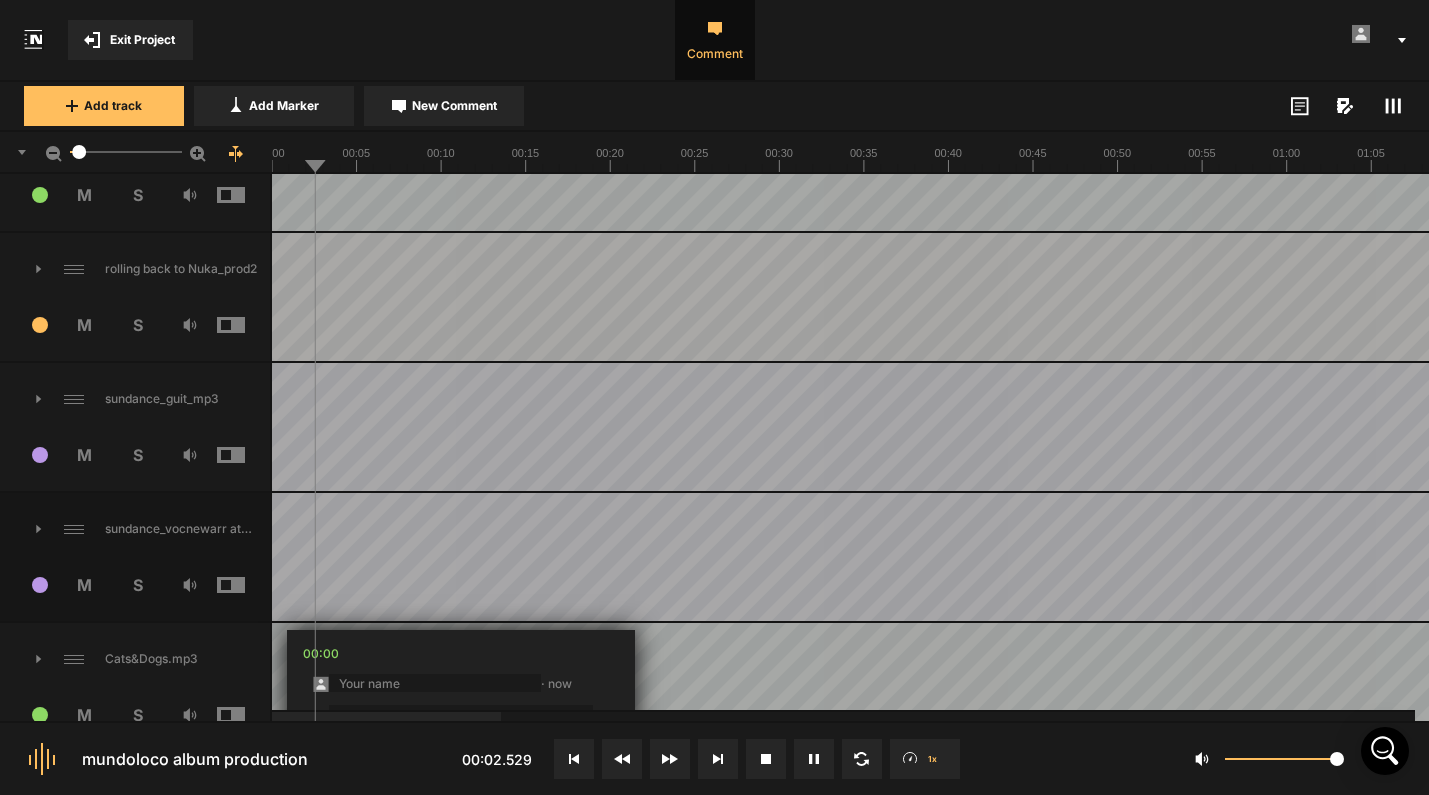 click on "S" at bounding box center (137, 585) 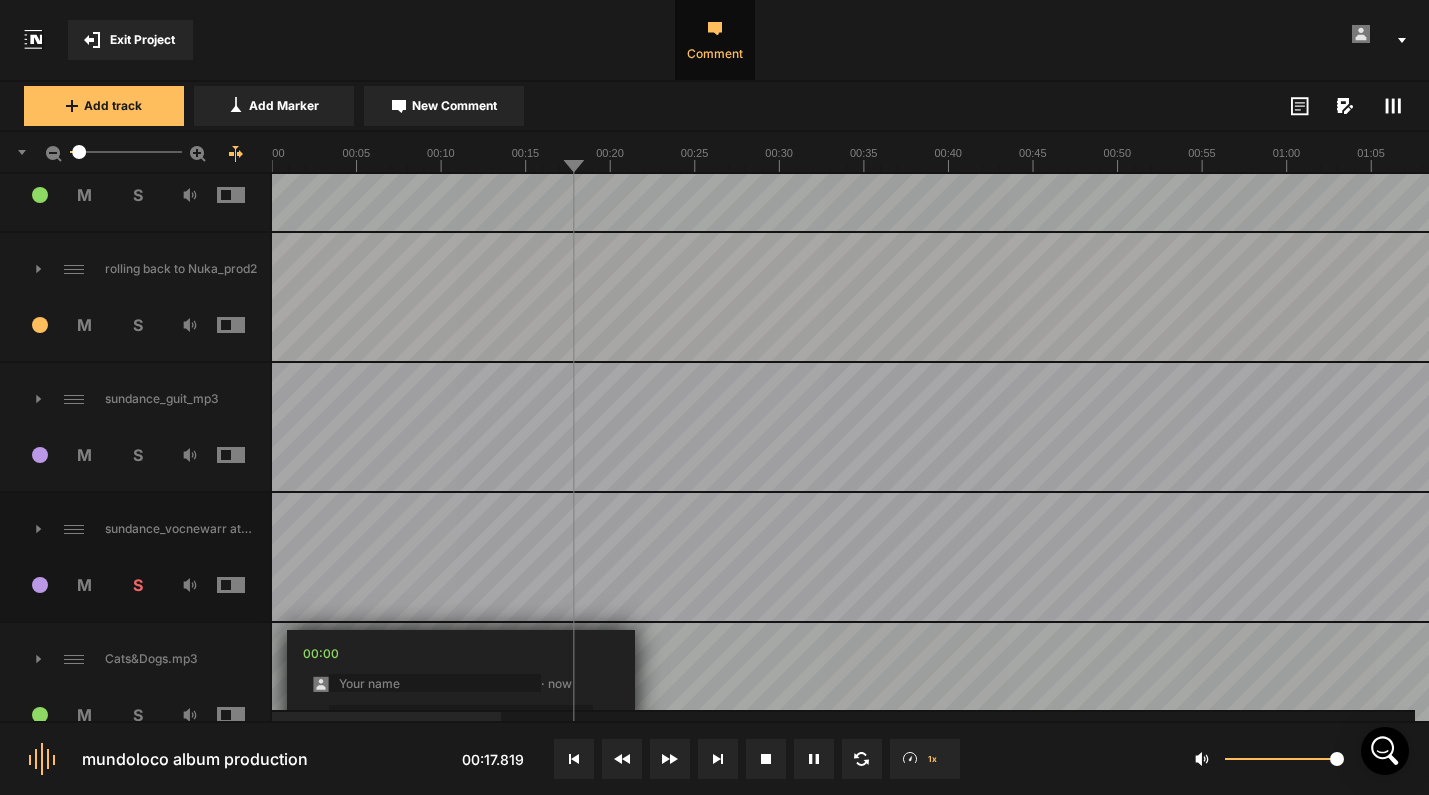 drag, startPoint x: 558, startPoint y: 167, endPoint x: 414, endPoint y: 173, distance: 144.12494 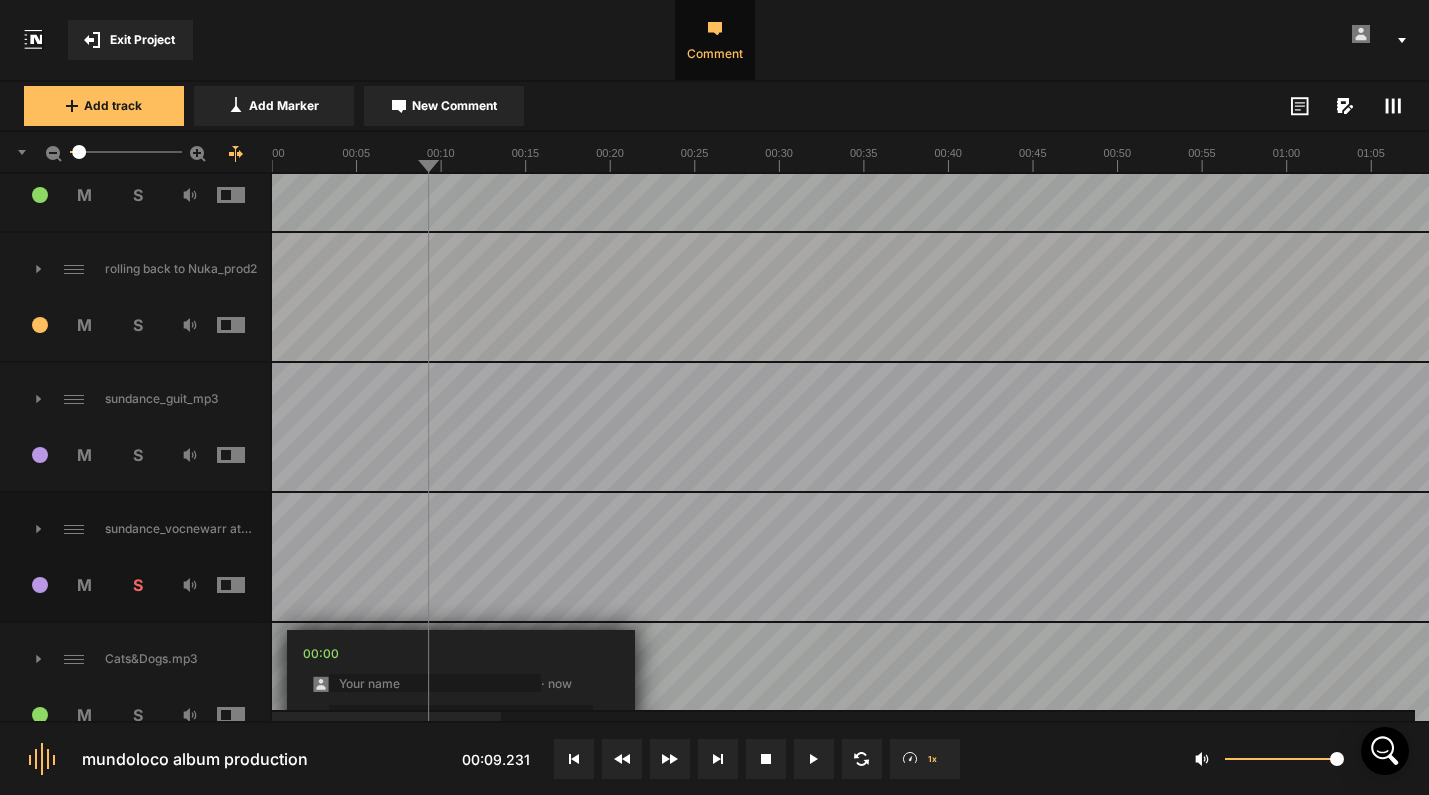 drag, startPoint x: 429, startPoint y: 167, endPoint x: 271, endPoint y: 159, distance: 158.20241 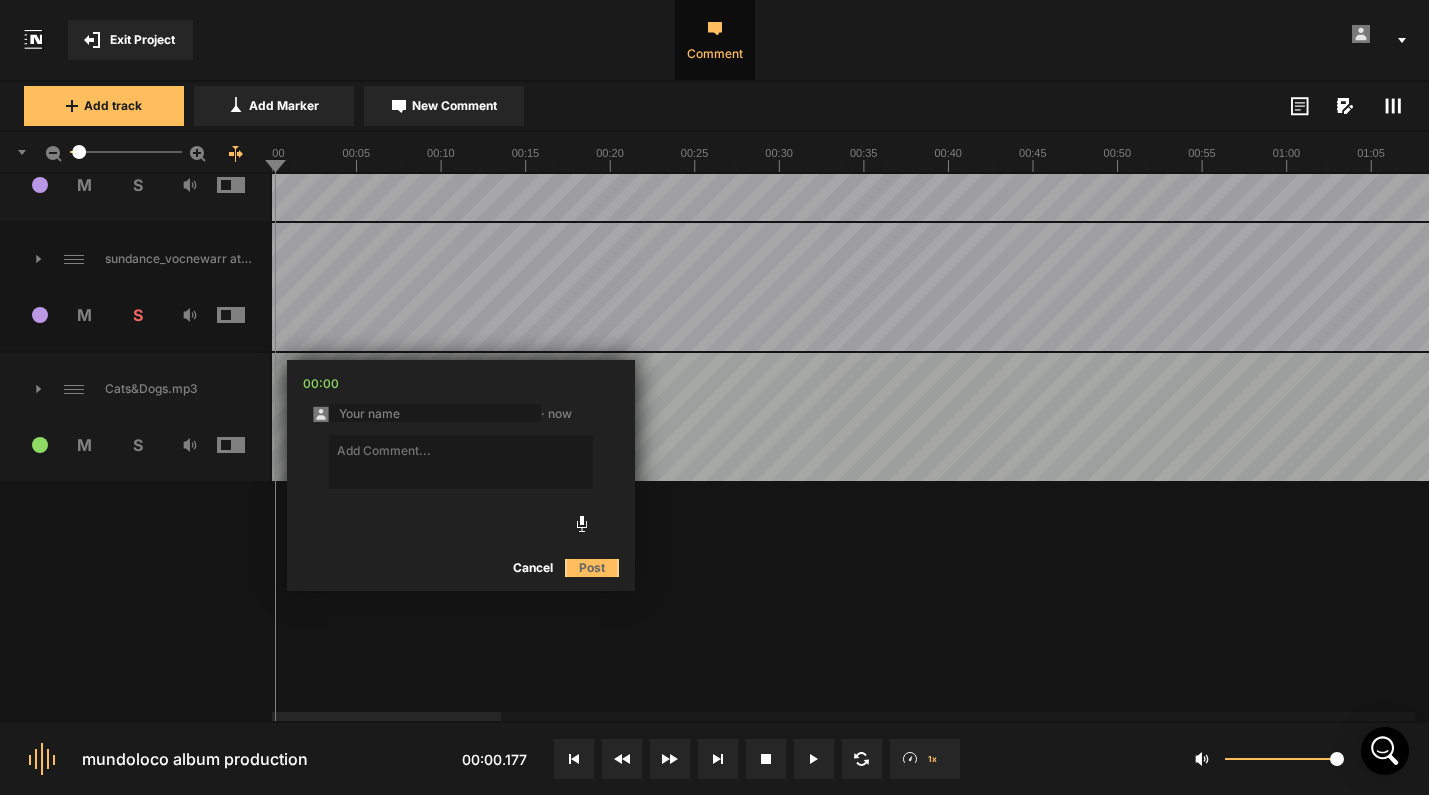 scroll, scrollTop: 8200, scrollLeft: 0, axis: vertical 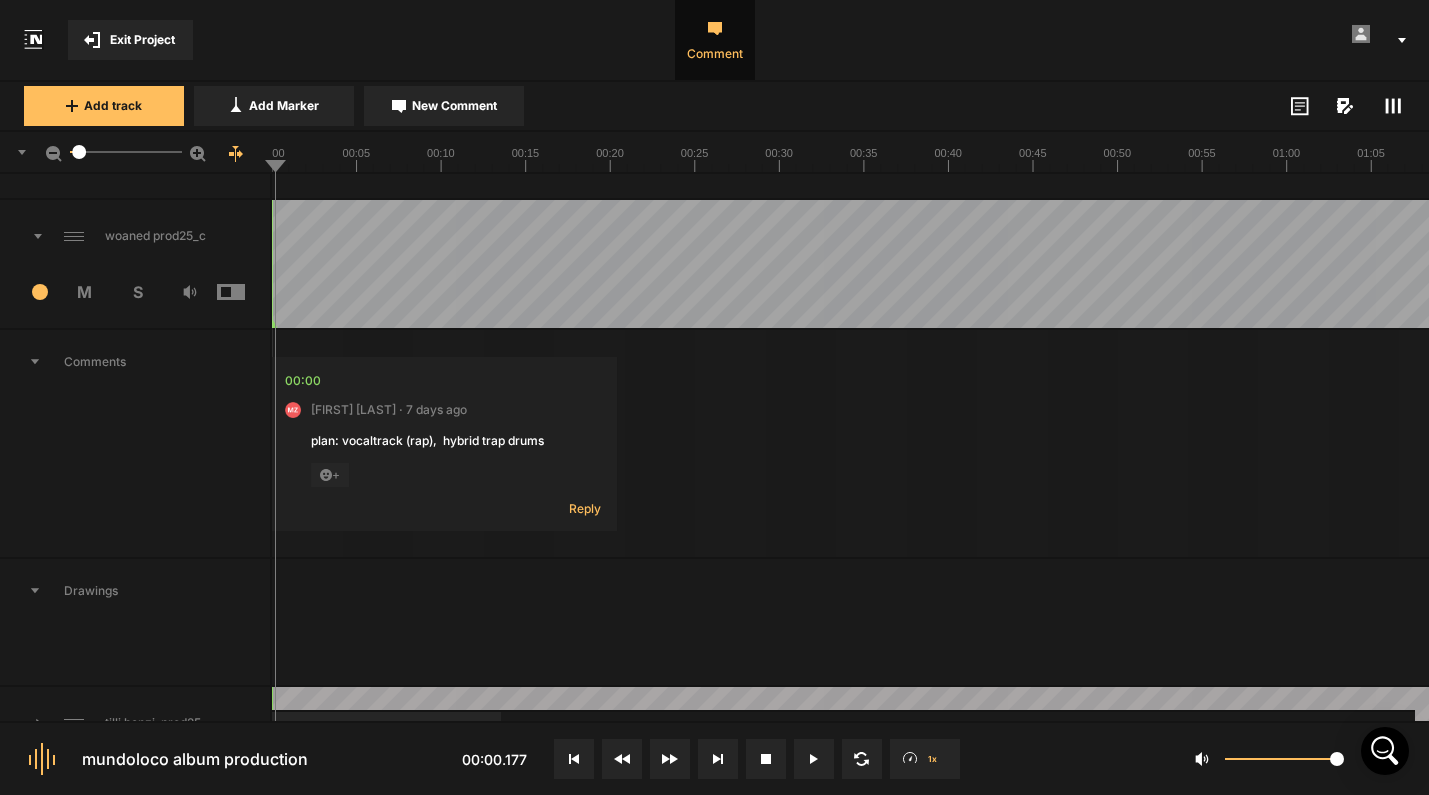 click on "Comments" at bounding box center [135, 362] 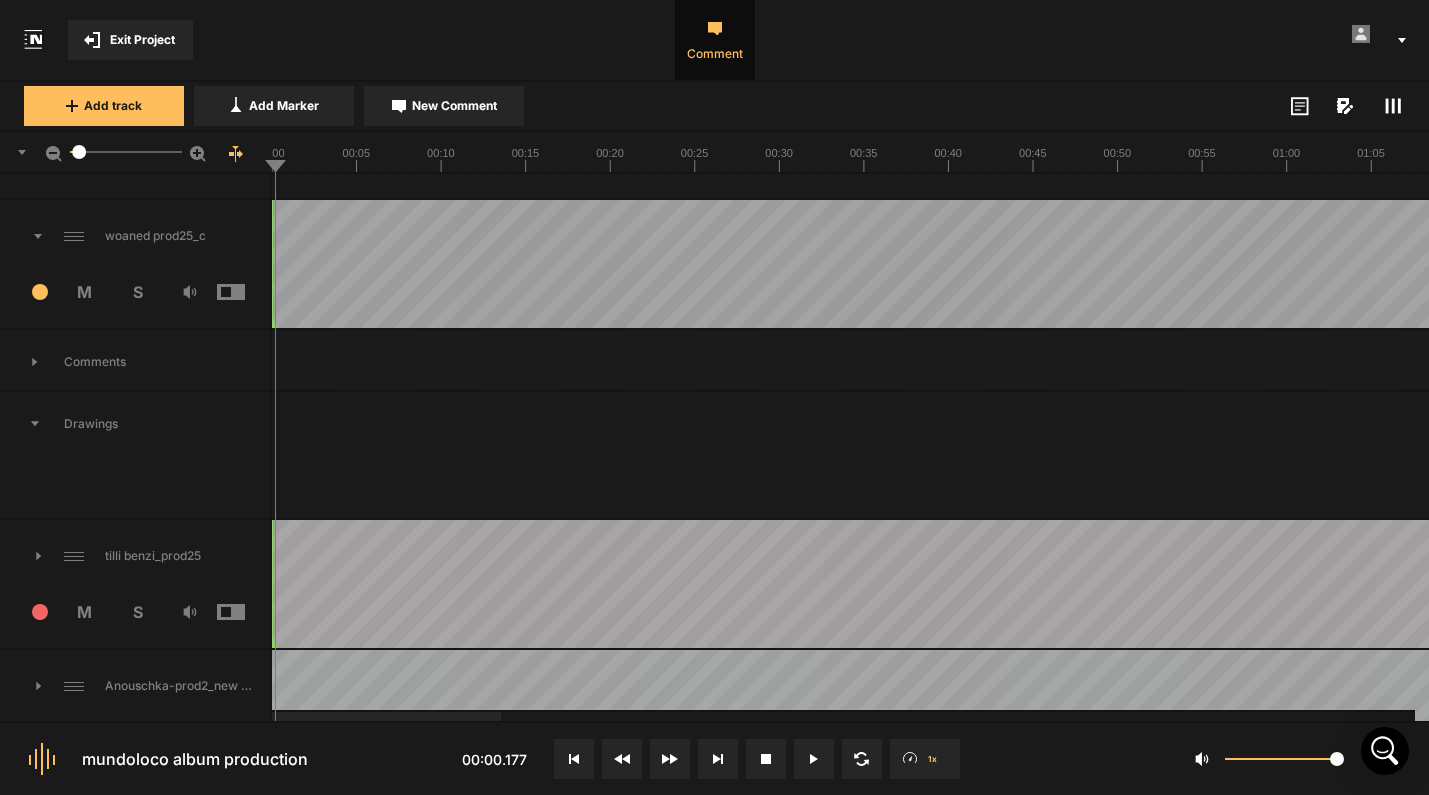 click at bounding box center (21, 236) 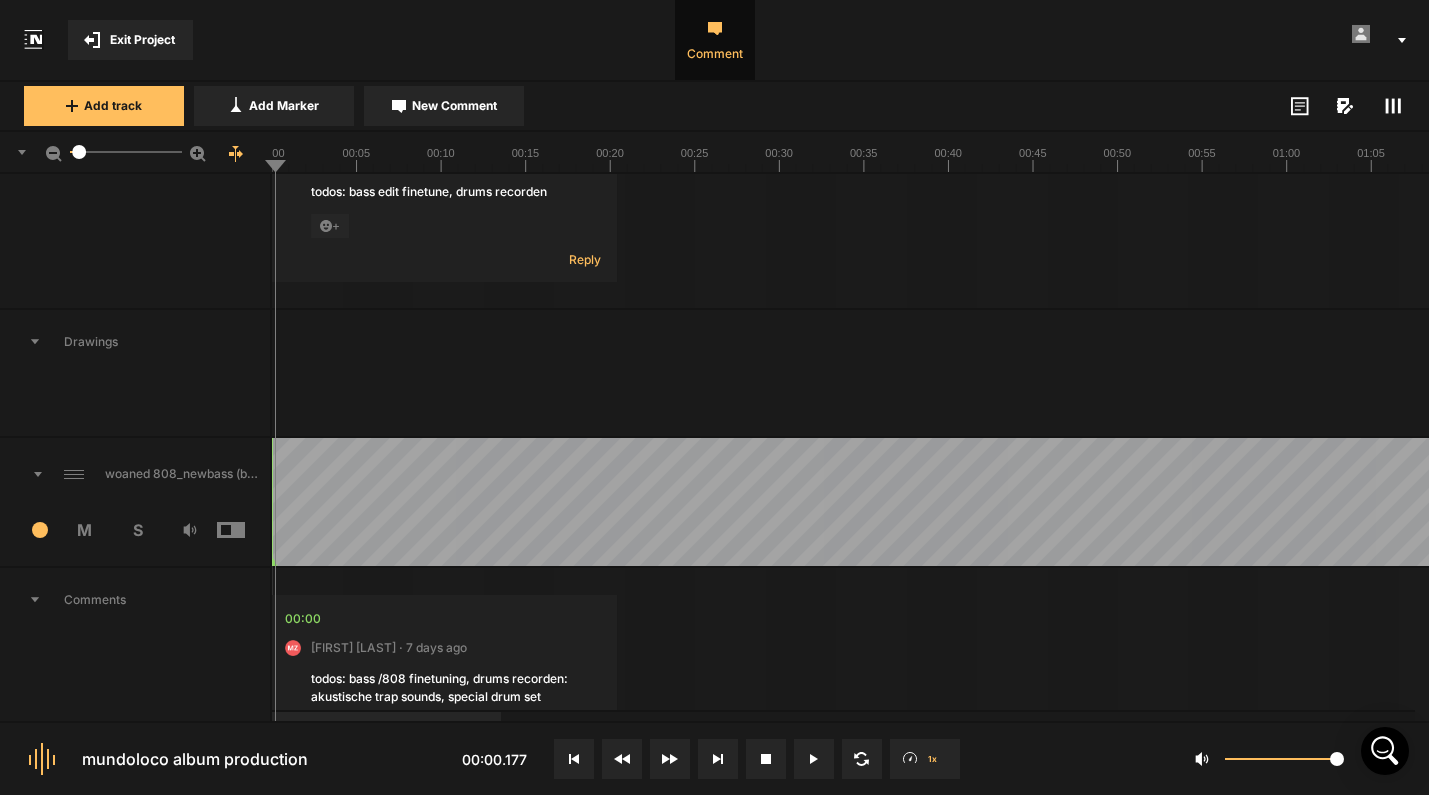 scroll, scrollTop: 6464, scrollLeft: 0, axis: vertical 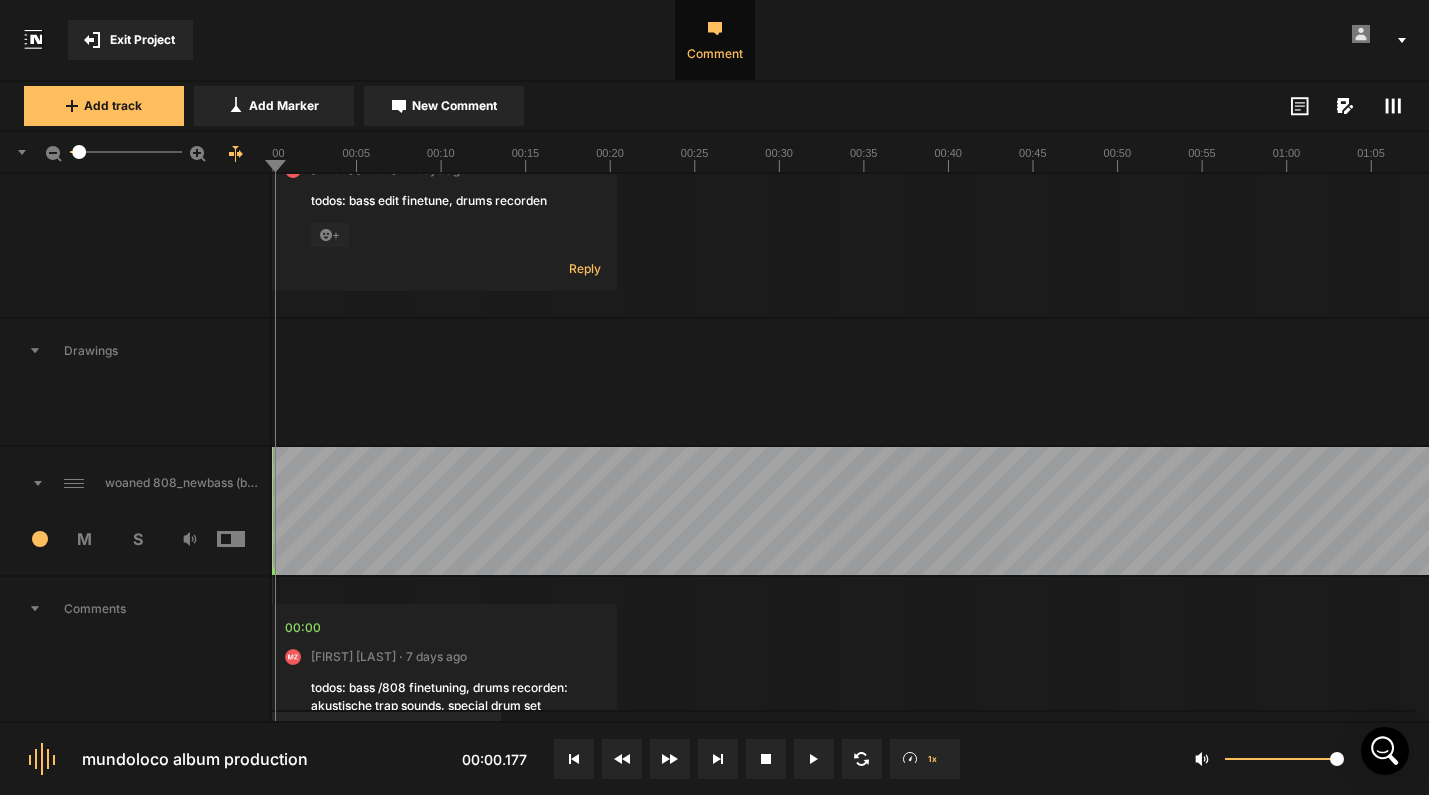 click 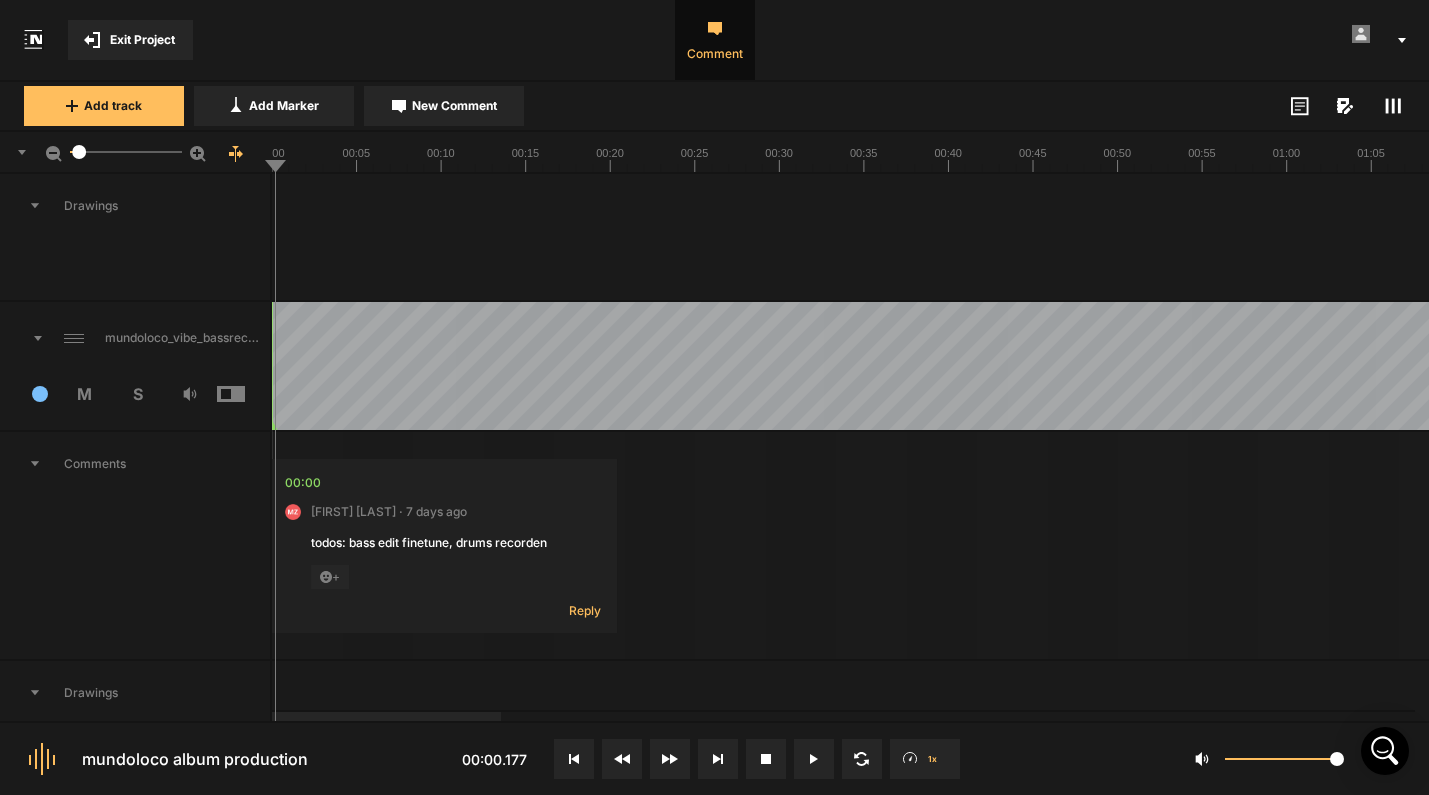 scroll, scrollTop: 6093, scrollLeft: 0, axis: vertical 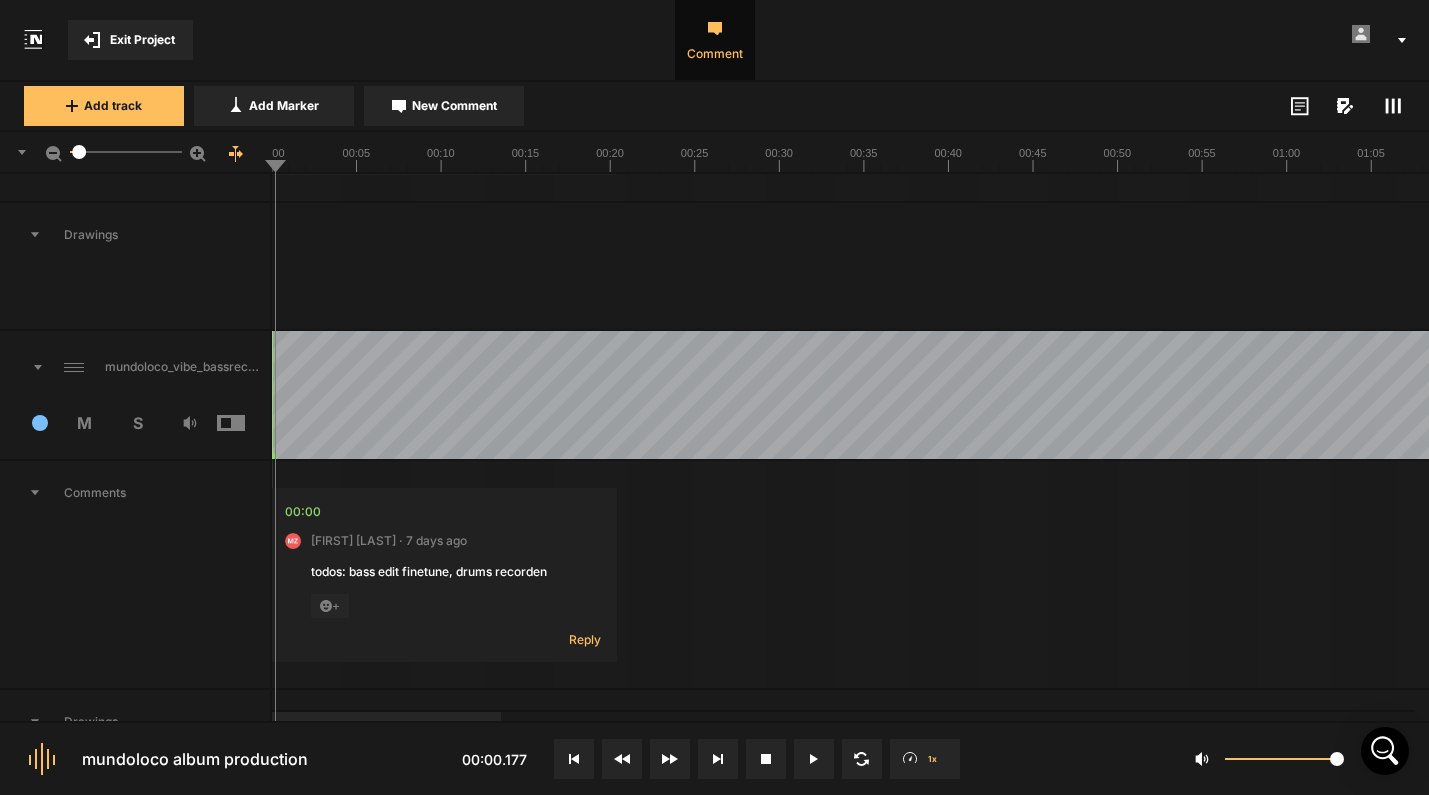 click at bounding box center (21, 367) 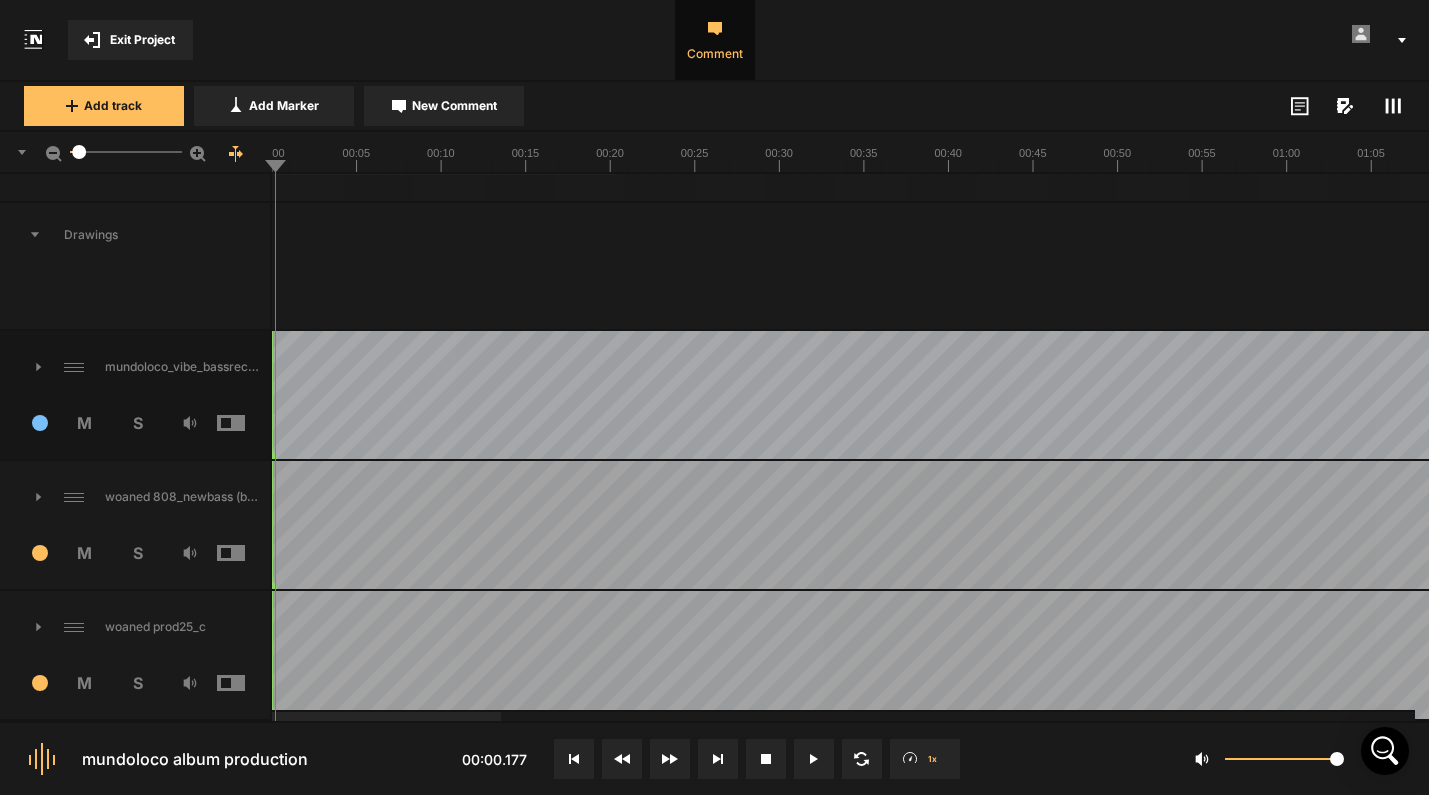 click at bounding box center [21, 367] 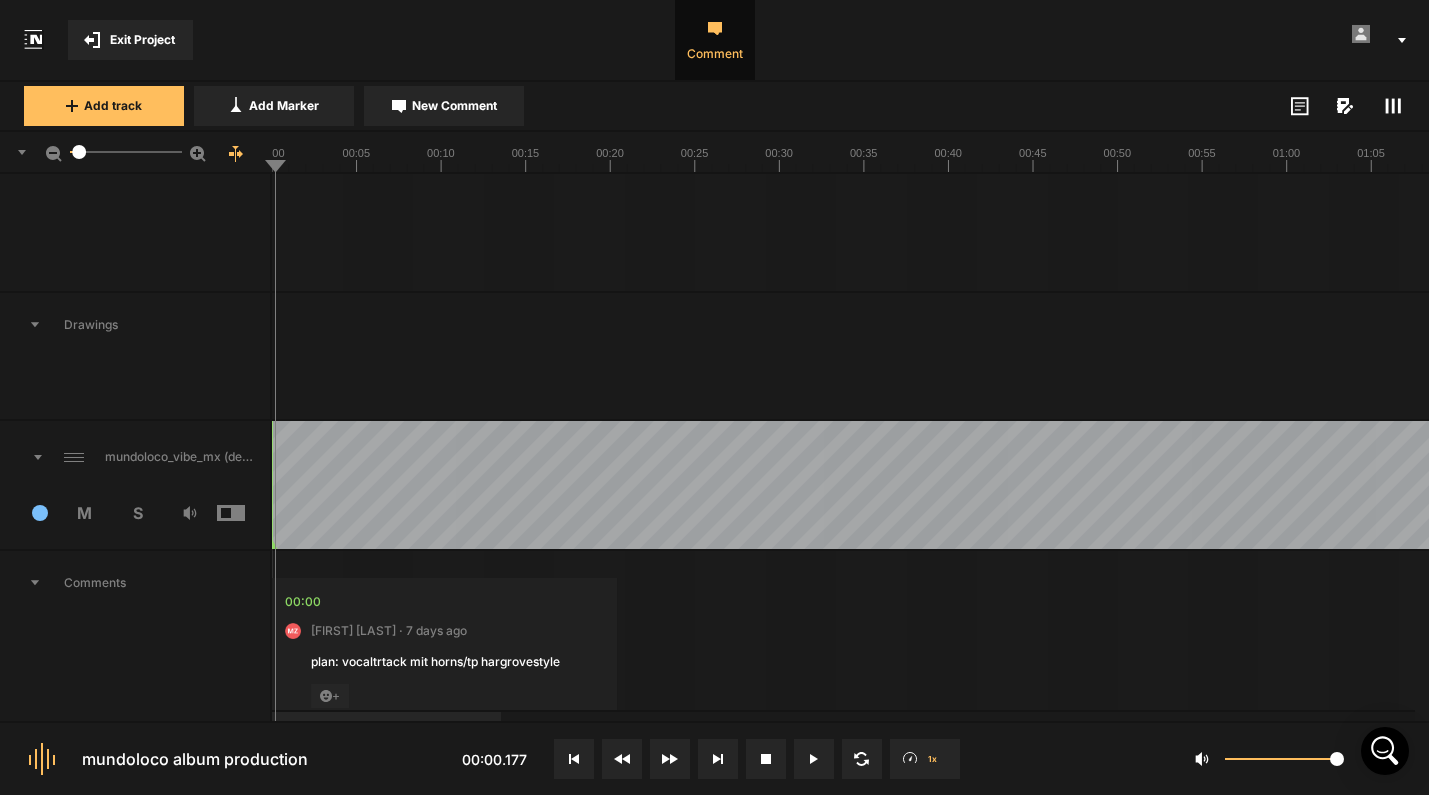 scroll, scrollTop: 5474, scrollLeft: 0, axis: vertical 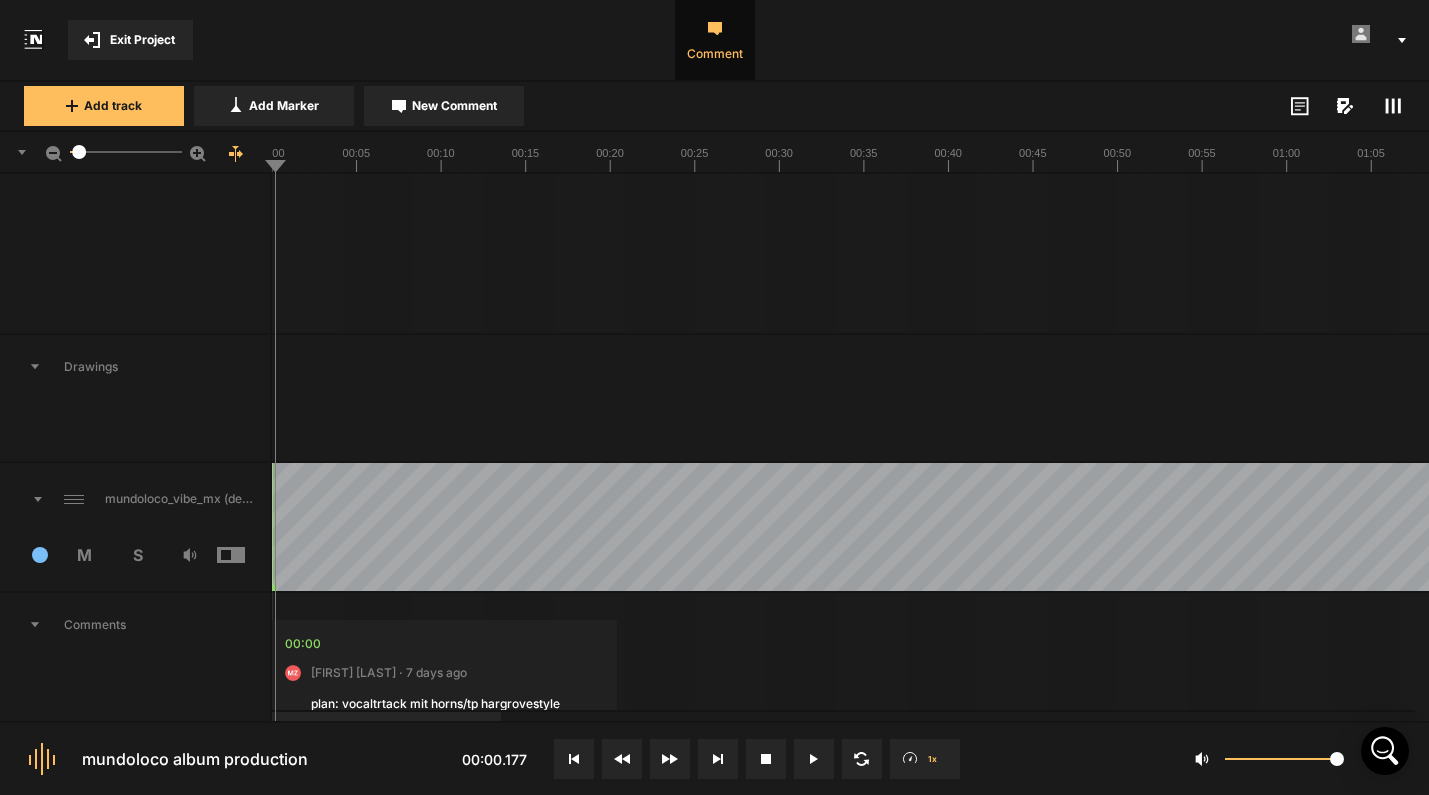 click 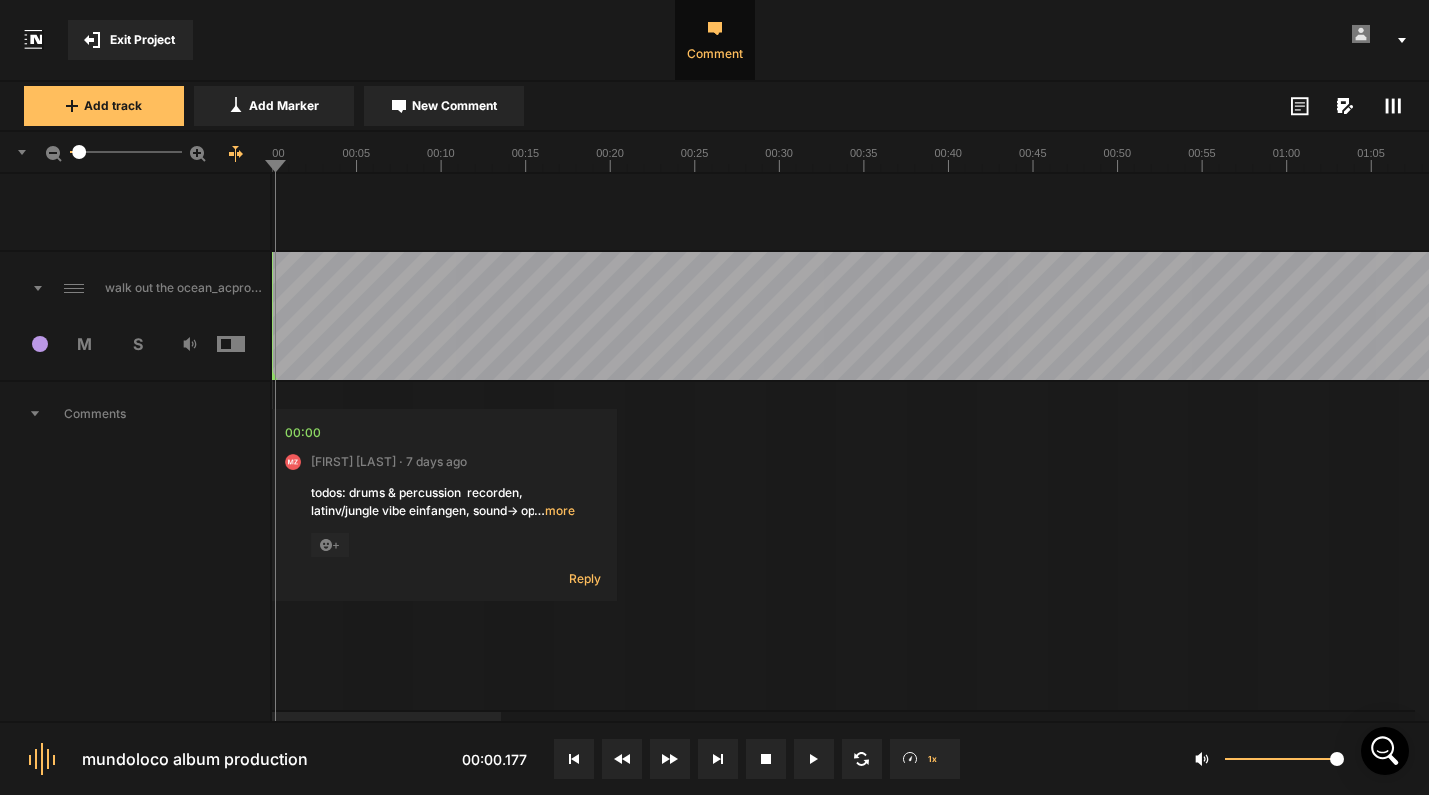scroll, scrollTop: 4957, scrollLeft: 0, axis: vertical 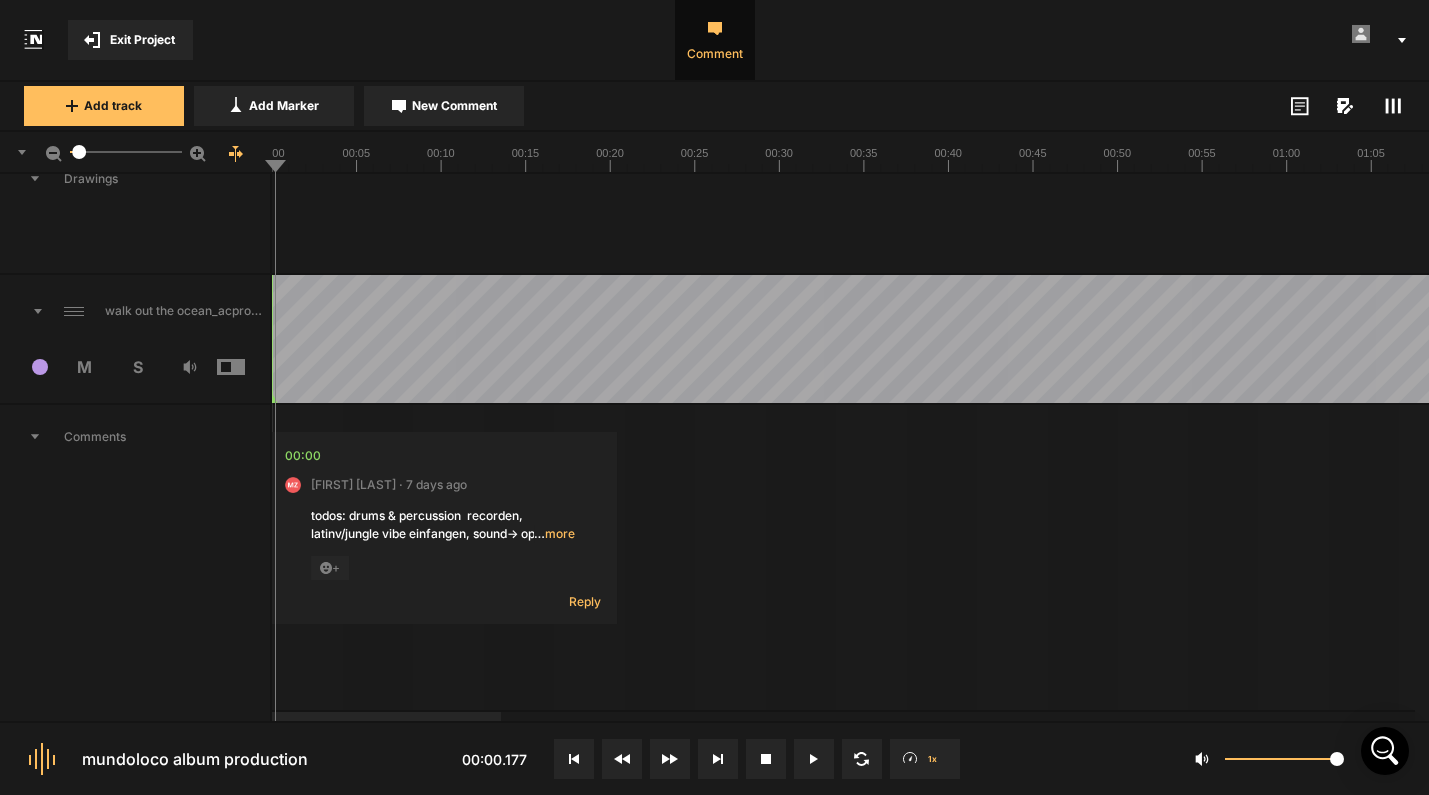 click on "walk out the ocean_acprod (drum session)" at bounding box center [135, 311] 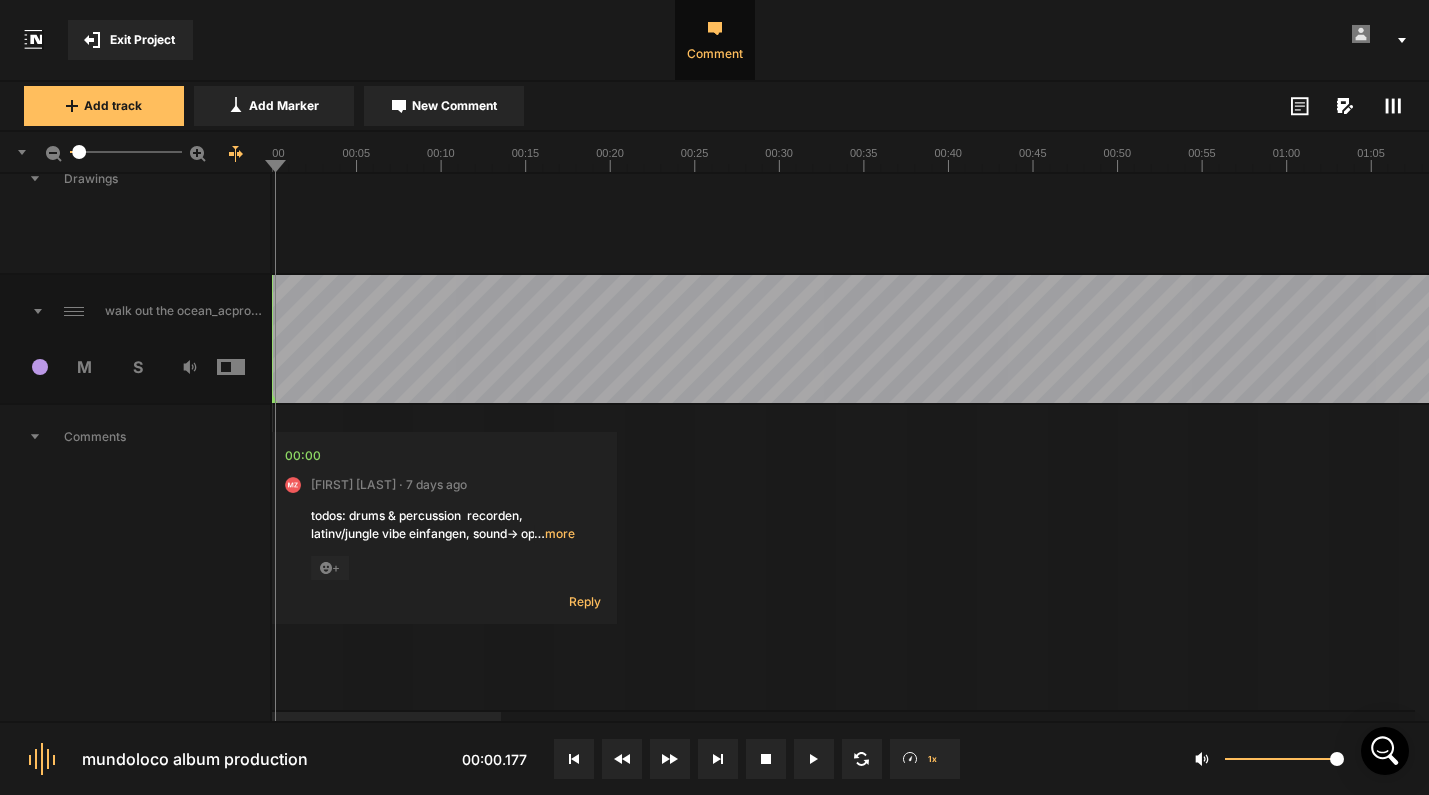 scroll, scrollTop: 4650, scrollLeft: 0, axis: vertical 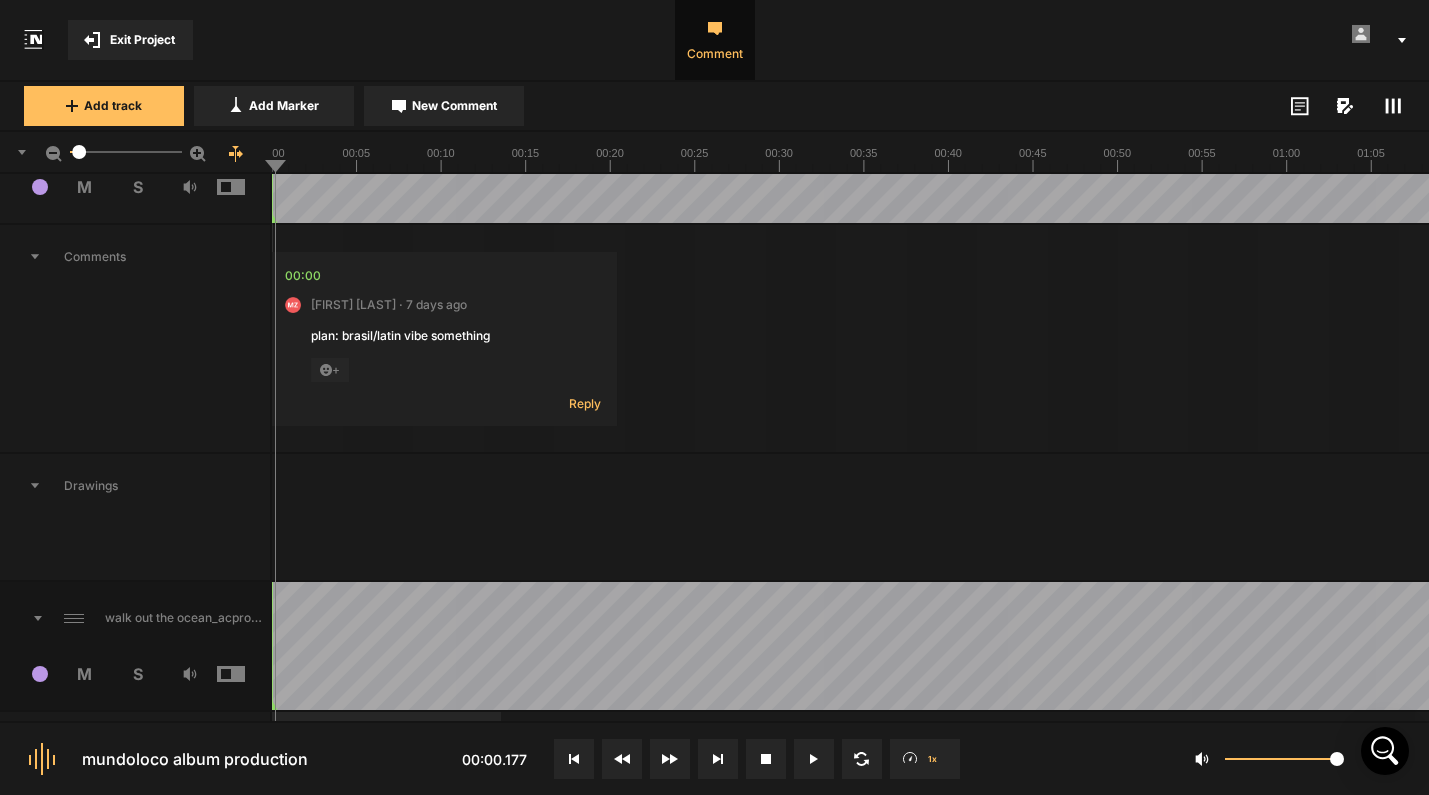 click at bounding box center [21, 618] 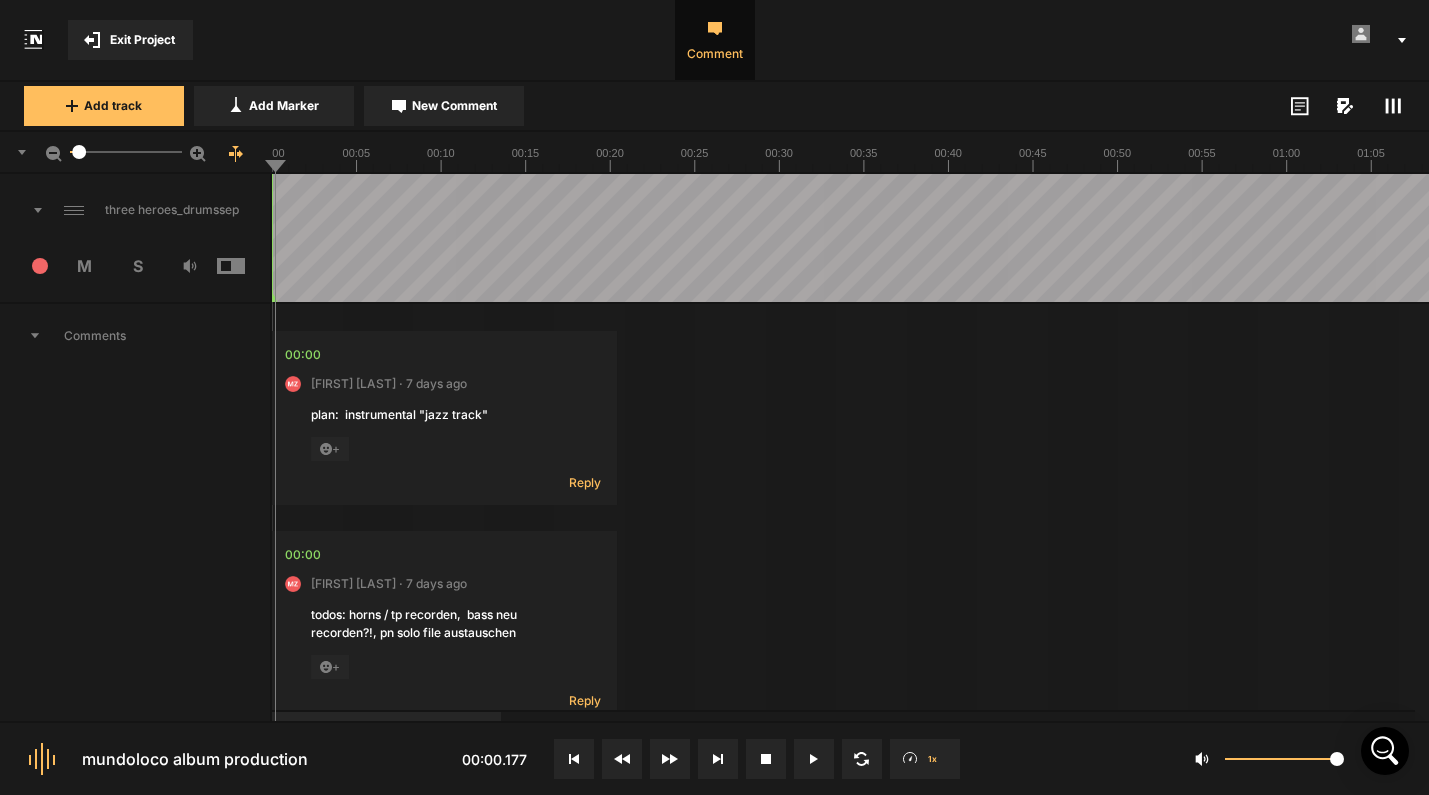 scroll, scrollTop: 0, scrollLeft: 0, axis: both 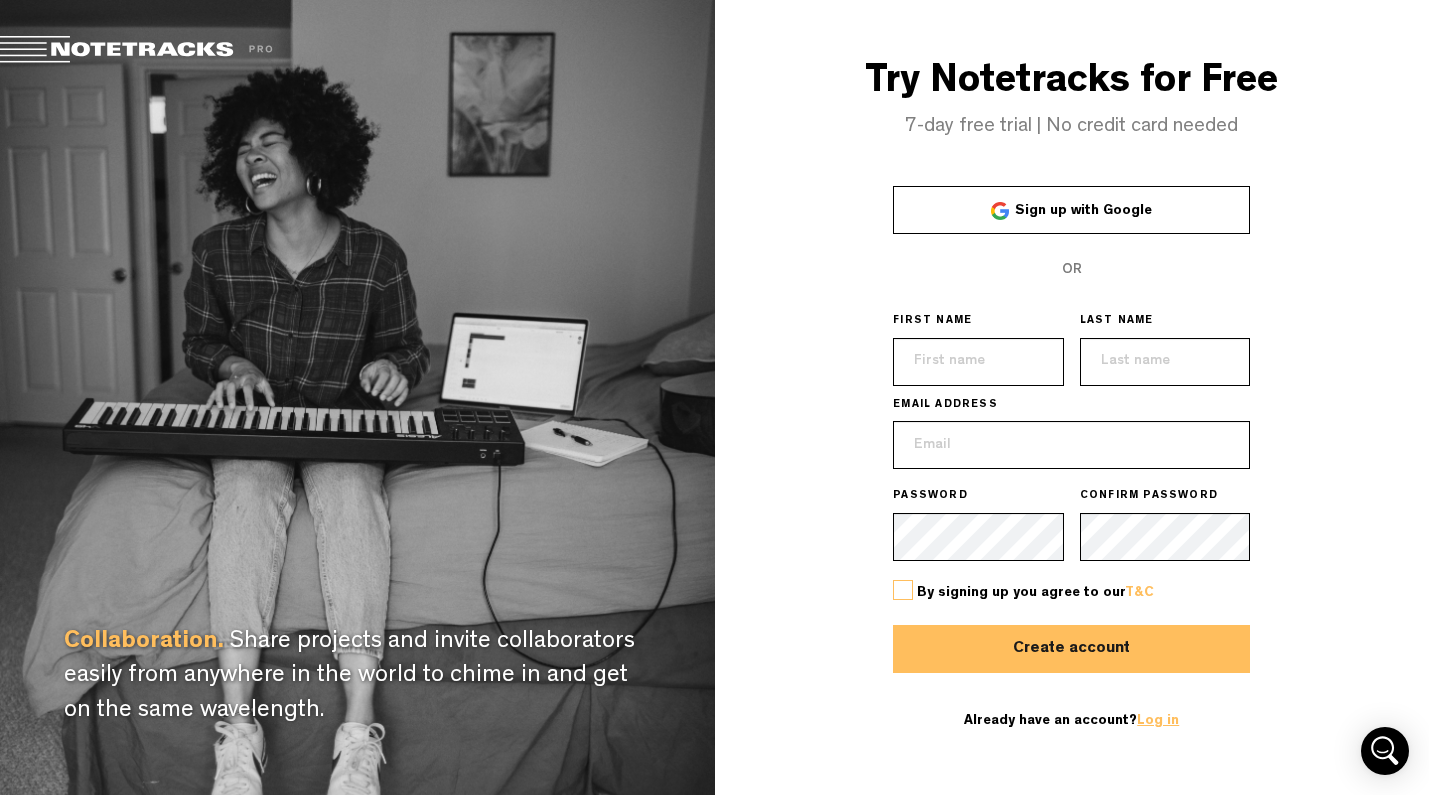 click on "Log in" at bounding box center [1158, 721] 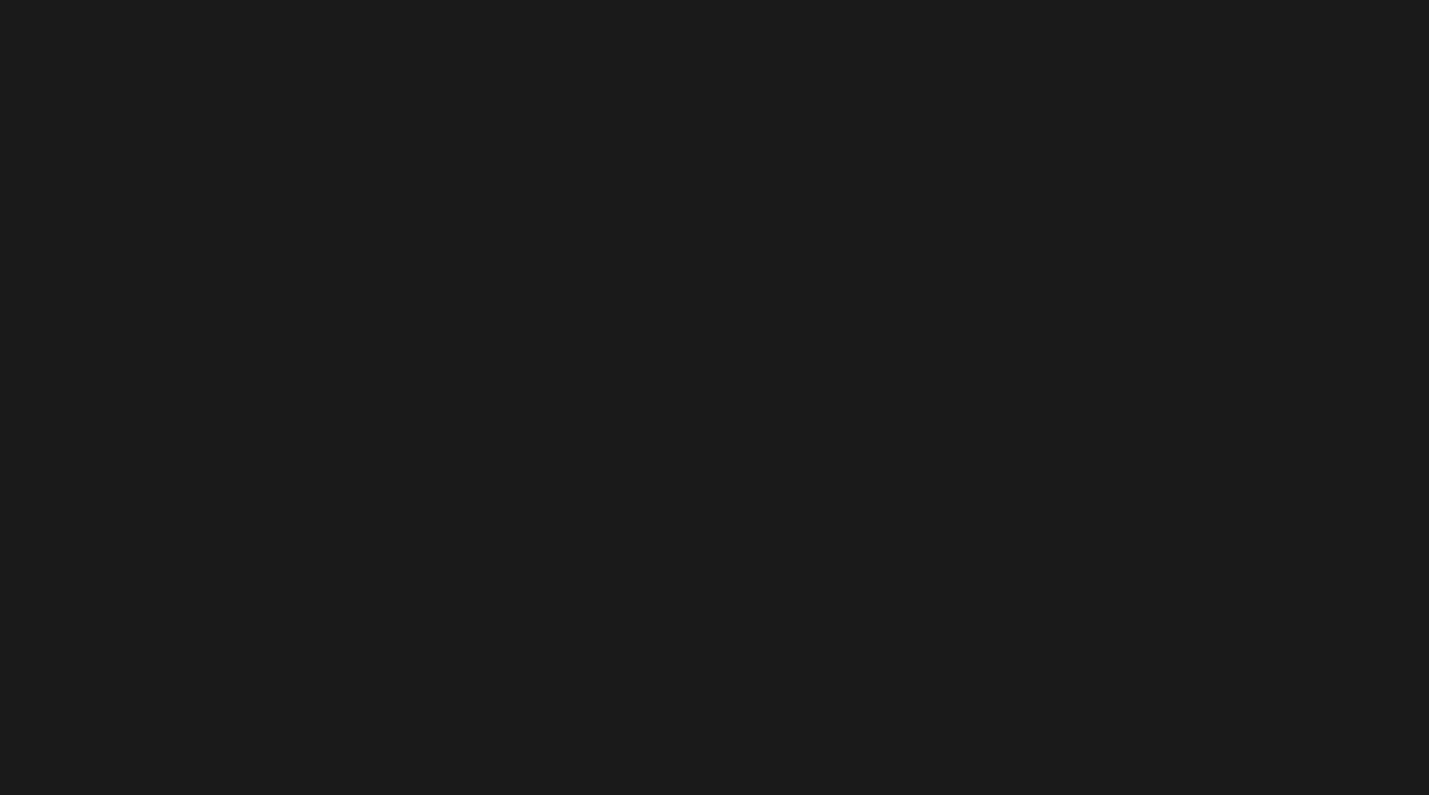 scroll, scrollTop: 0, scrollLeft: 0, axis: both 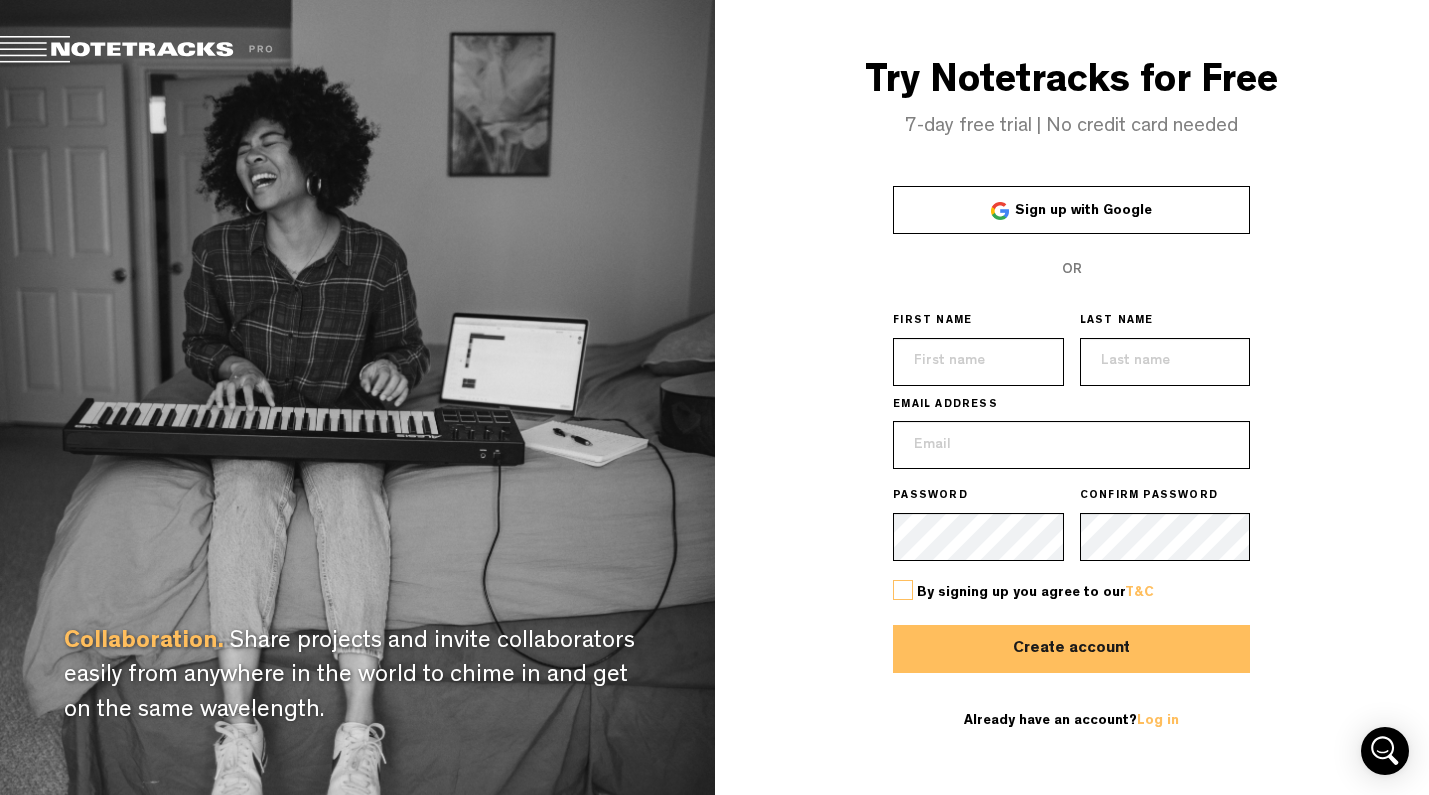 click on "Collaboration.
Share projects and invite collaborators easily
from anywhere in the world to chime in and get on the same wavelength." at bounding box center [357, 397] 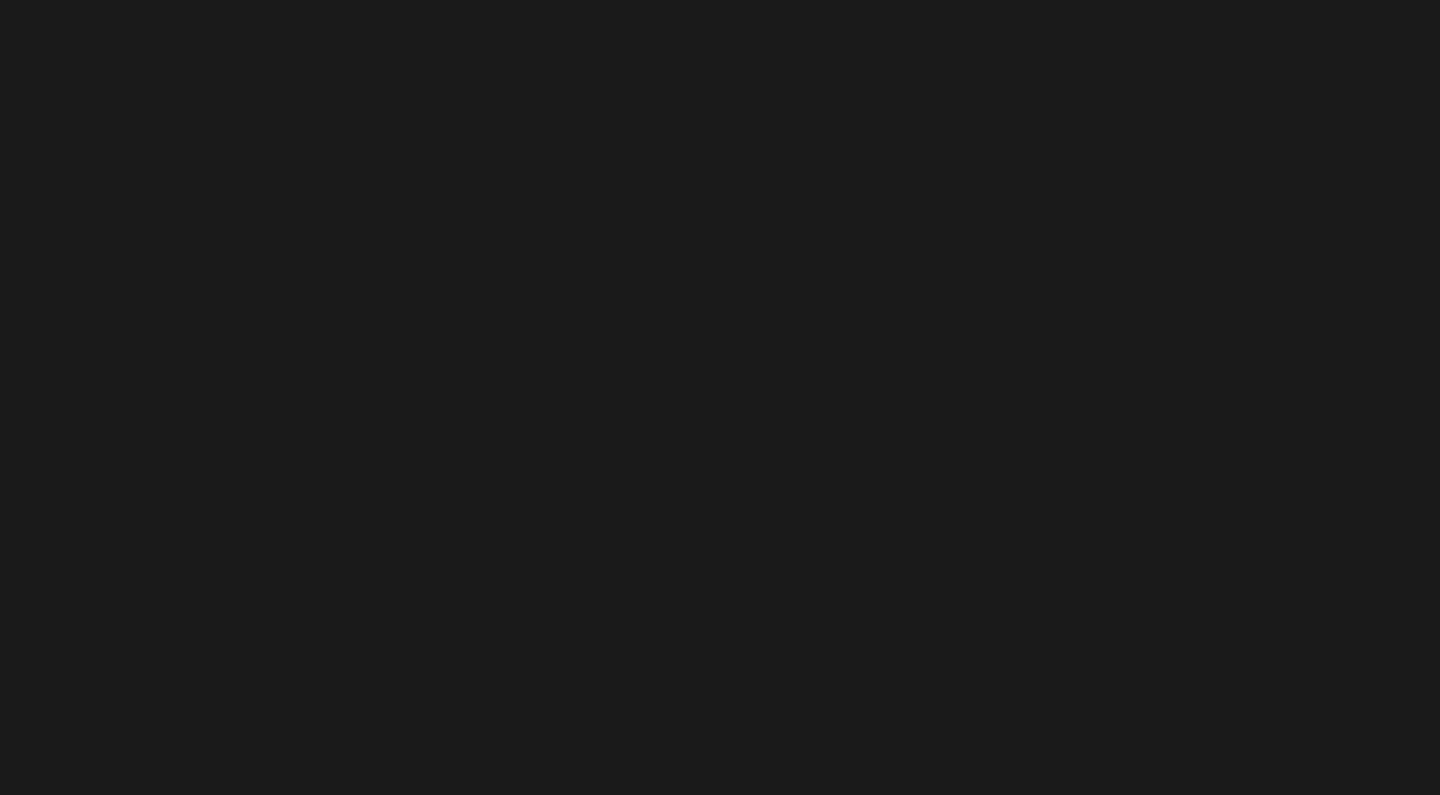 scroll, scrollTop: 0, scrollLeft: 0, axis: both 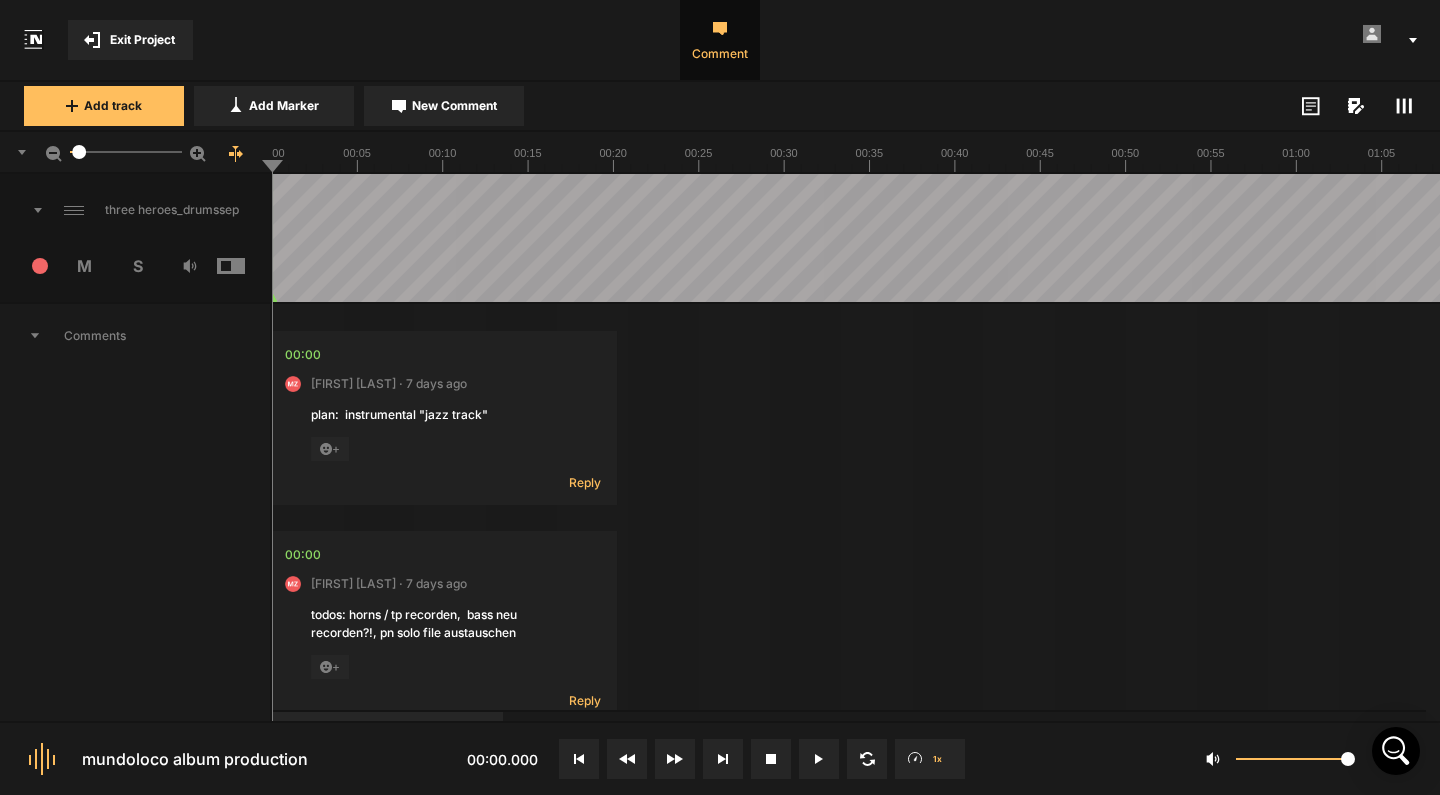 click 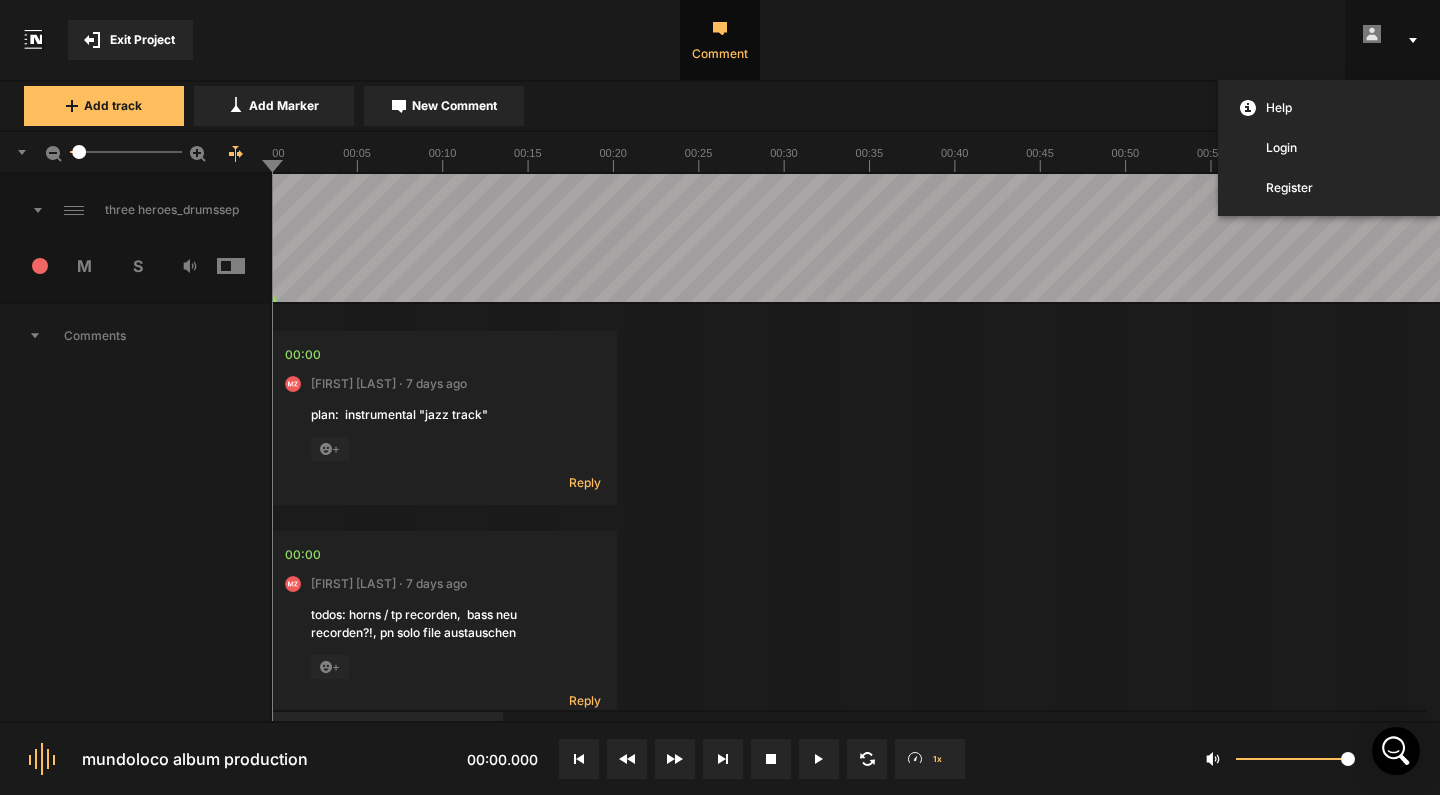 click at bounding box center (720, 397) 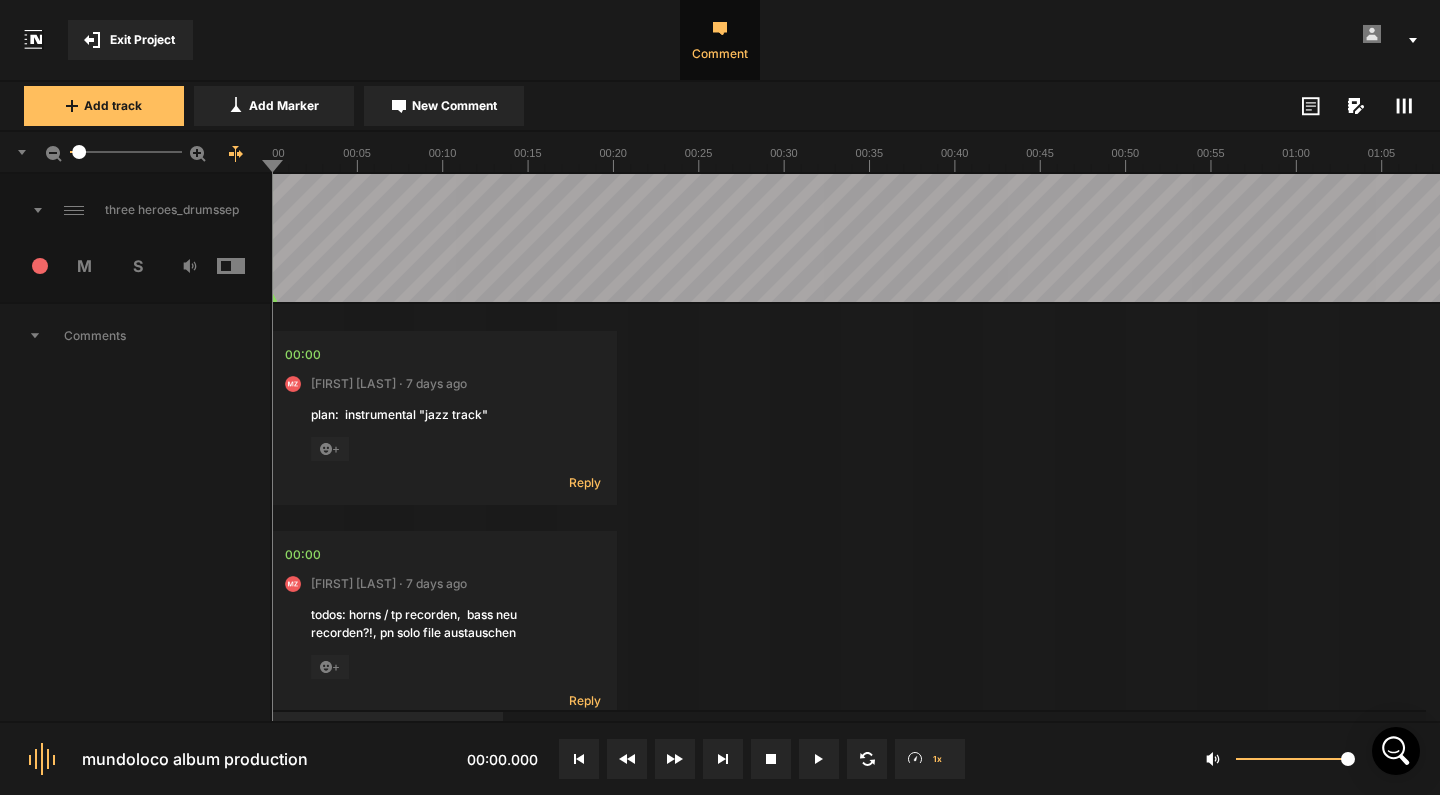 click at bounding box center [3192, 238] 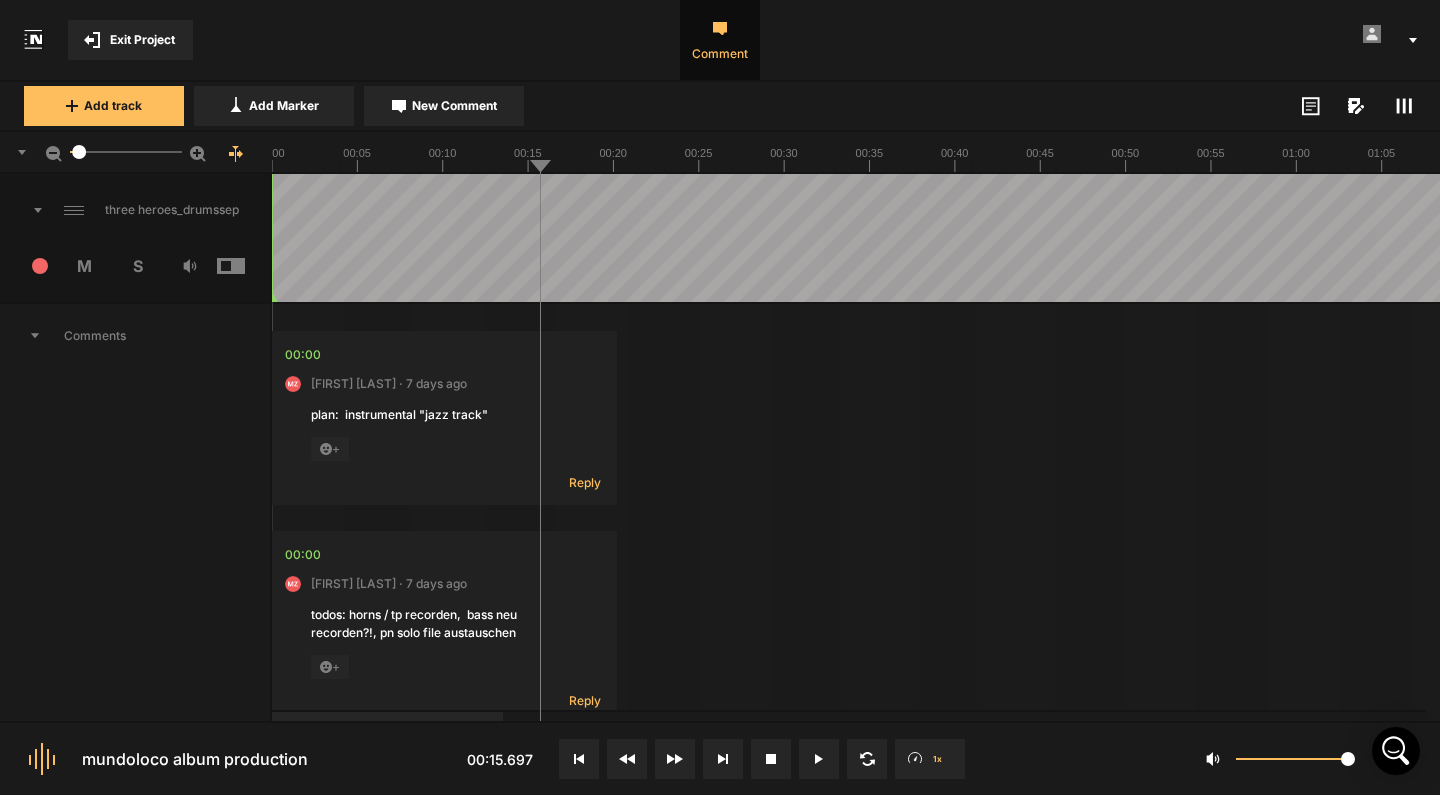 click at bounding box center [3192, 238] 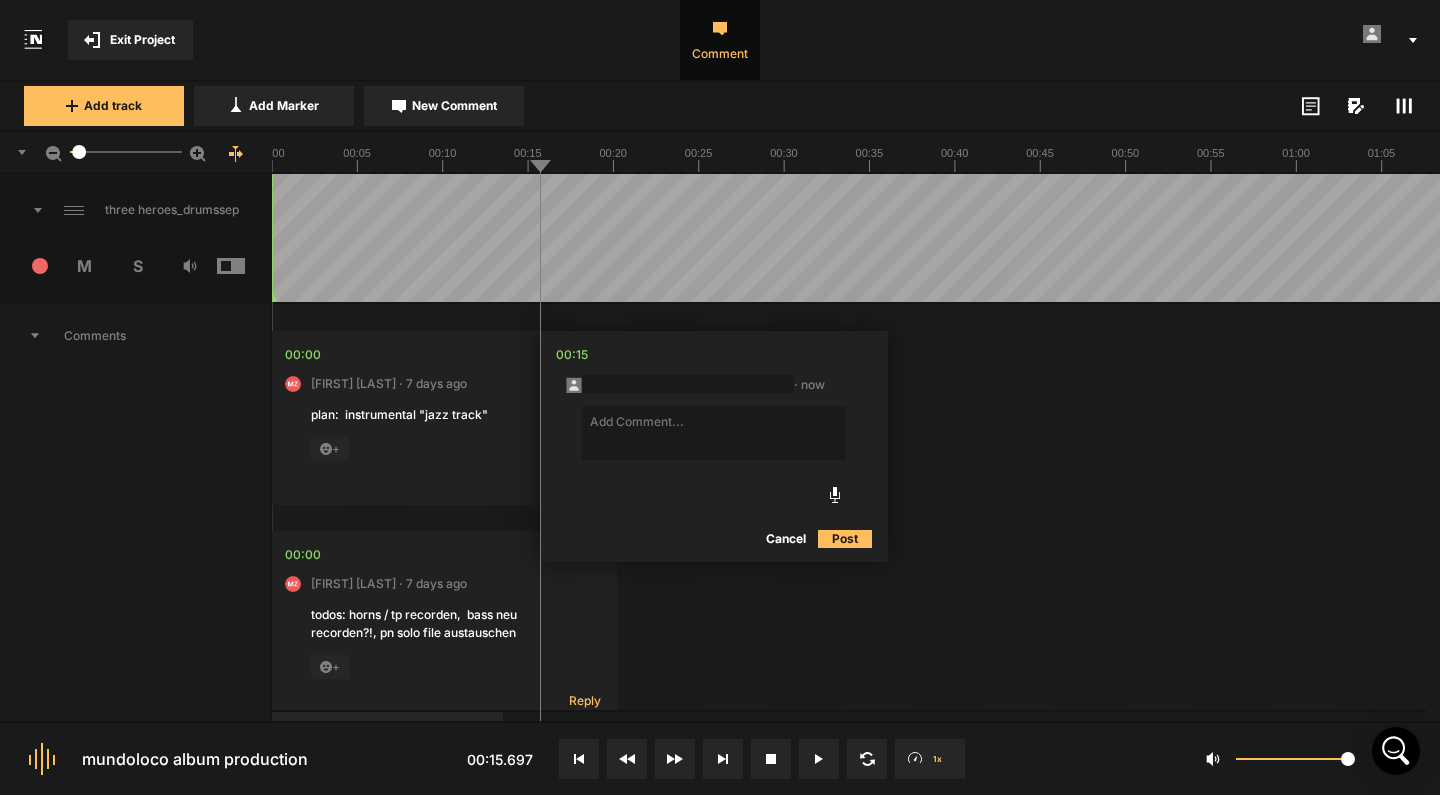 type 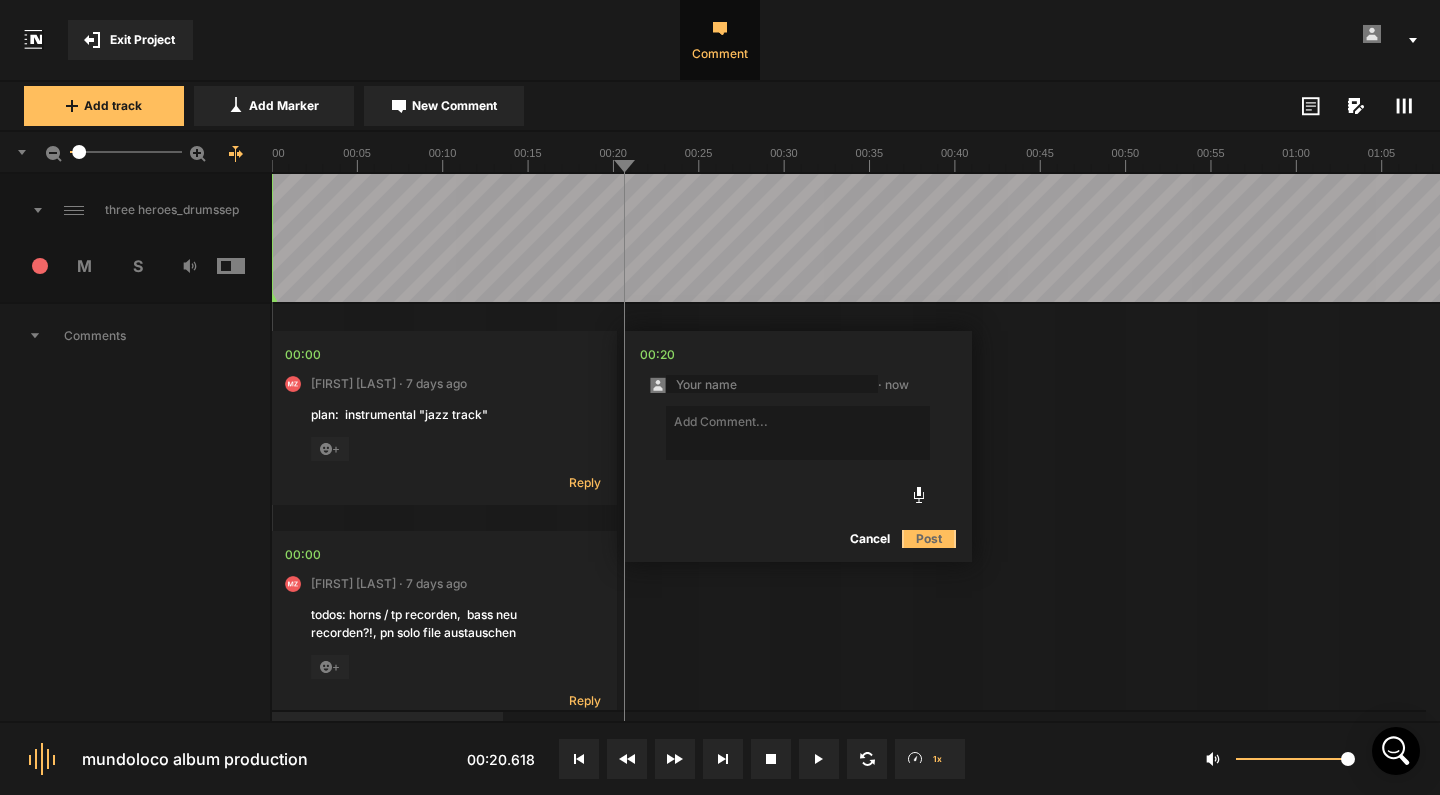 click on "Cancel" 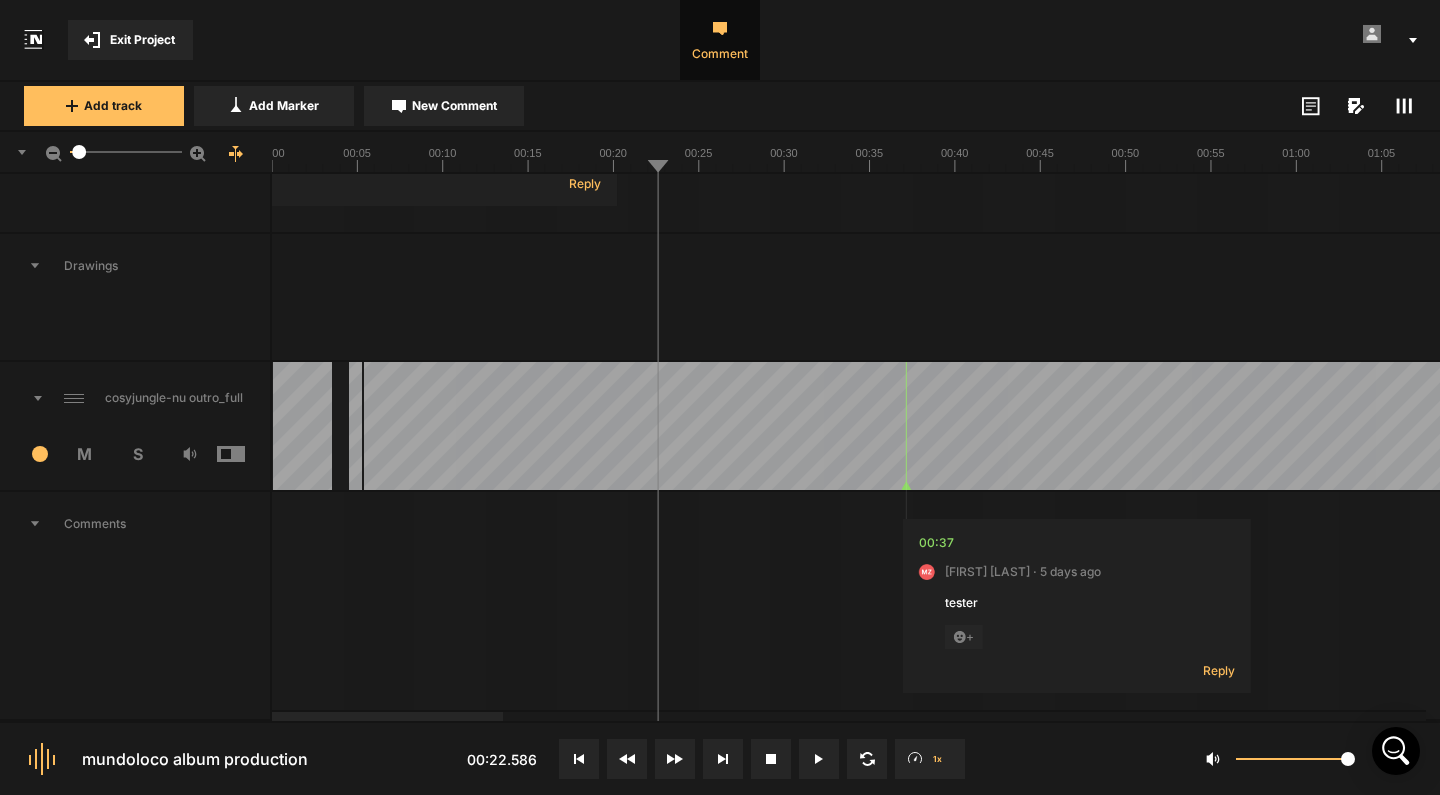 scroll, scrollTop: 0, scrollLeft: 0, axis: both 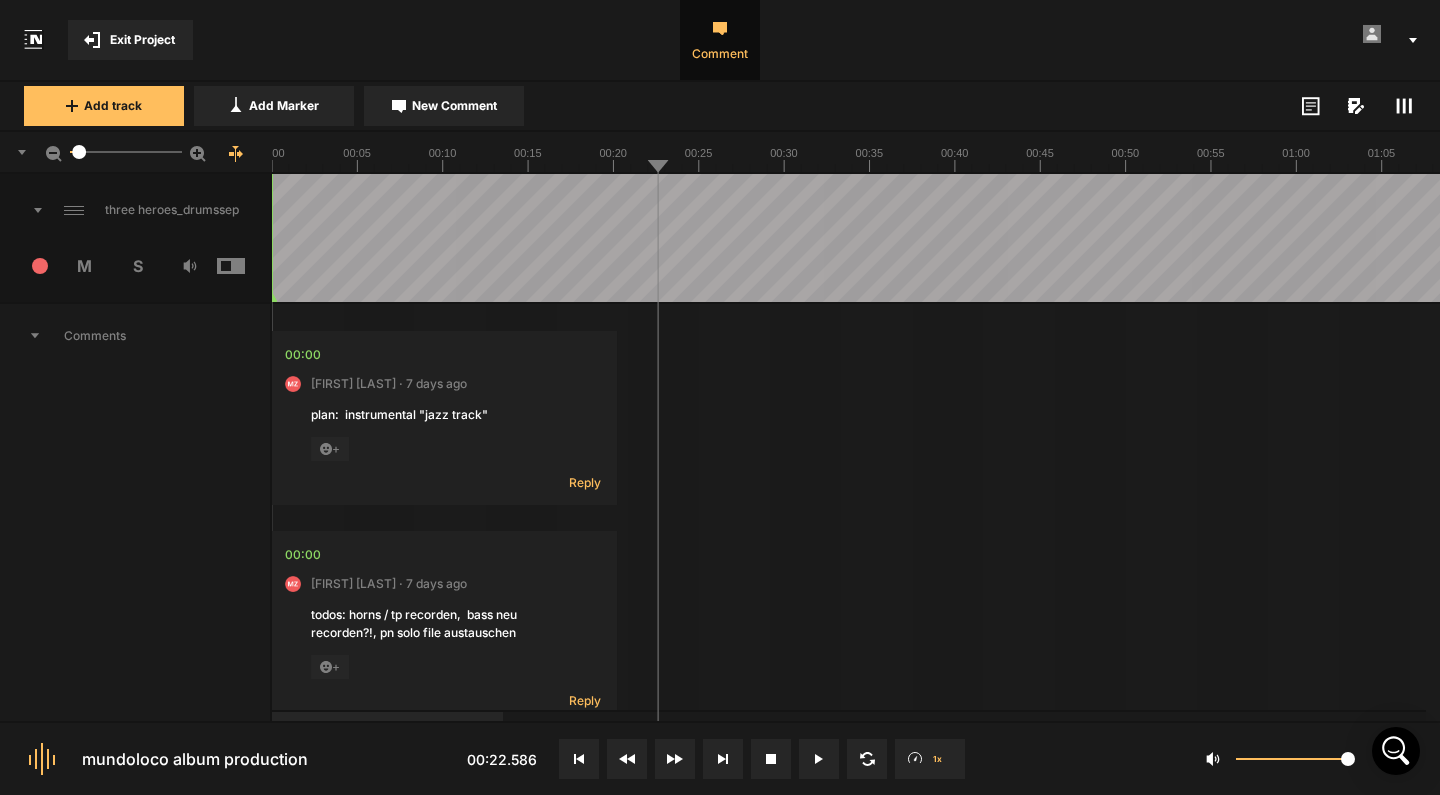 click 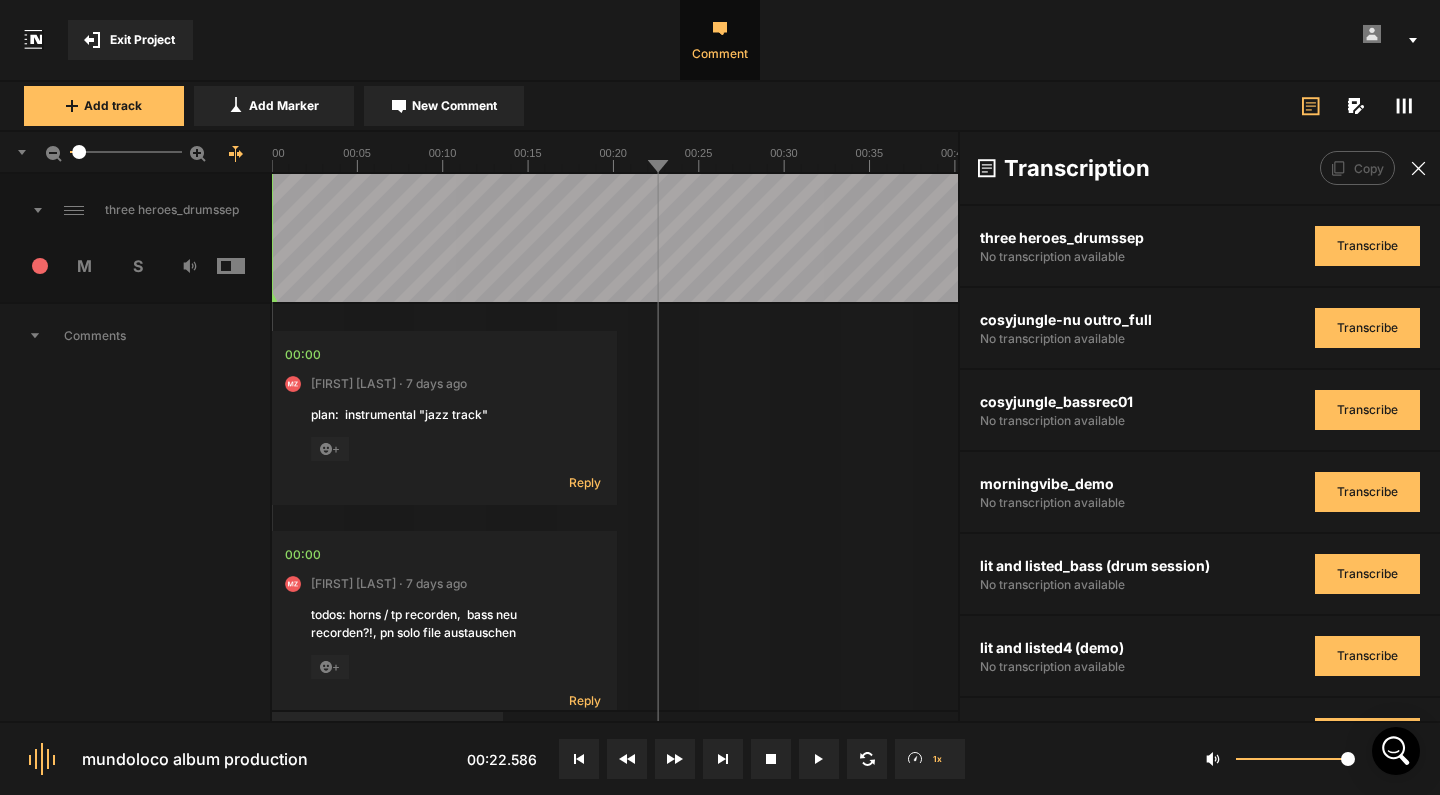 click 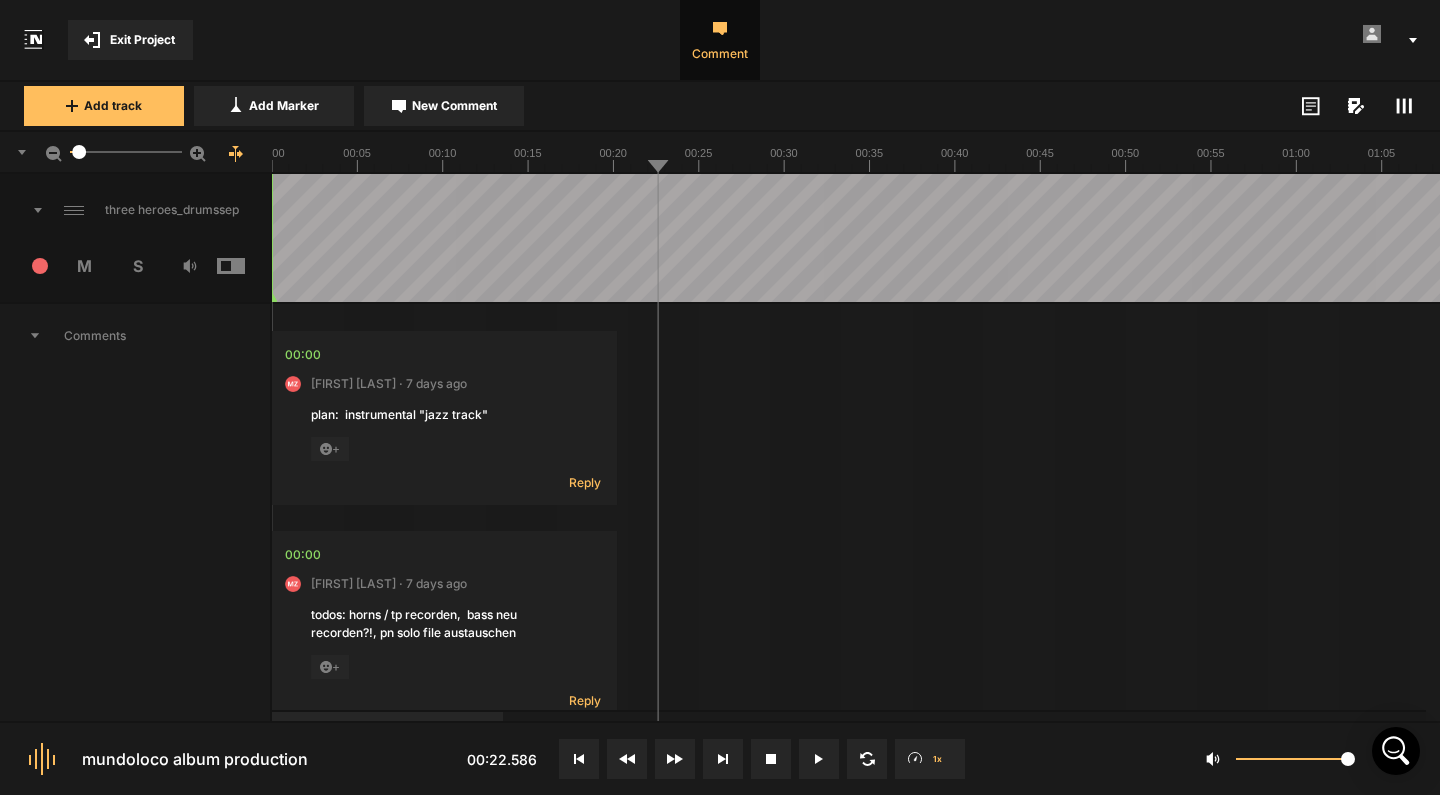 click 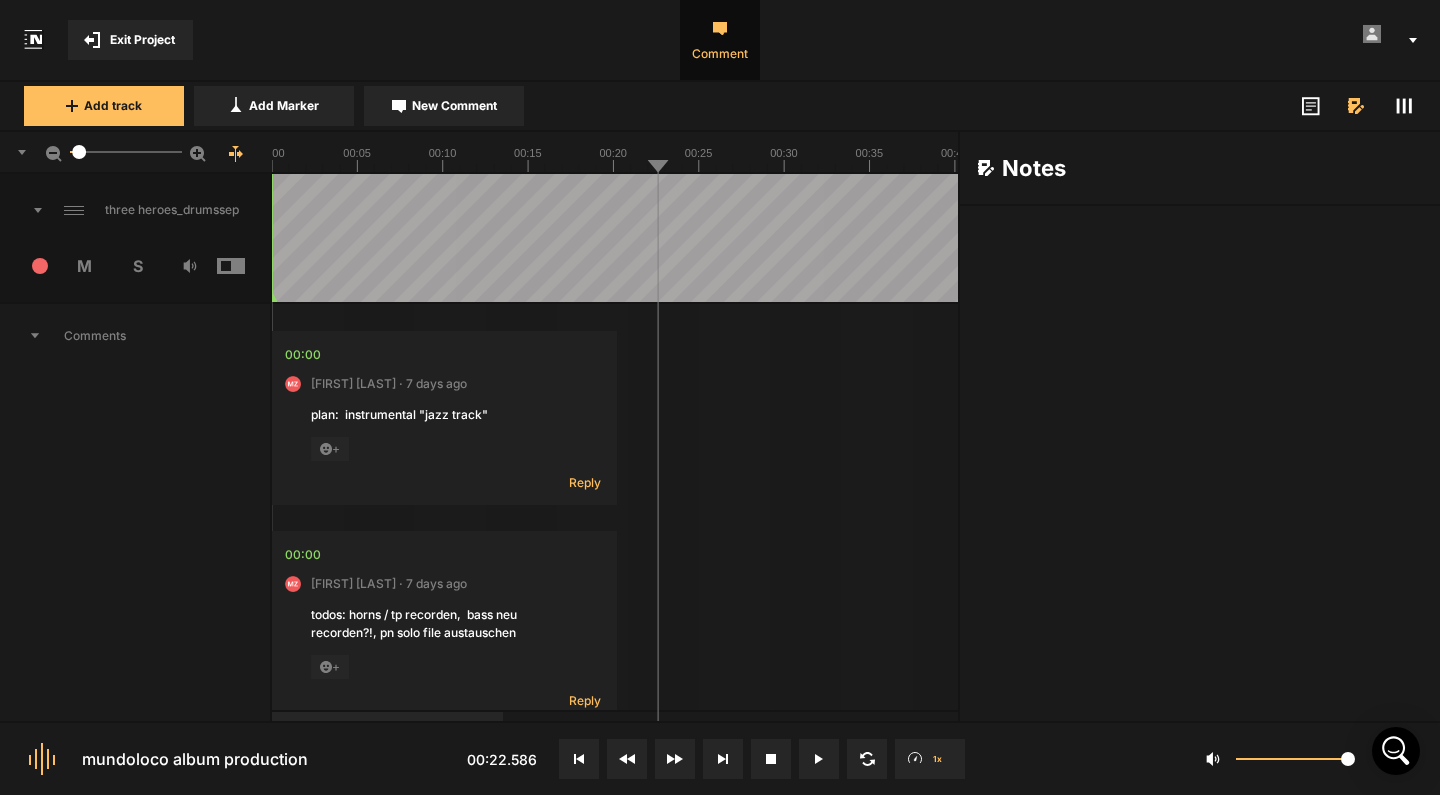 click 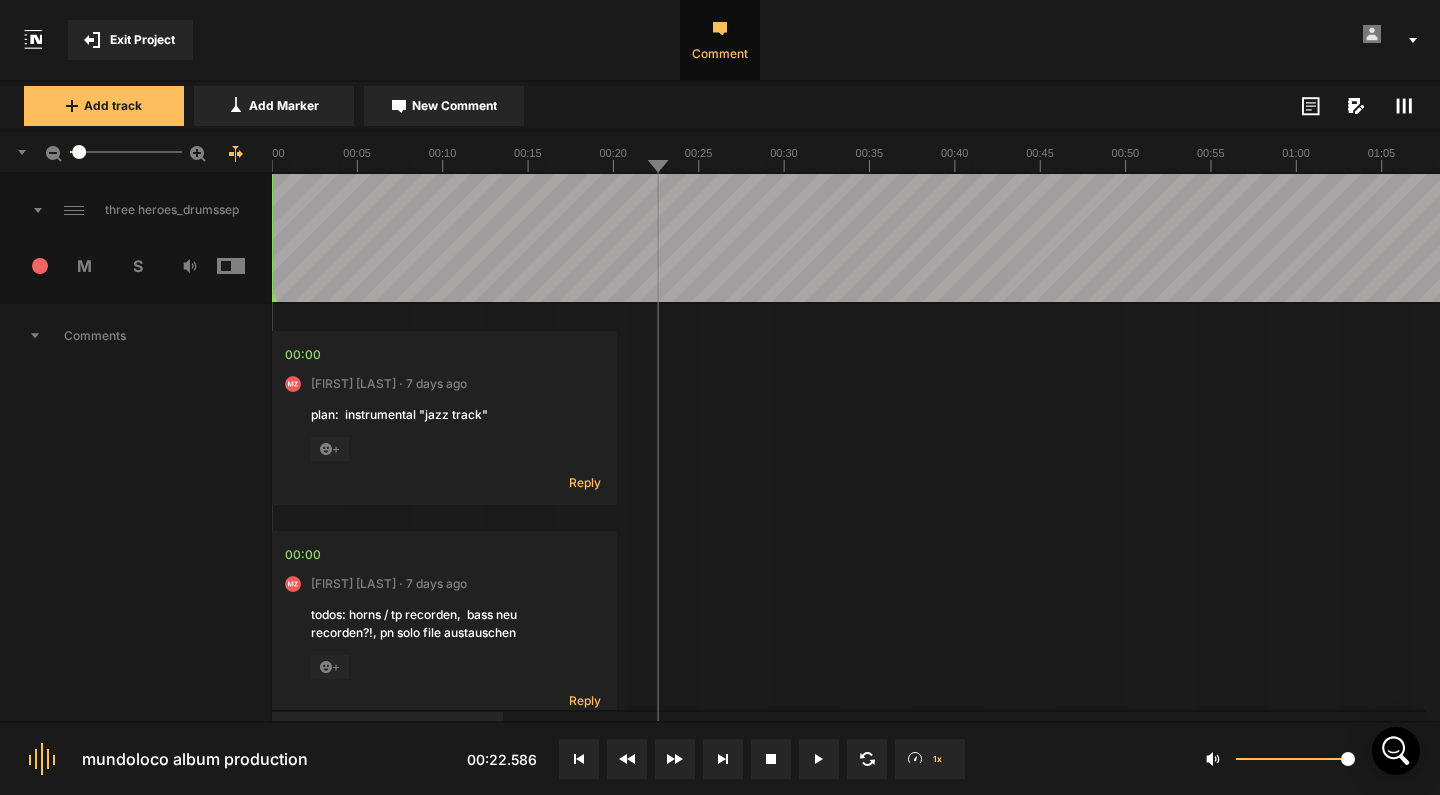 click 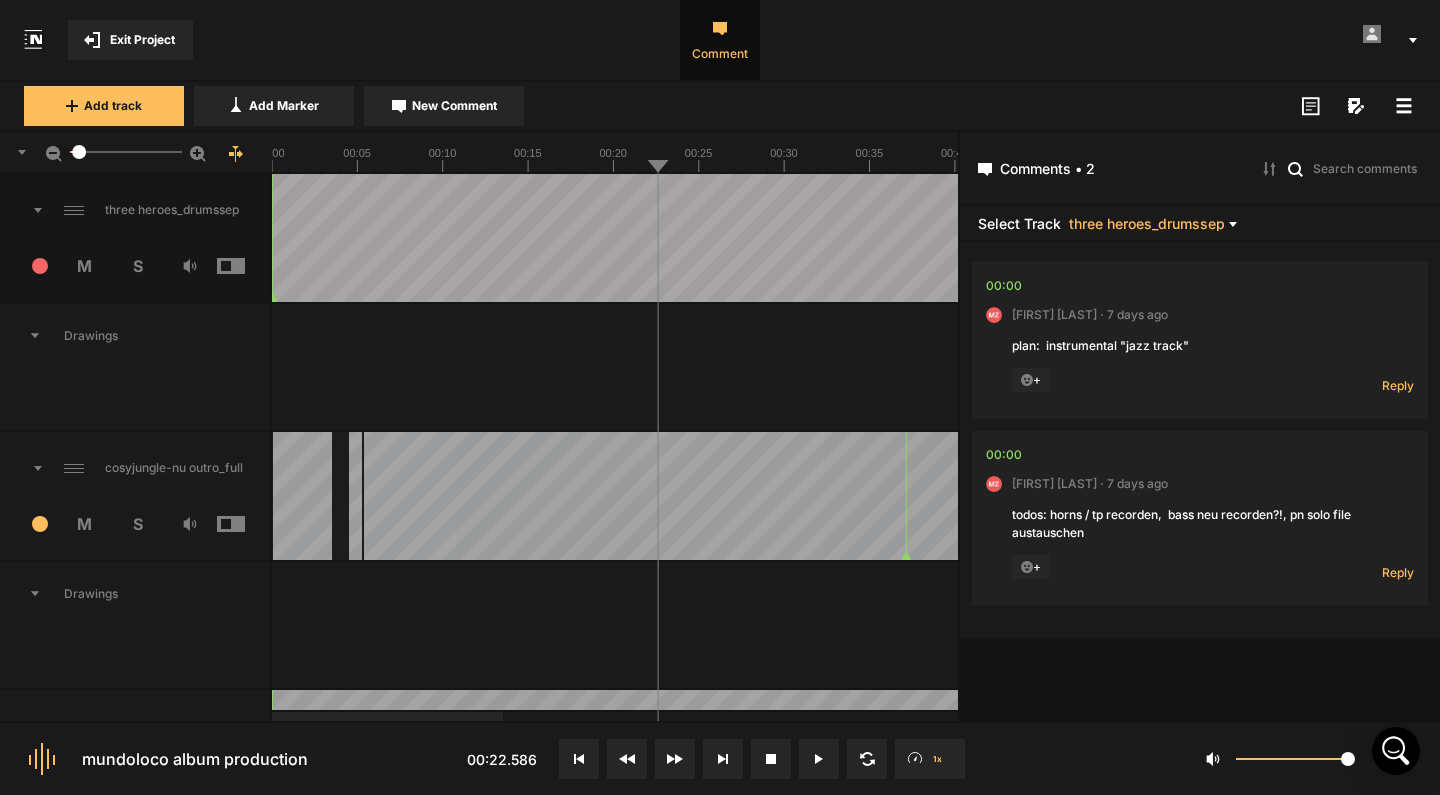 click at bounding box center (1404, 106) 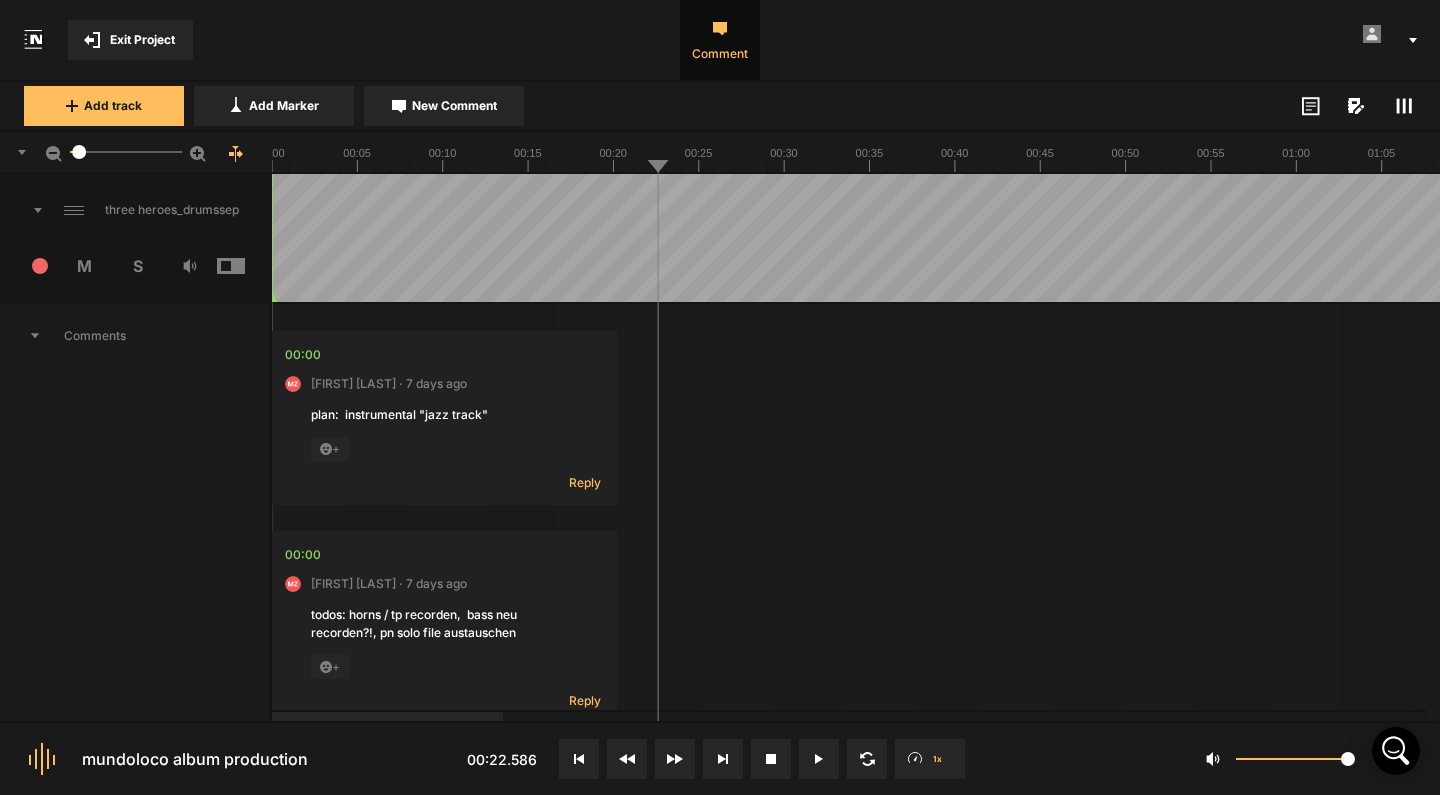 click on "three heroes_drumssep" at bounding box center (183, 210) 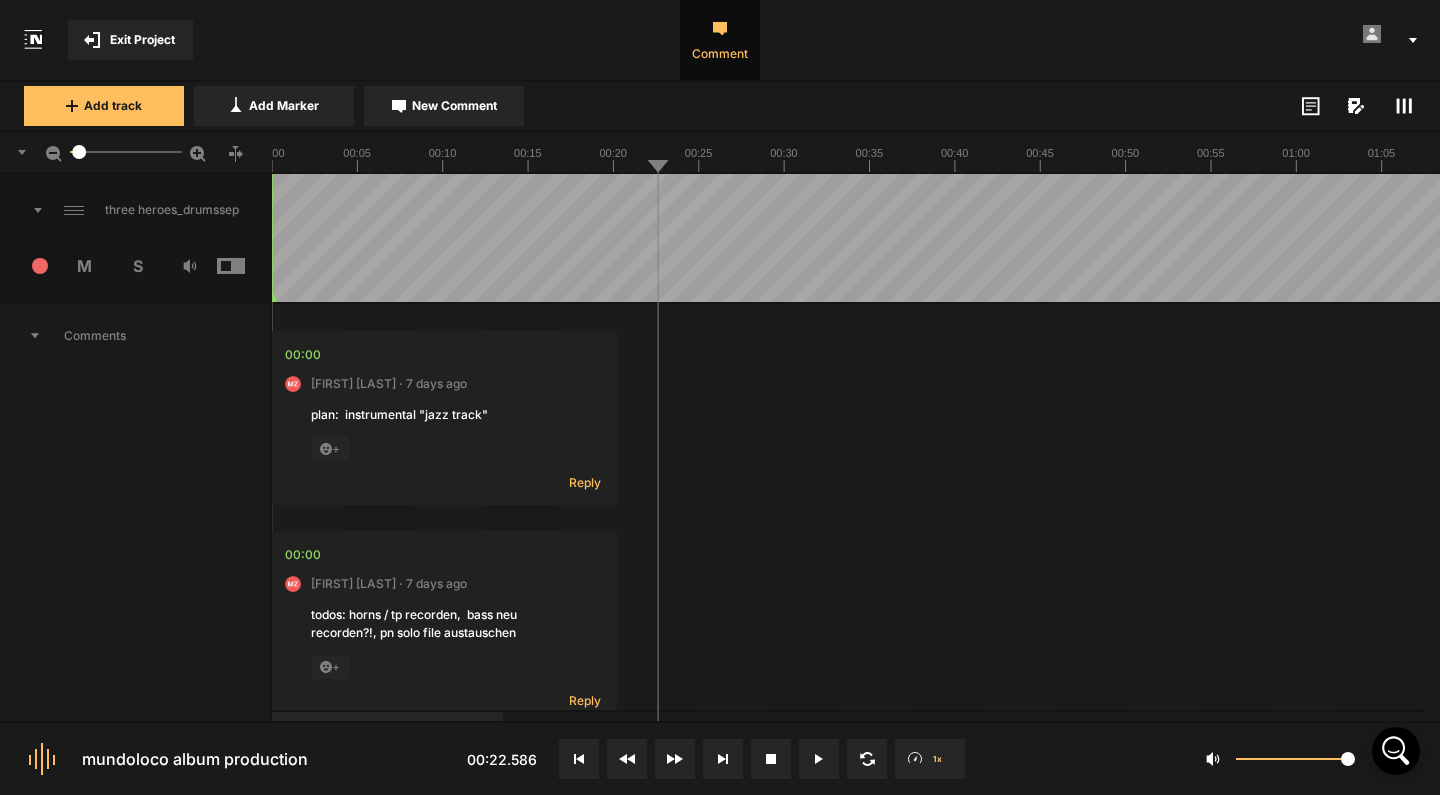 click on "1 M S" at bounding box center (135, 272) 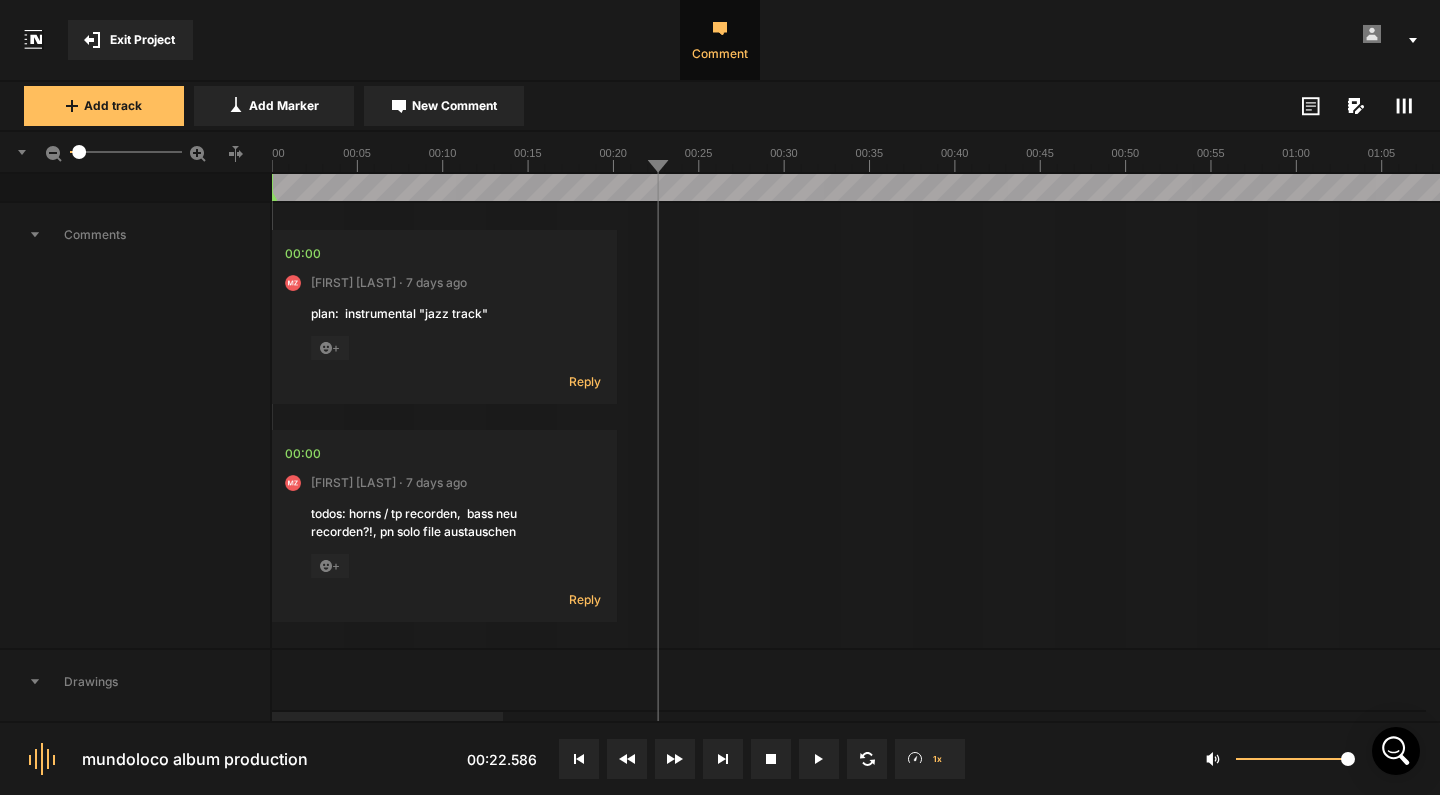 scroll, scrollTop: 635, scrollLeft: 0, axis: vertical 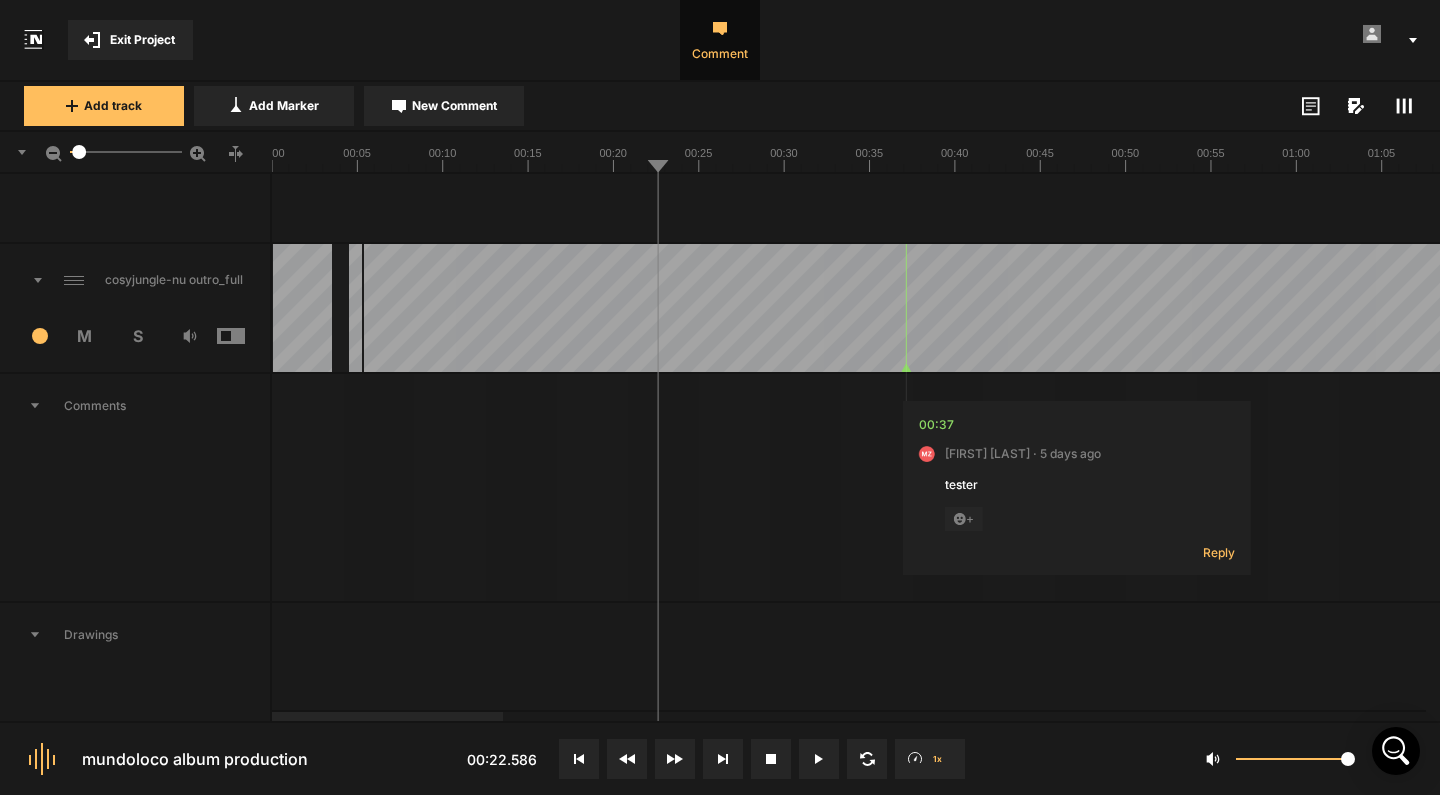 click on "2 M S" at bounding box center [135, 342] 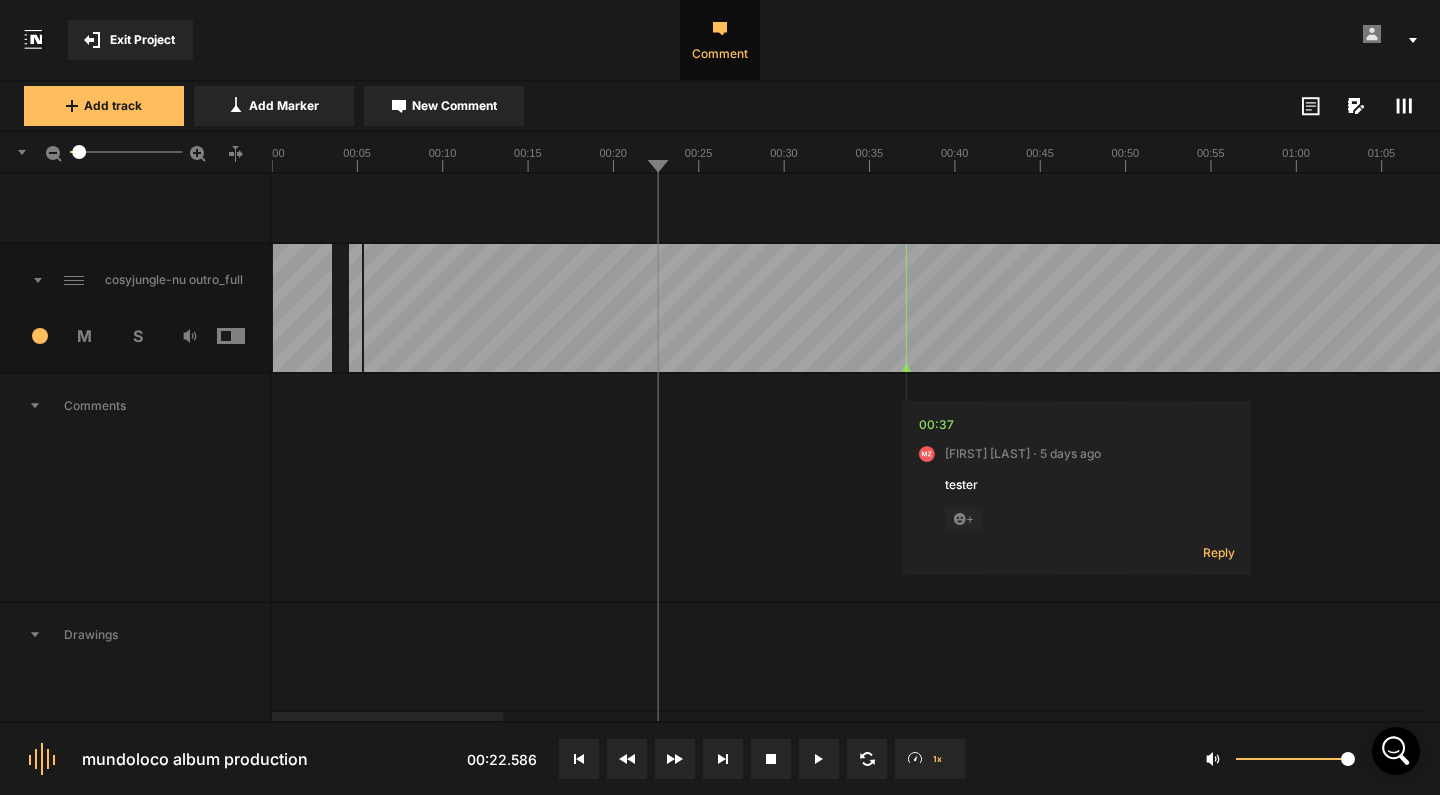 click on "2 M S" at bounding box center (135, 342) 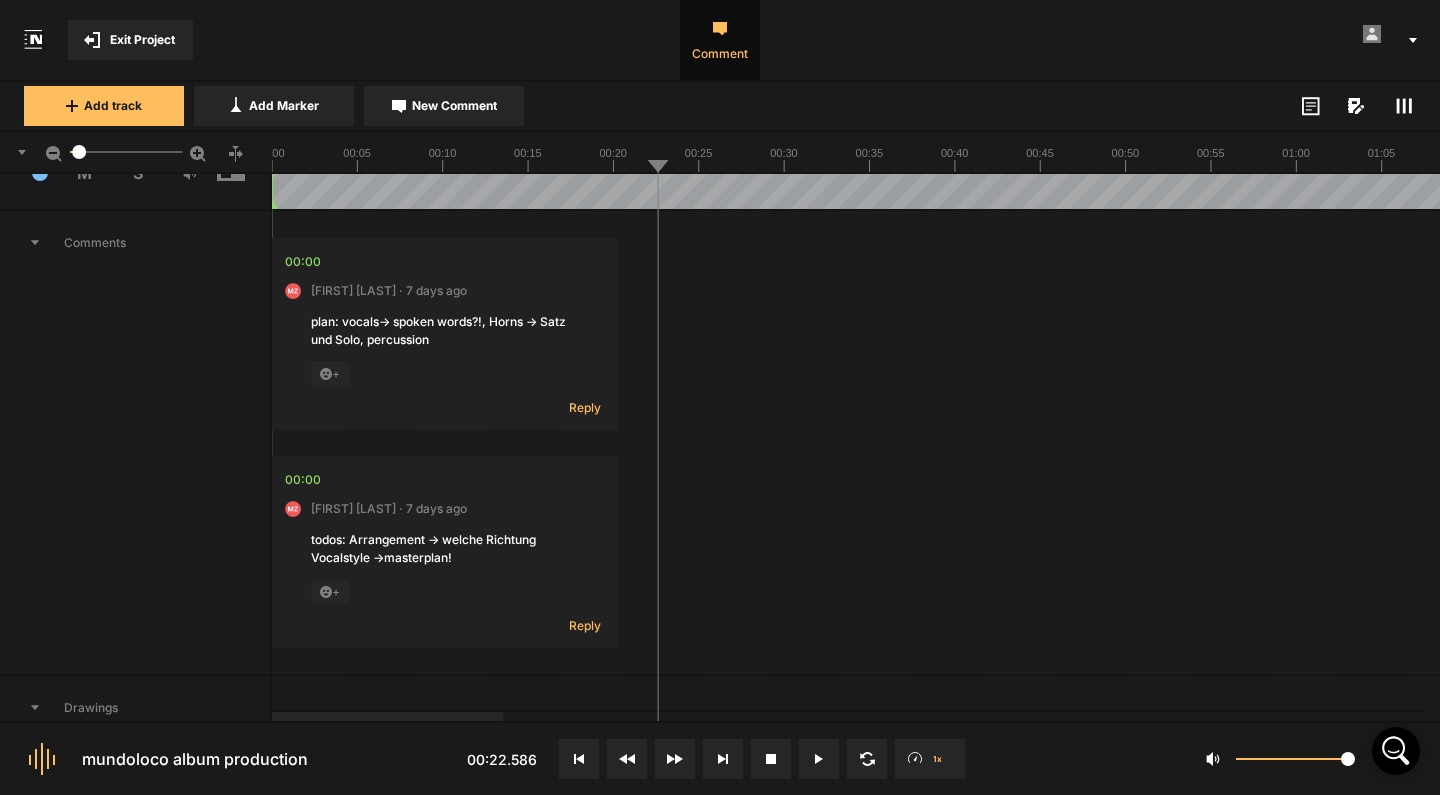 scroll, scrollTop: 2975, scrollLeft: 0, axis: vertical 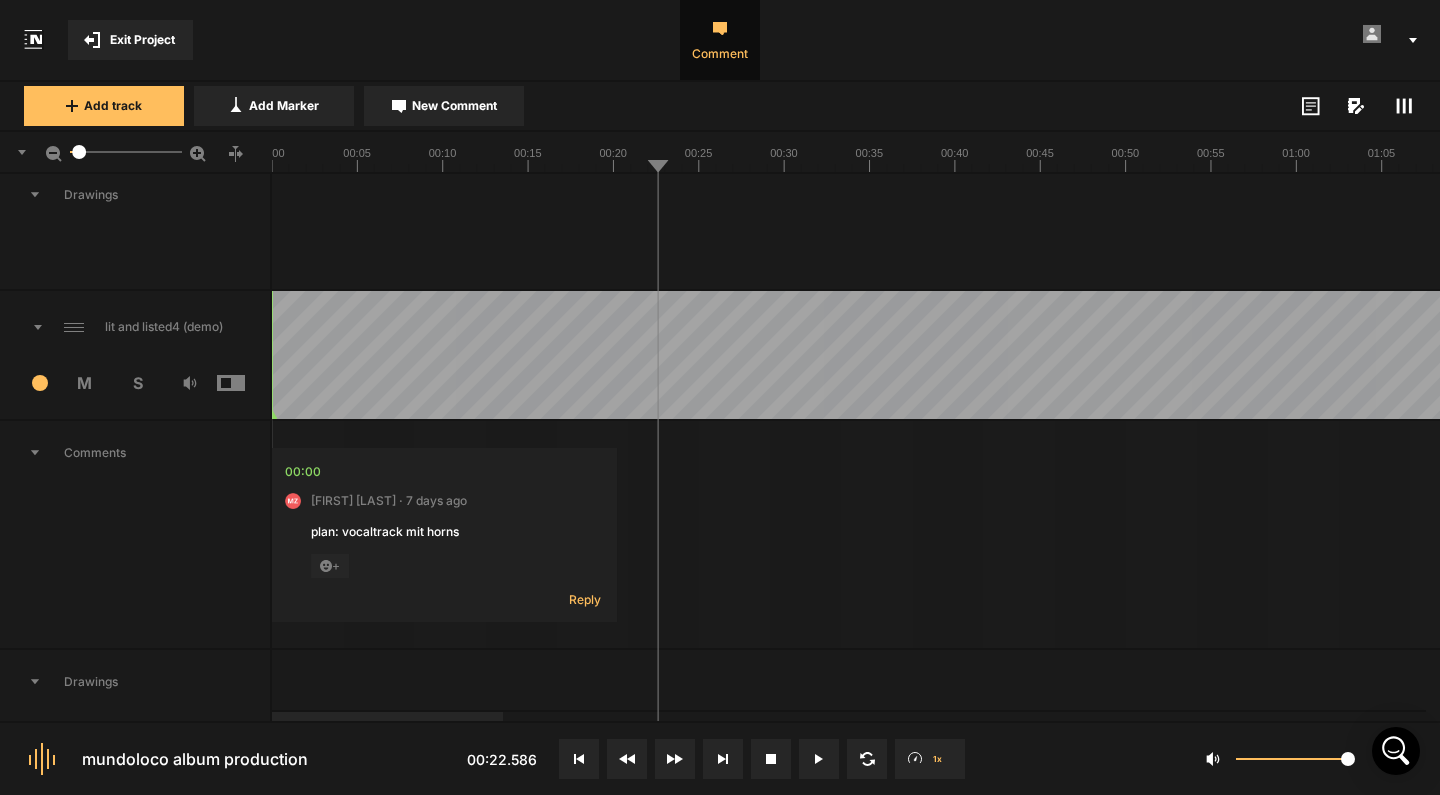 click on "6 M S" at bounding box center [135, 389] 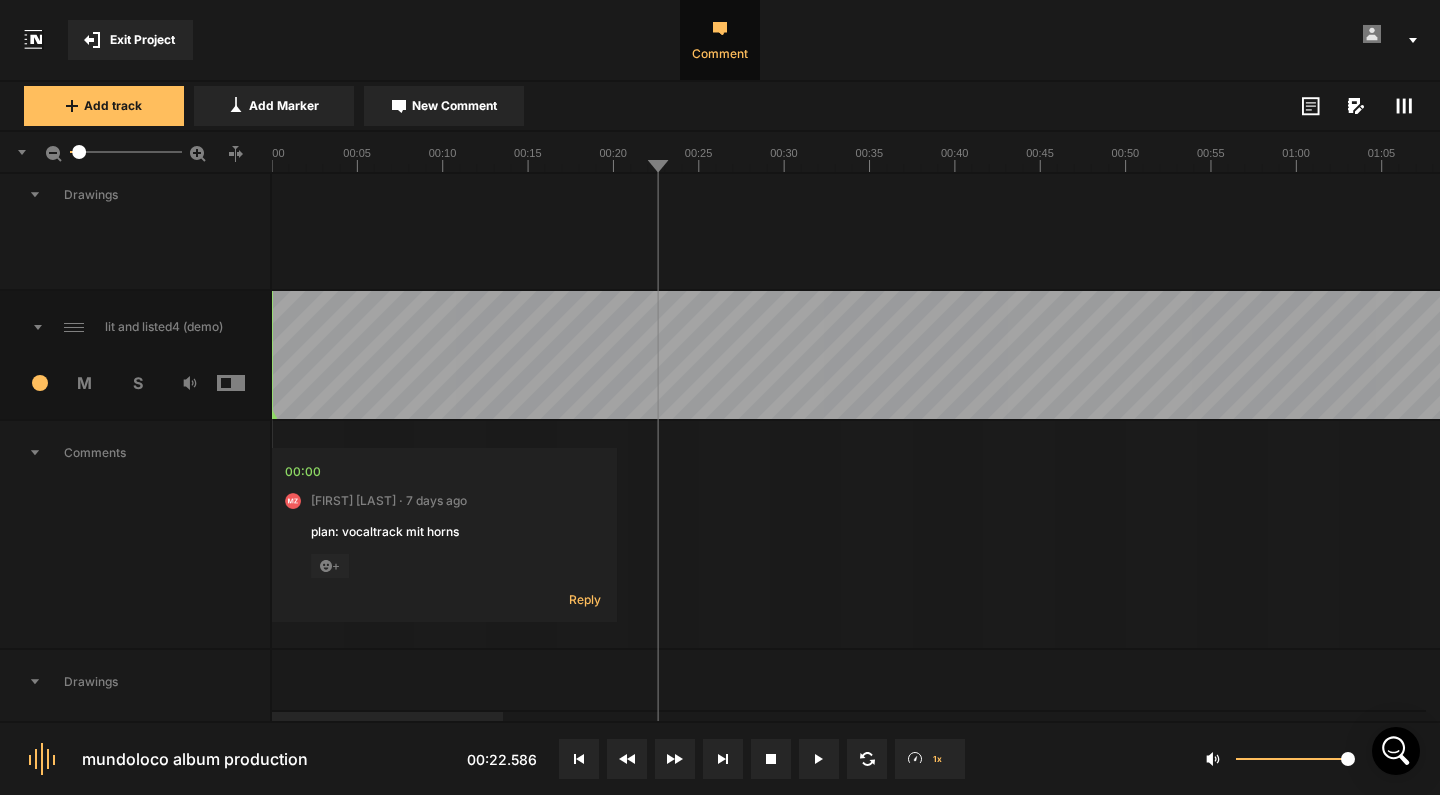click on "6 M S" at bounding box center (135, 389) 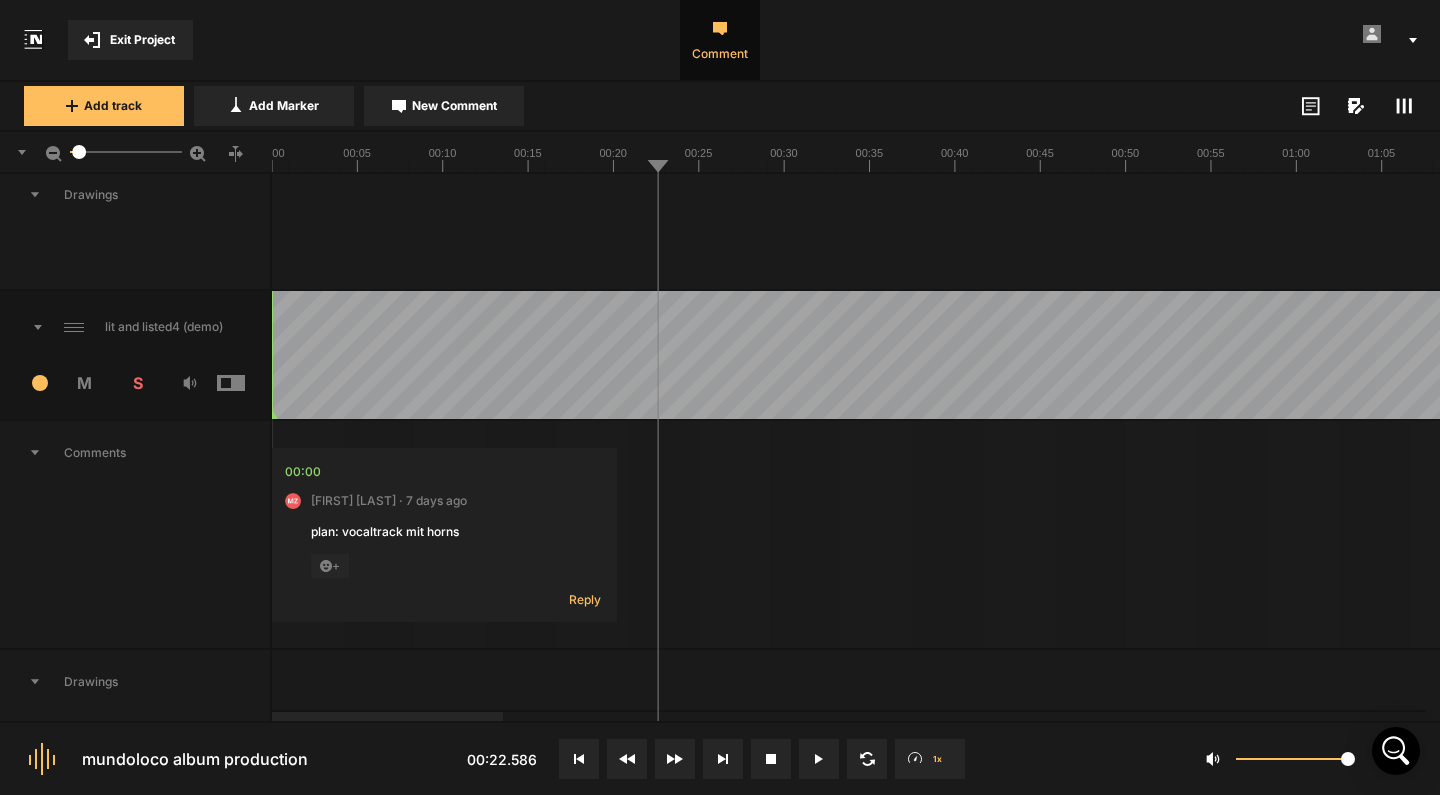 click on "M" at bounding box center (85, 383) 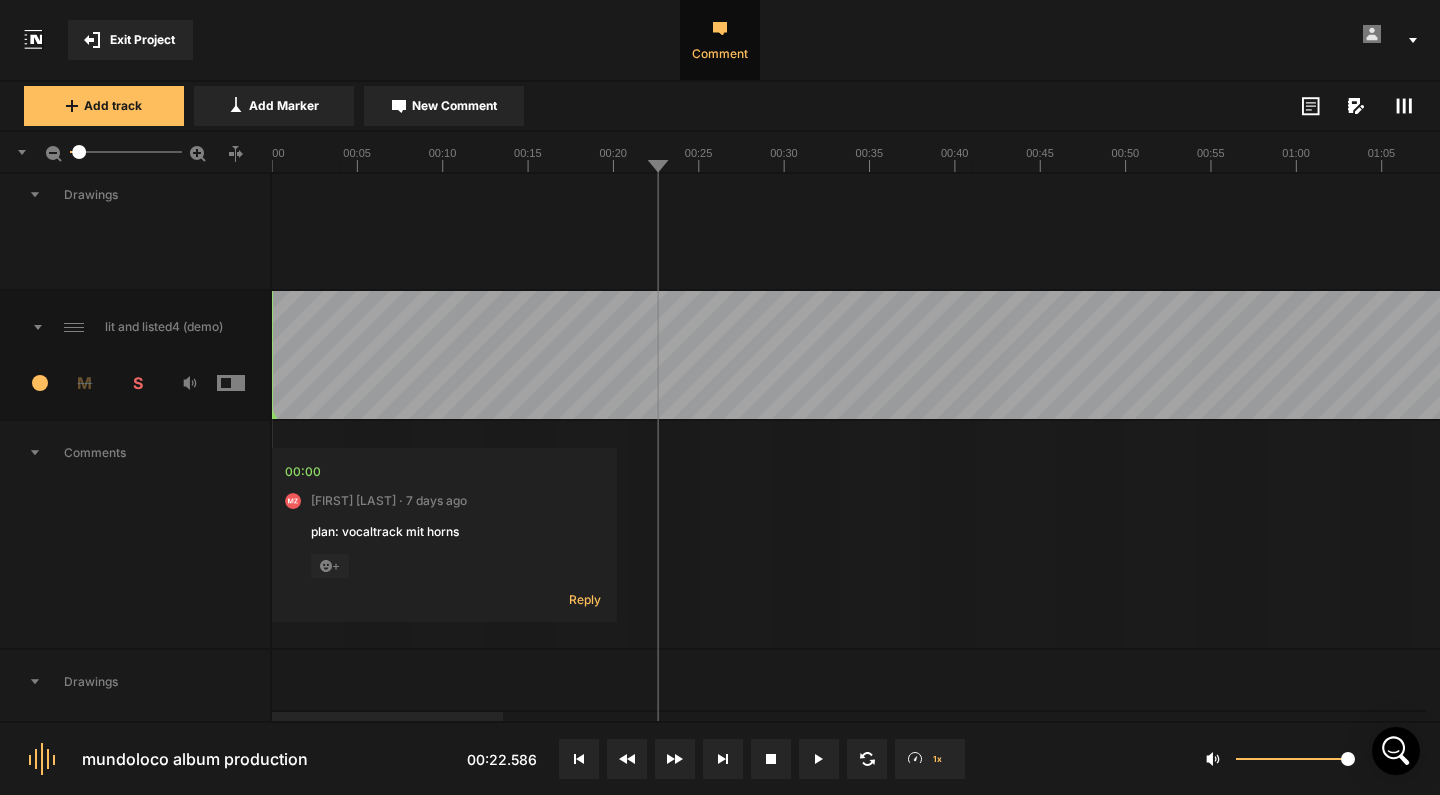 click on "S" at bounding box center [137, 383] 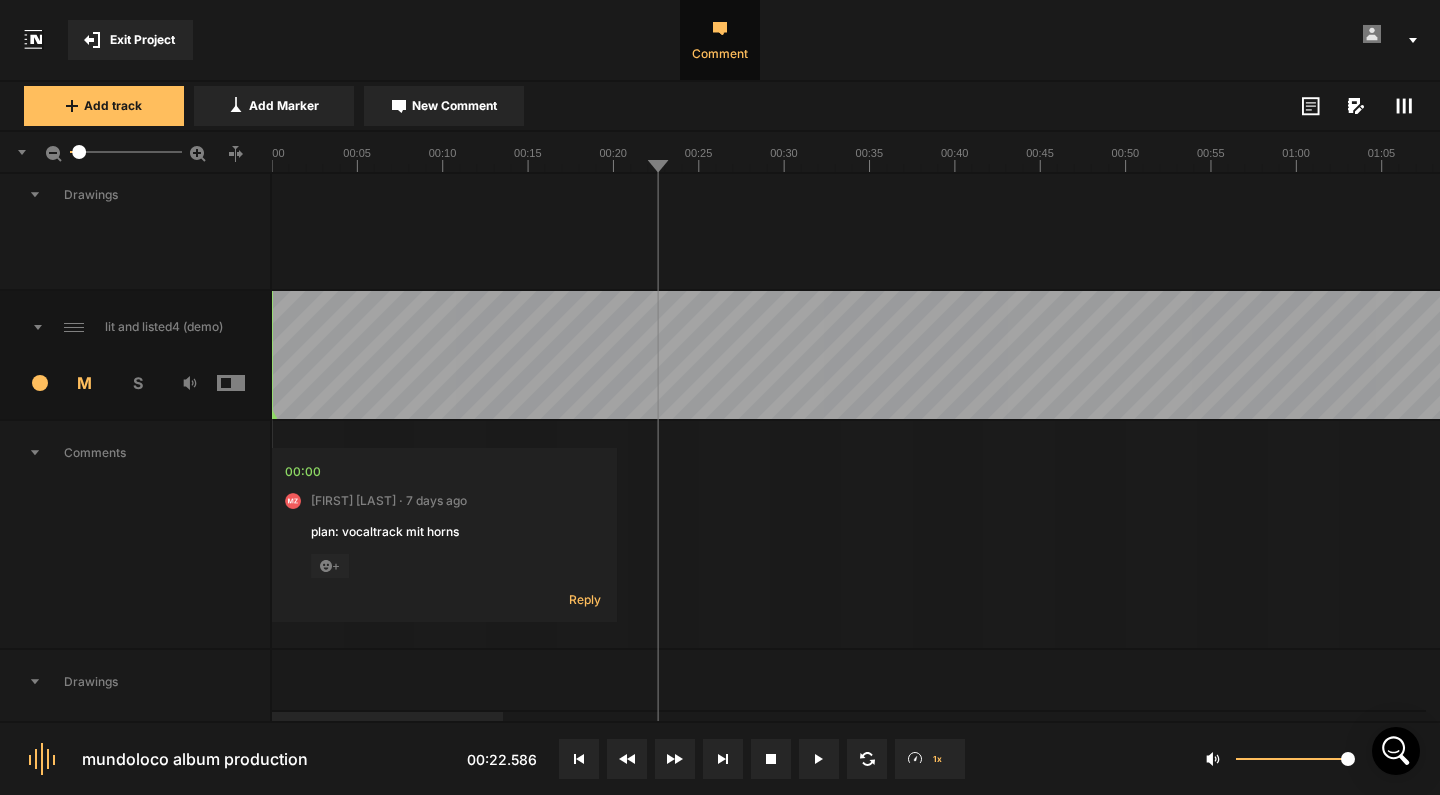 click on "M" at bounding box center [85, 383] 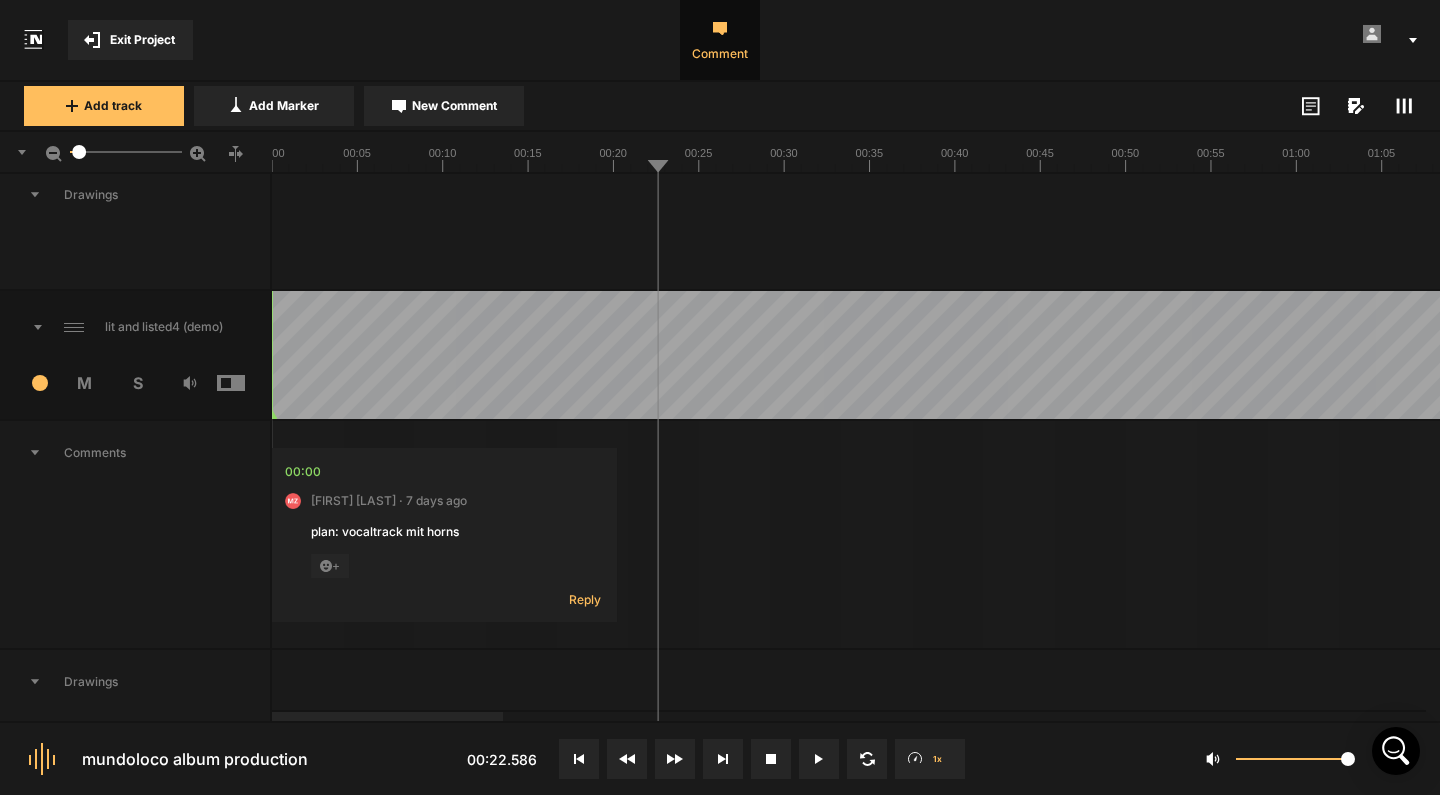 click on "6 M S" at bounding box center [135, 389] 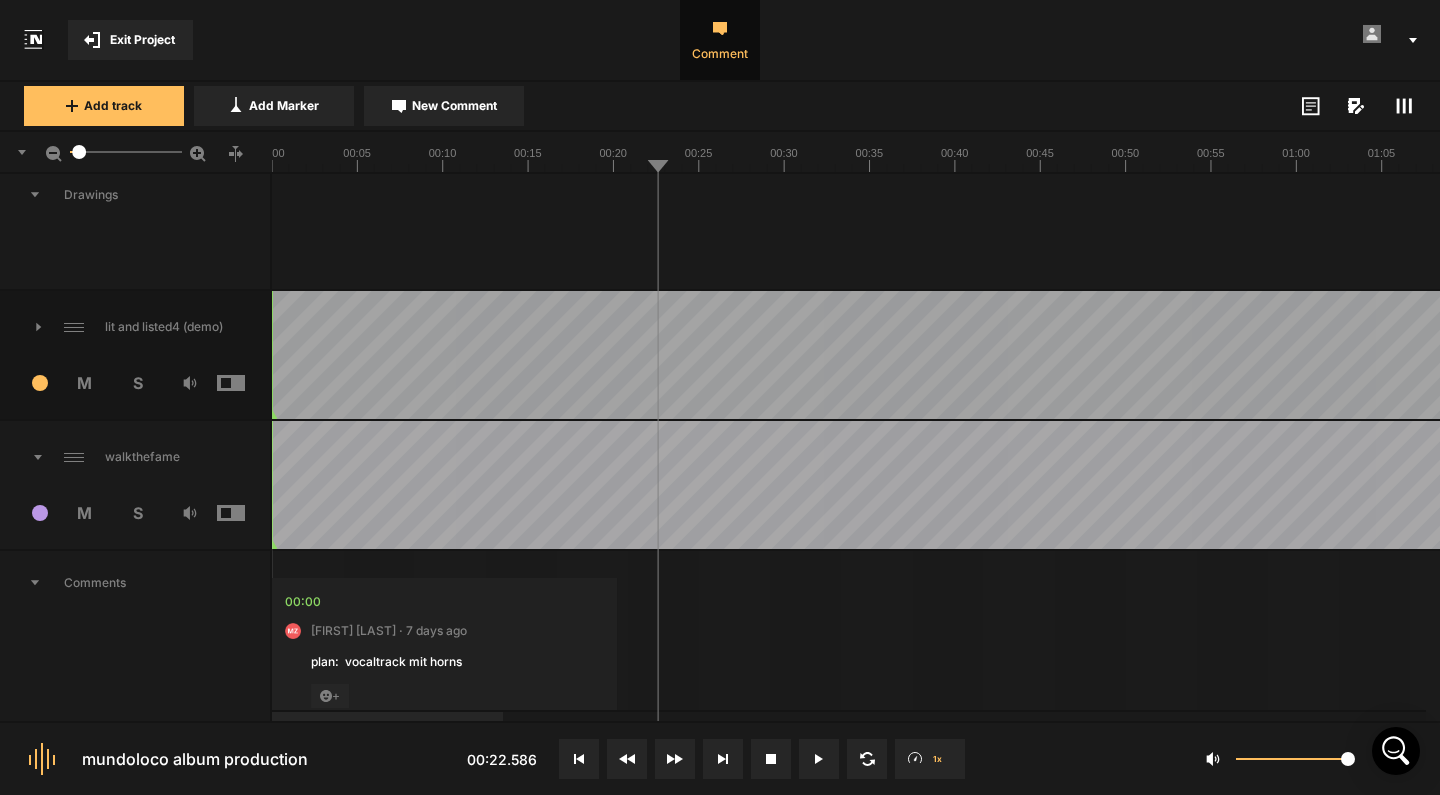 click on "lit and listed4 (demo)" at bounding box center (135, 327) 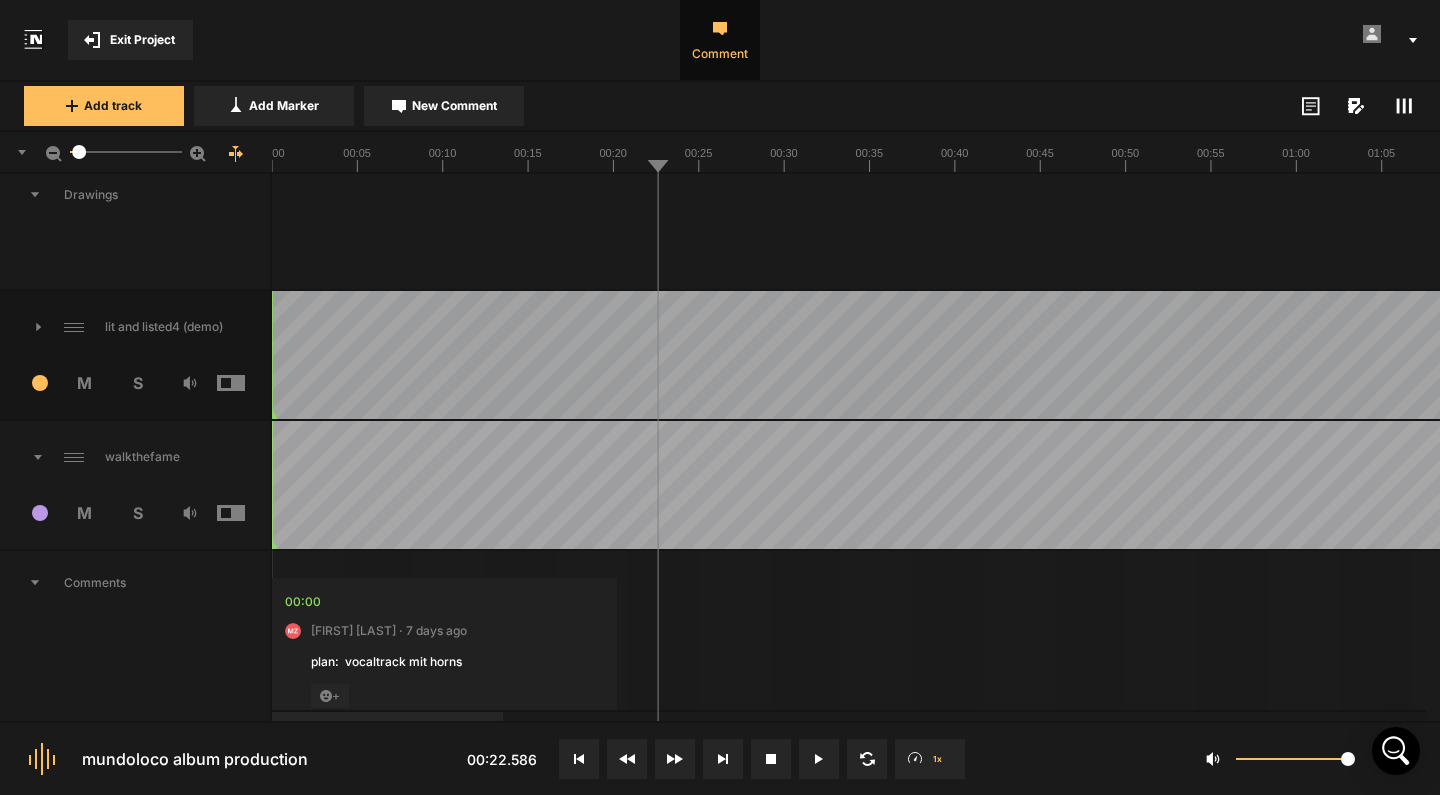 click 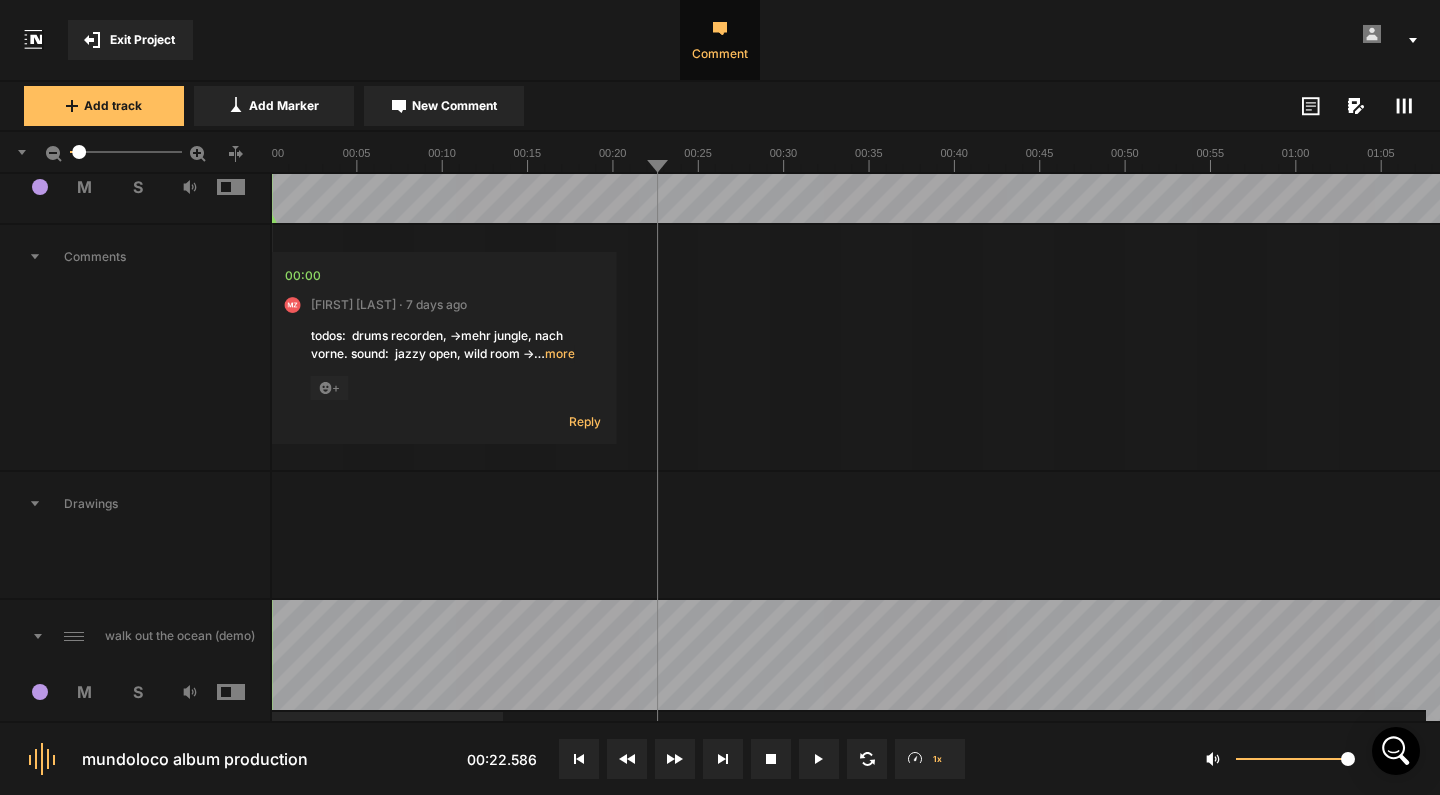 scroll, scrollTop: 3792, scrollLeft: 0, axis: vertical 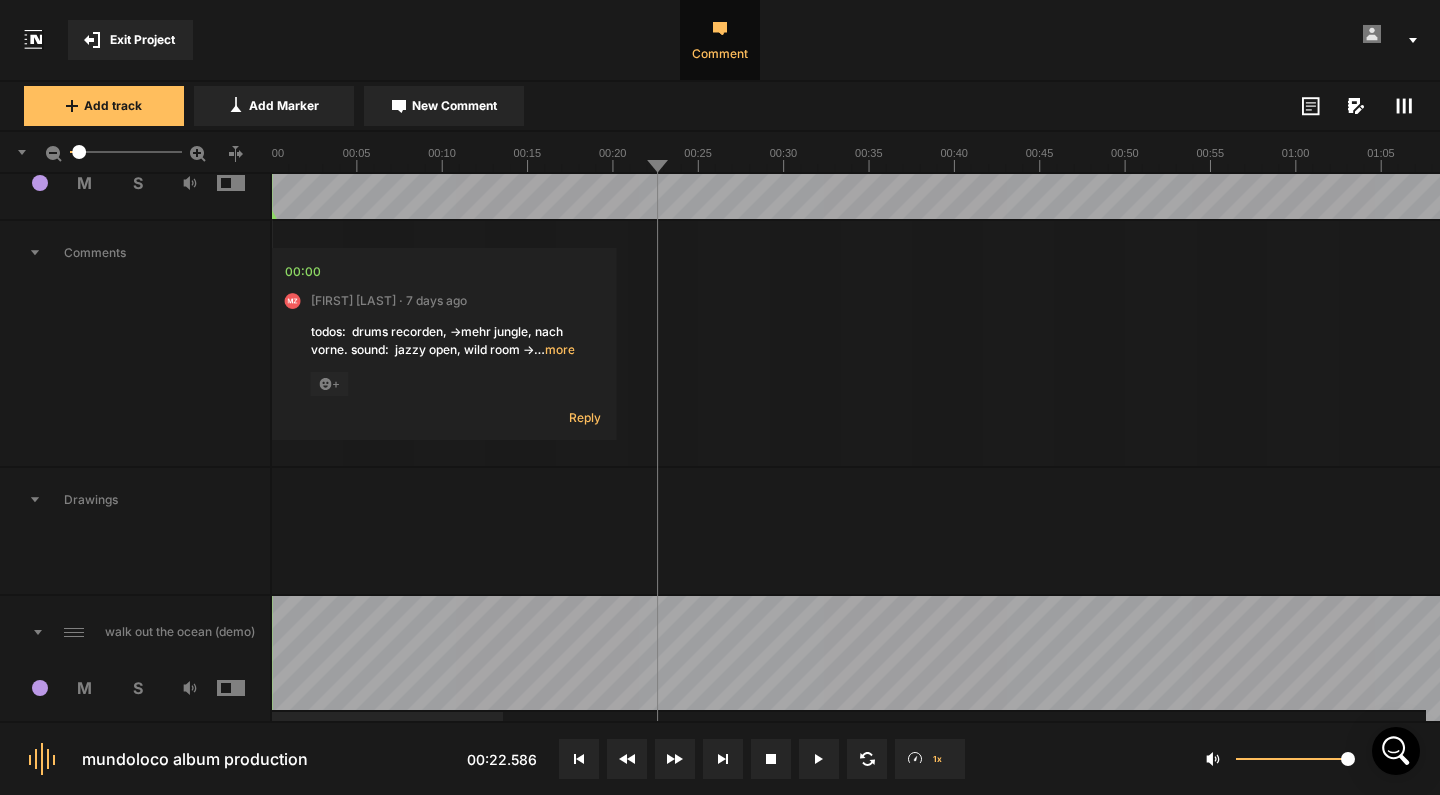 click 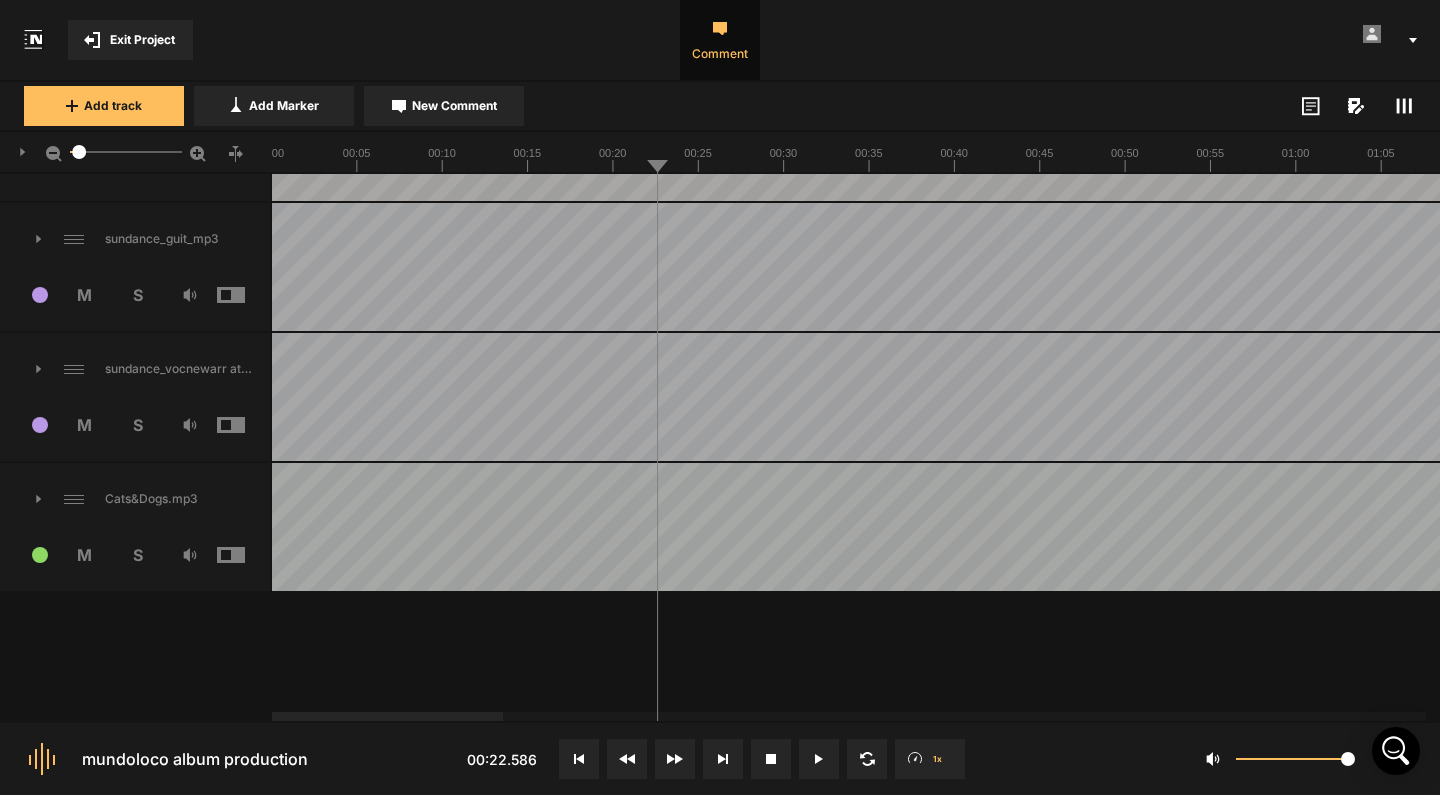 click 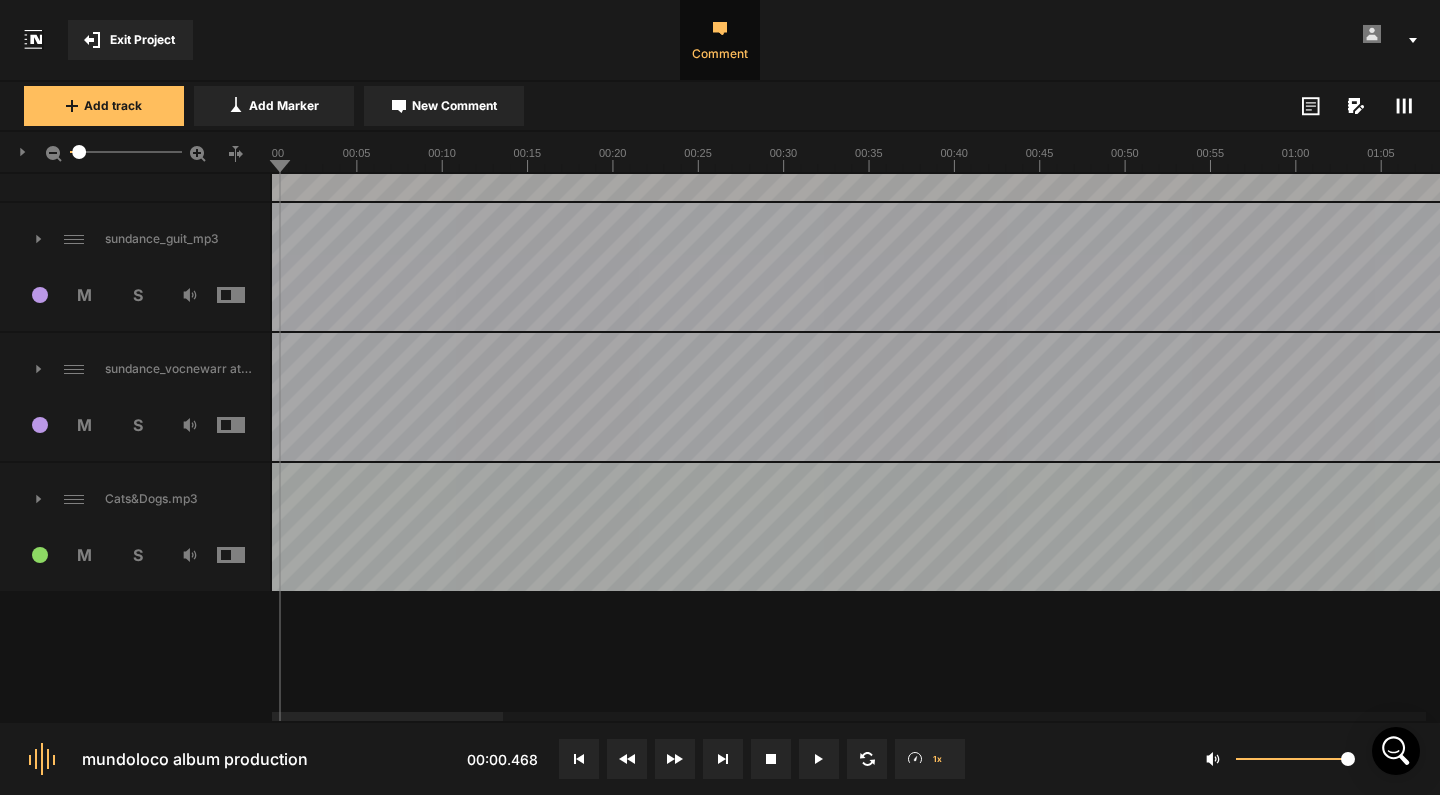 click 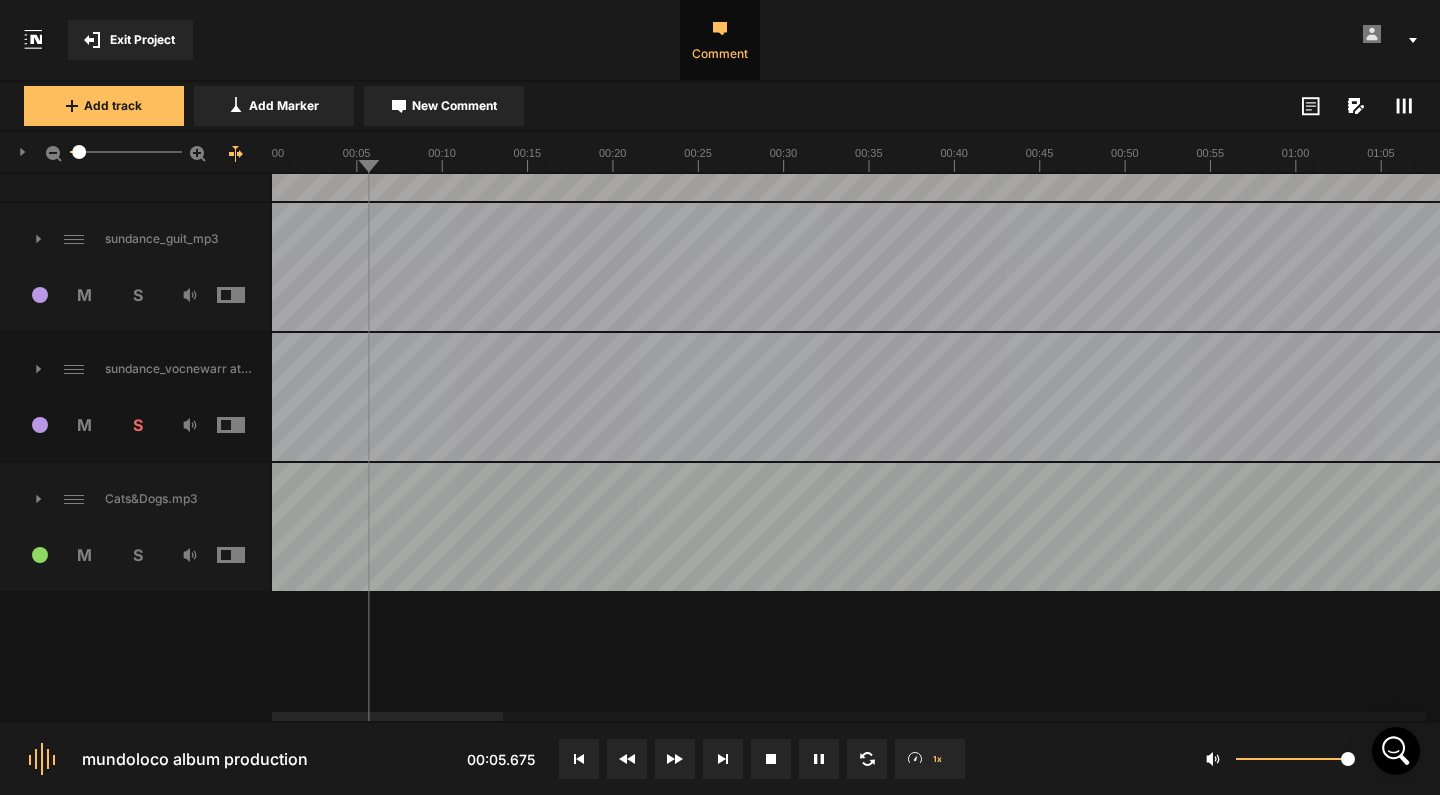 click on "S" at bounding box center [137, 425] 